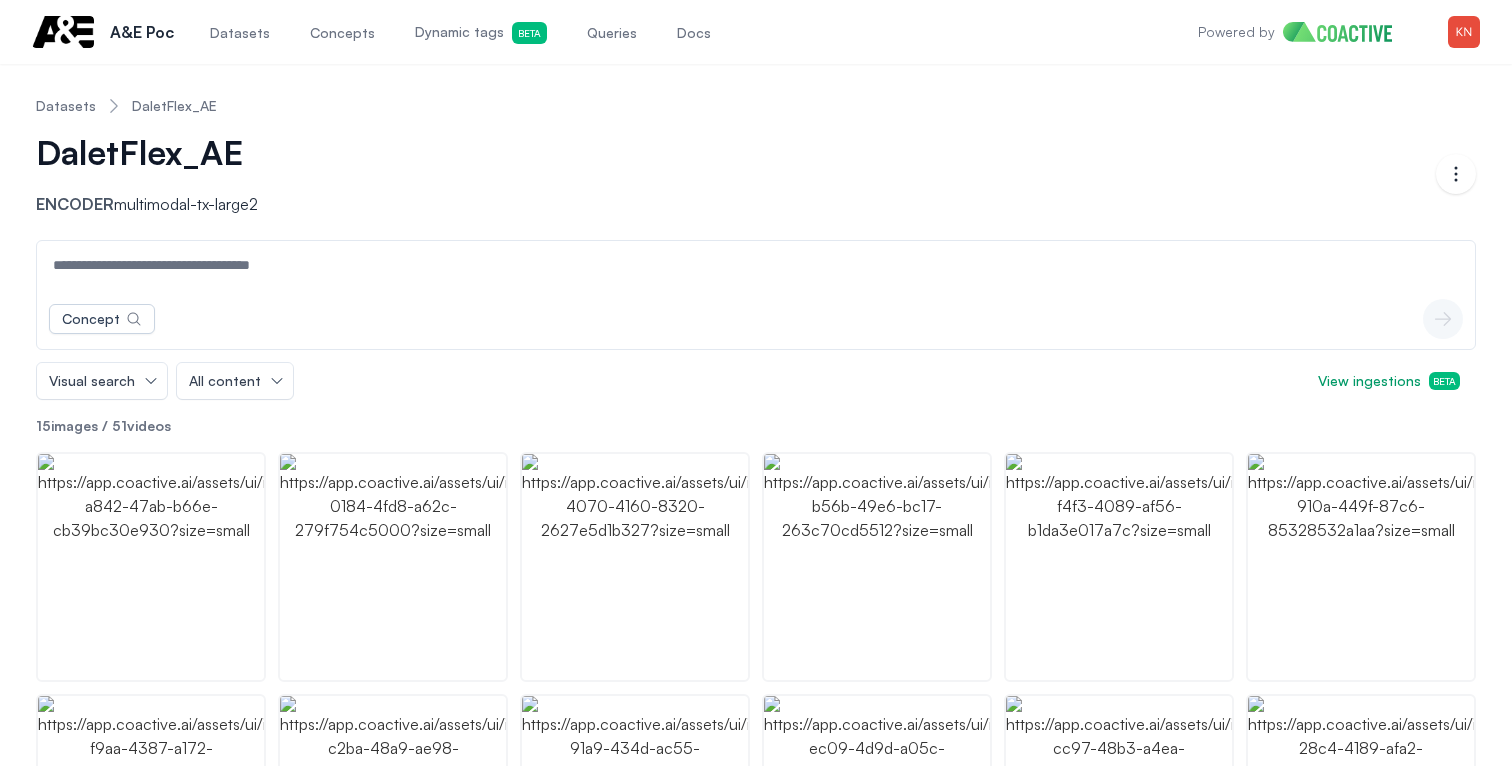 scroll, scrollTop: 169, scrollLeft: 0, axis: vertical 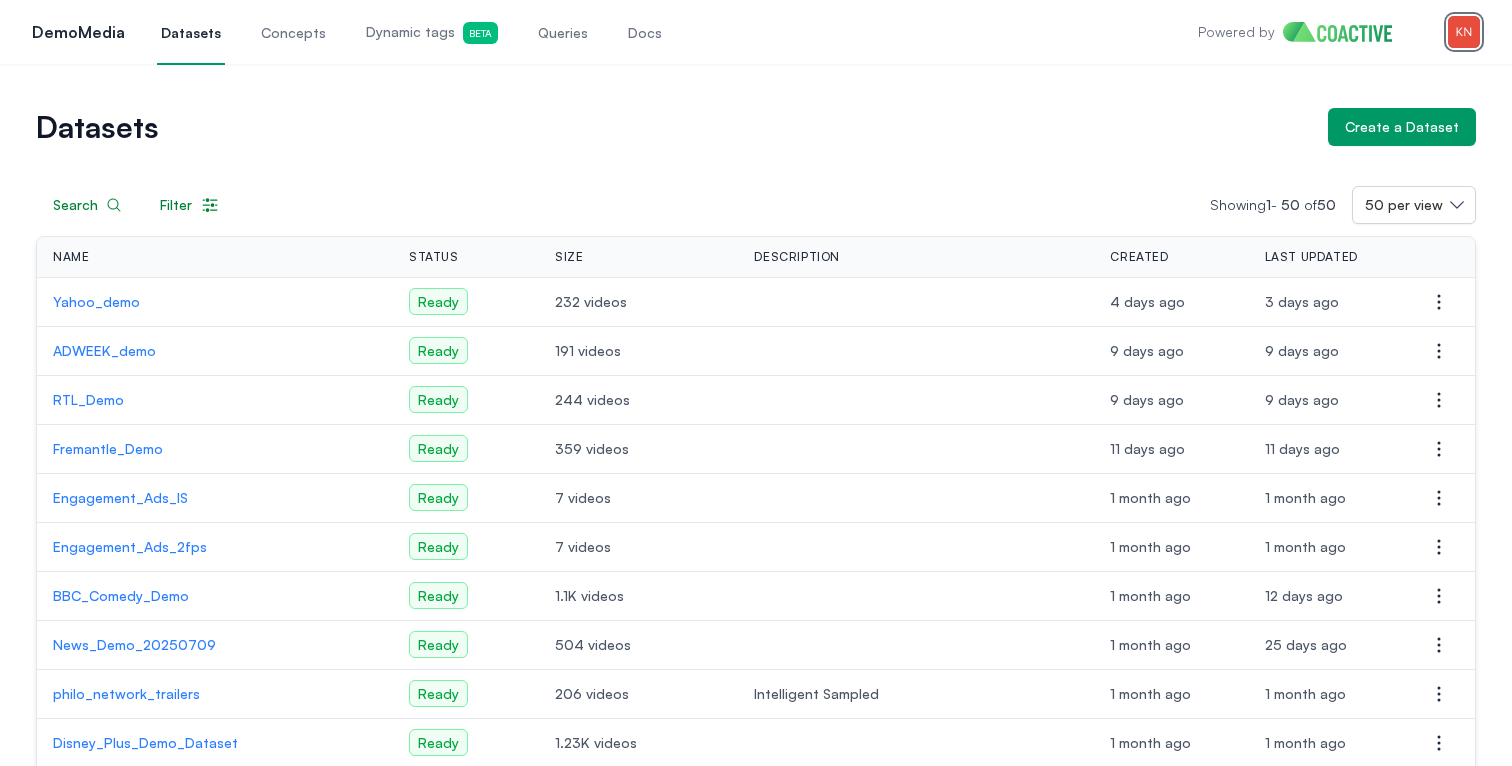 click at bounding box center [1464, 32] 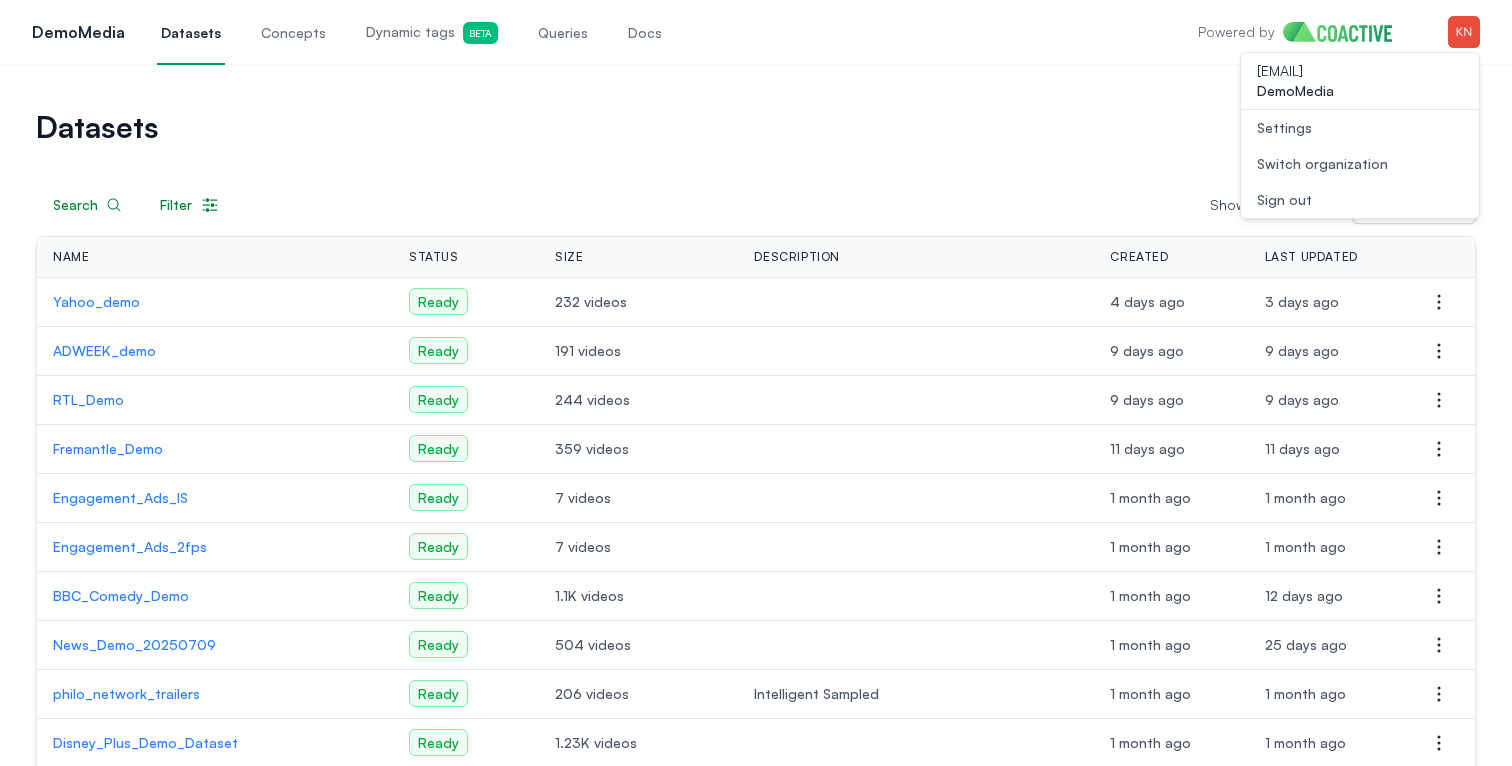 click on "Switch organization" at bounding box center [1322, 164] 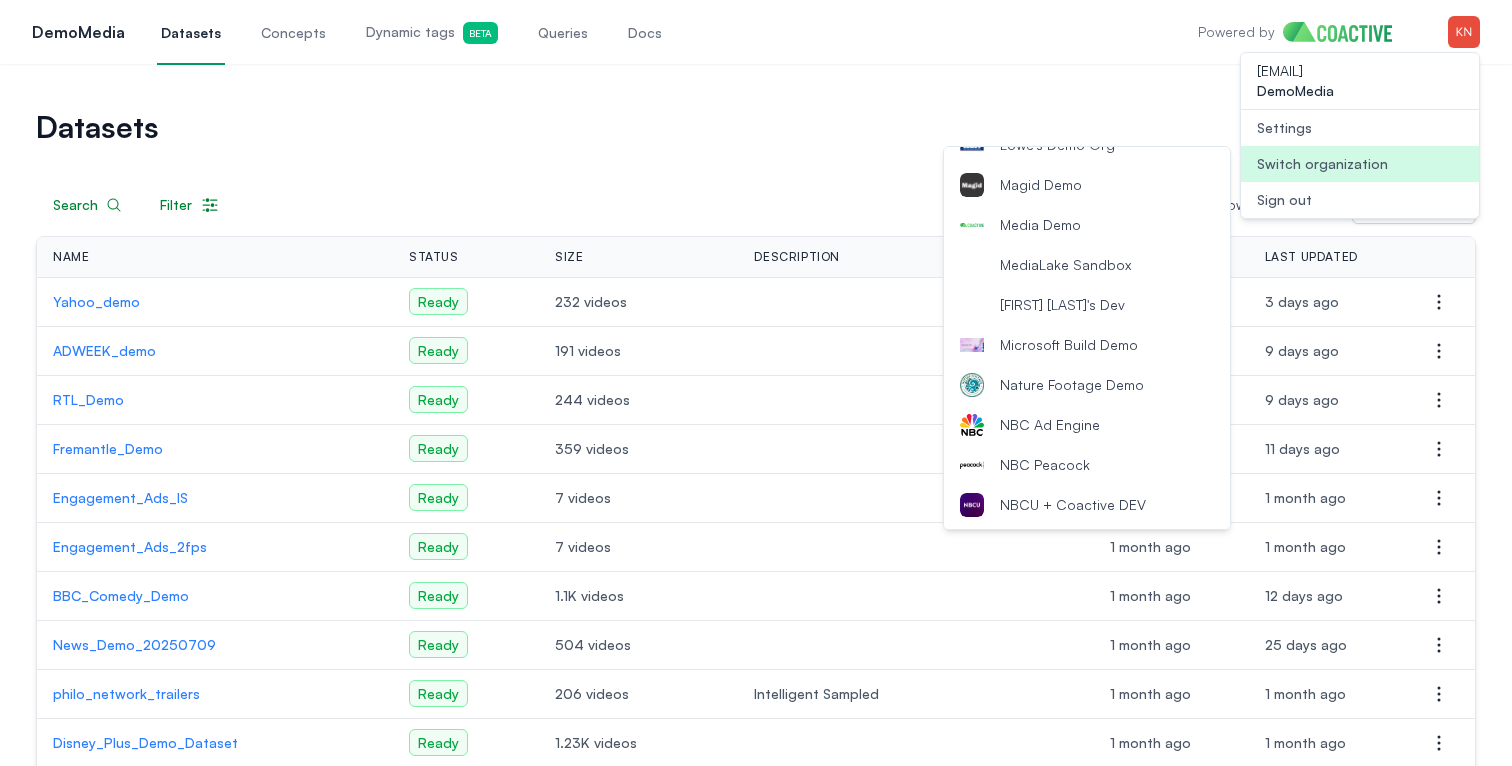 scroll, scrollTop: 1701, scrollLeft: 0, axis: vertical 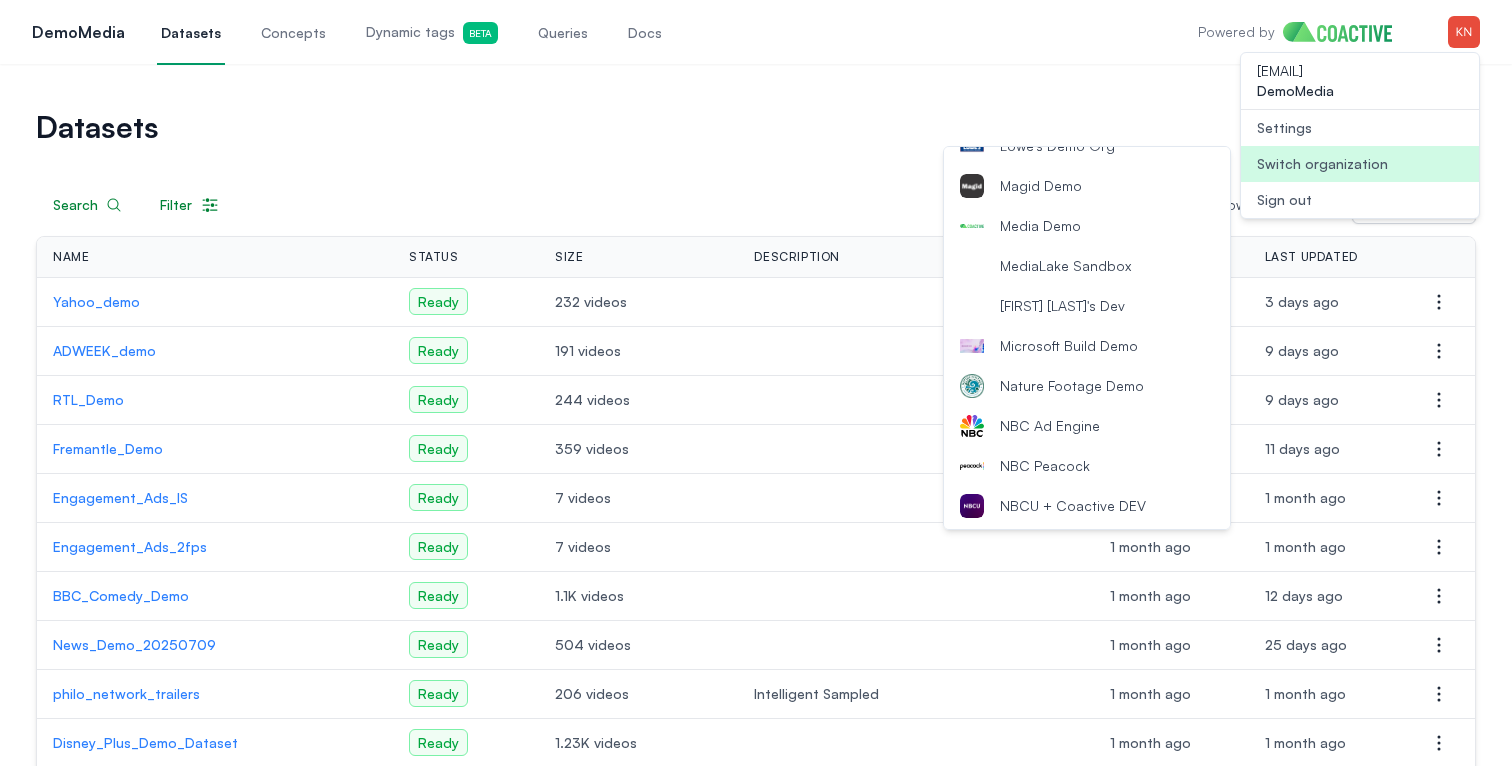 click on "Media Demo" at bounding box center [1087, 226] 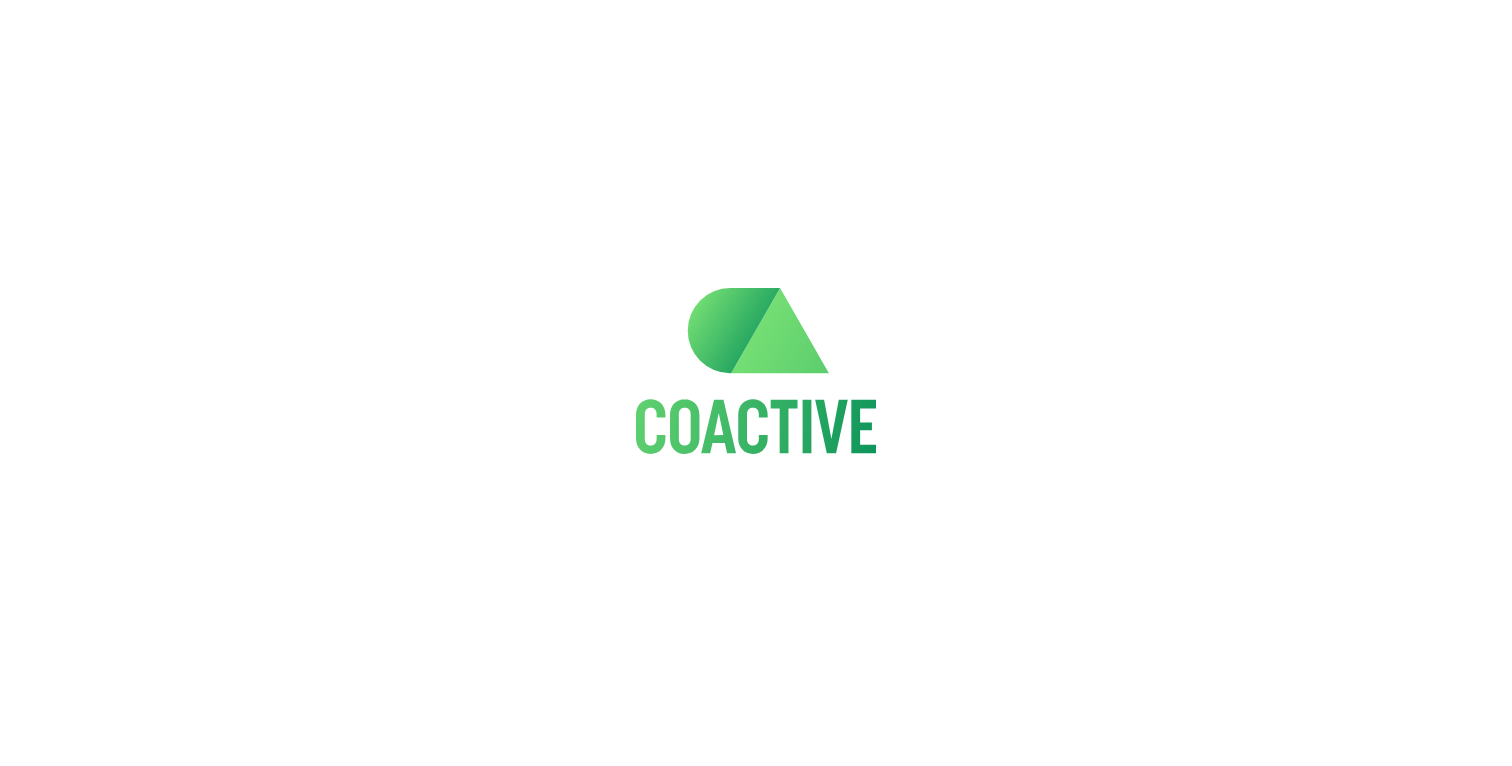 scroll, scrollTop: 0, scrollLeft: 0, axis: both 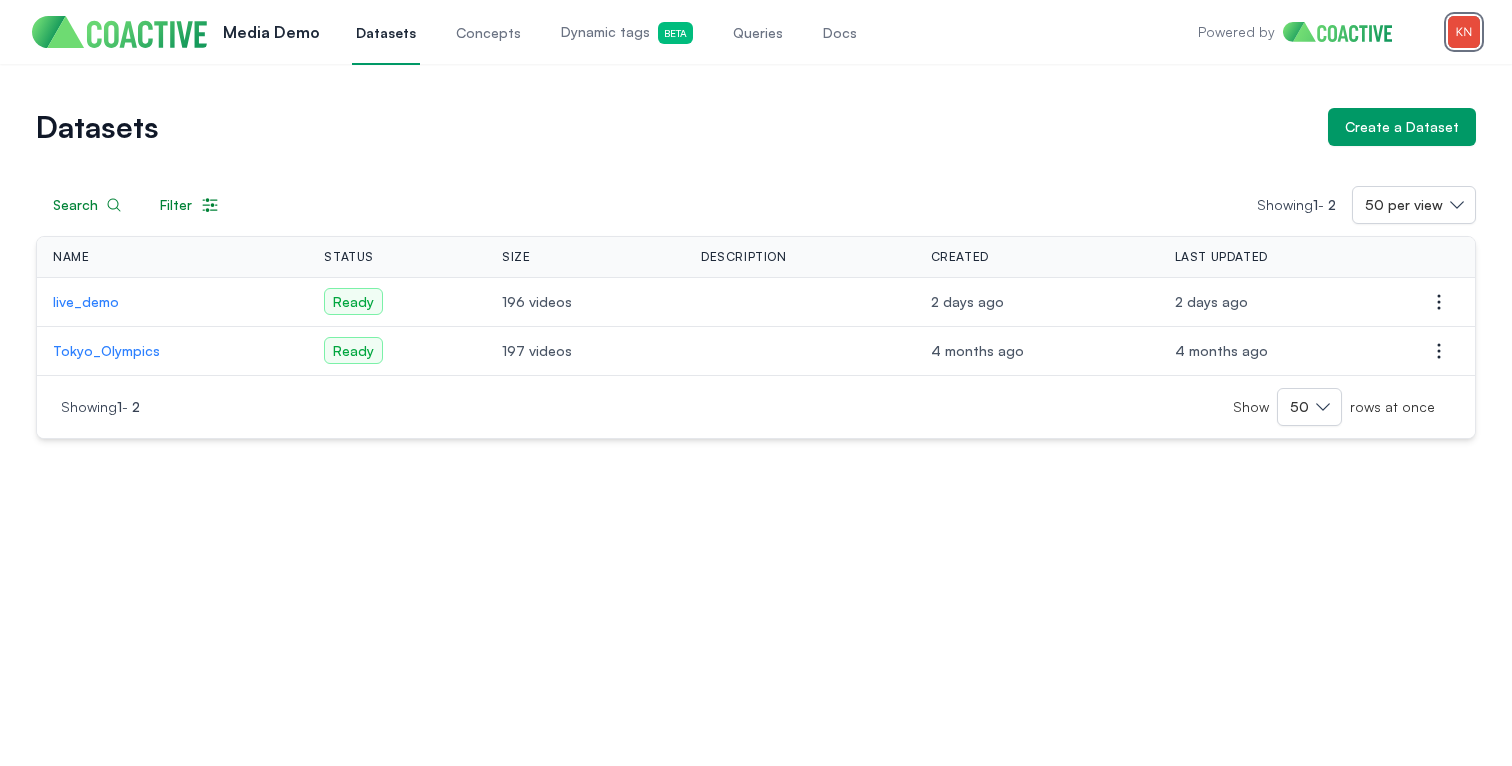 click at bounding box center (1464, 32) 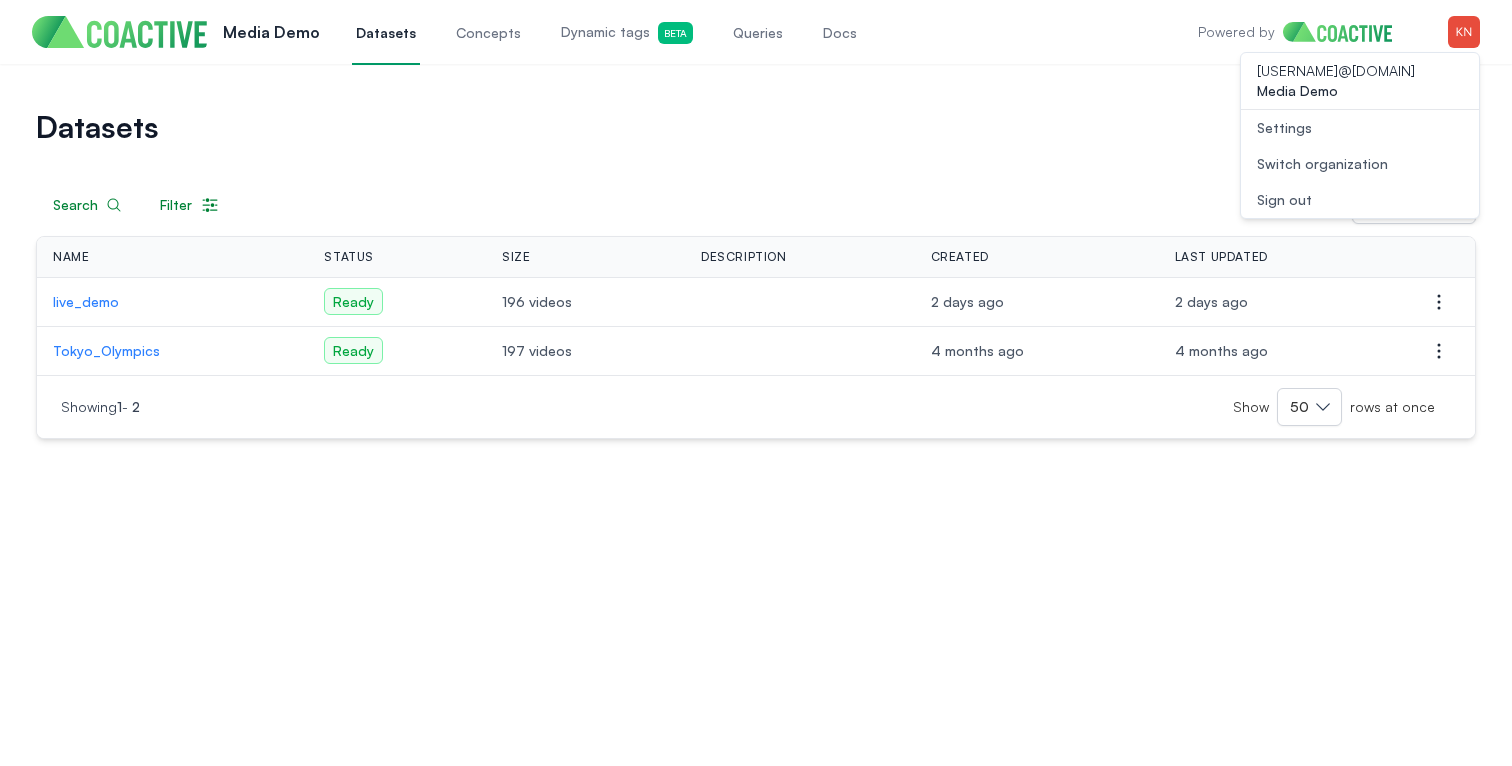click on "Datasets Create a Dataset" at bounding box center [756, 127] 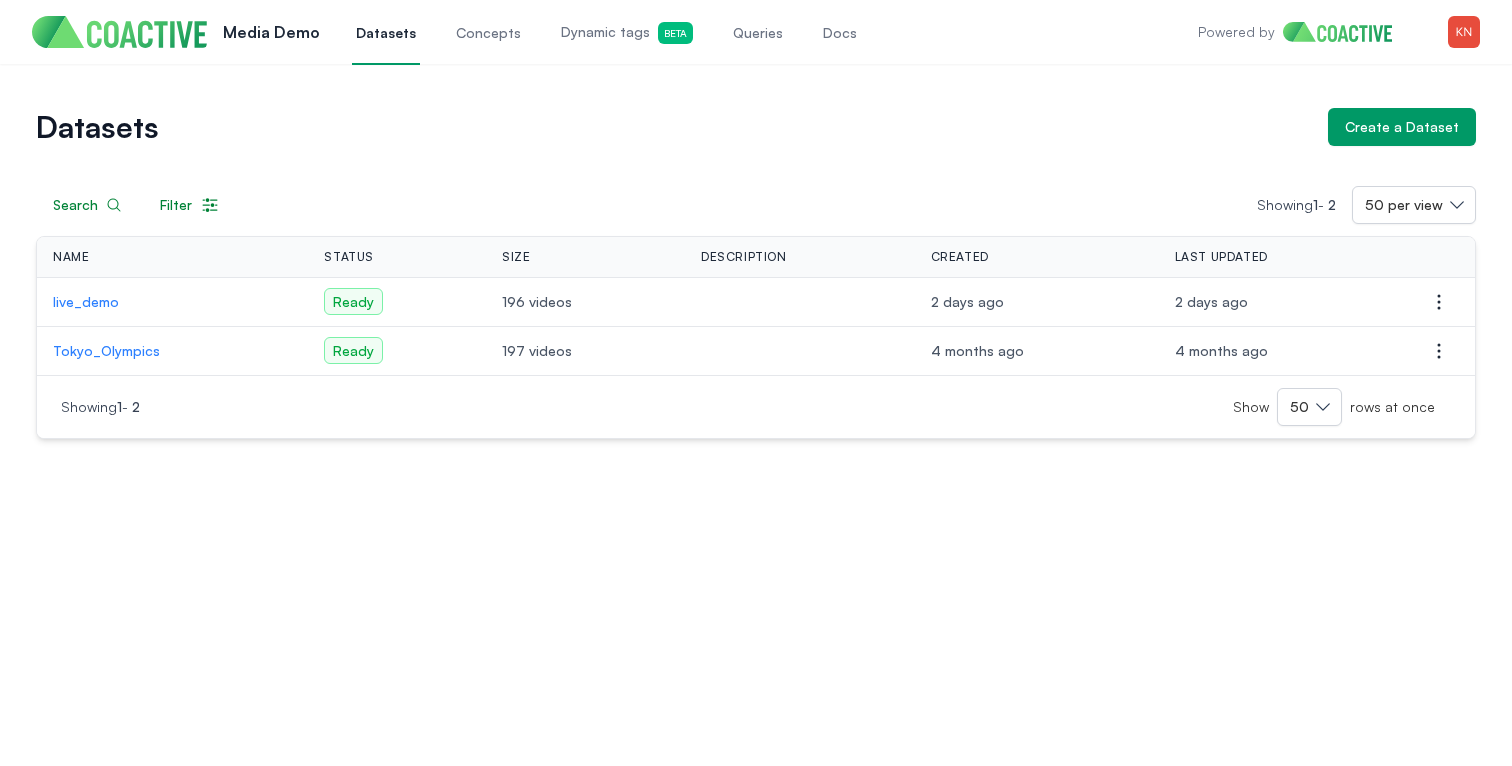 click on "Open main menu Media Demo Datasets Concepts Dynamic tags Beta Queries Docs Powered by Open user menu" at bounding box center [756, 32] 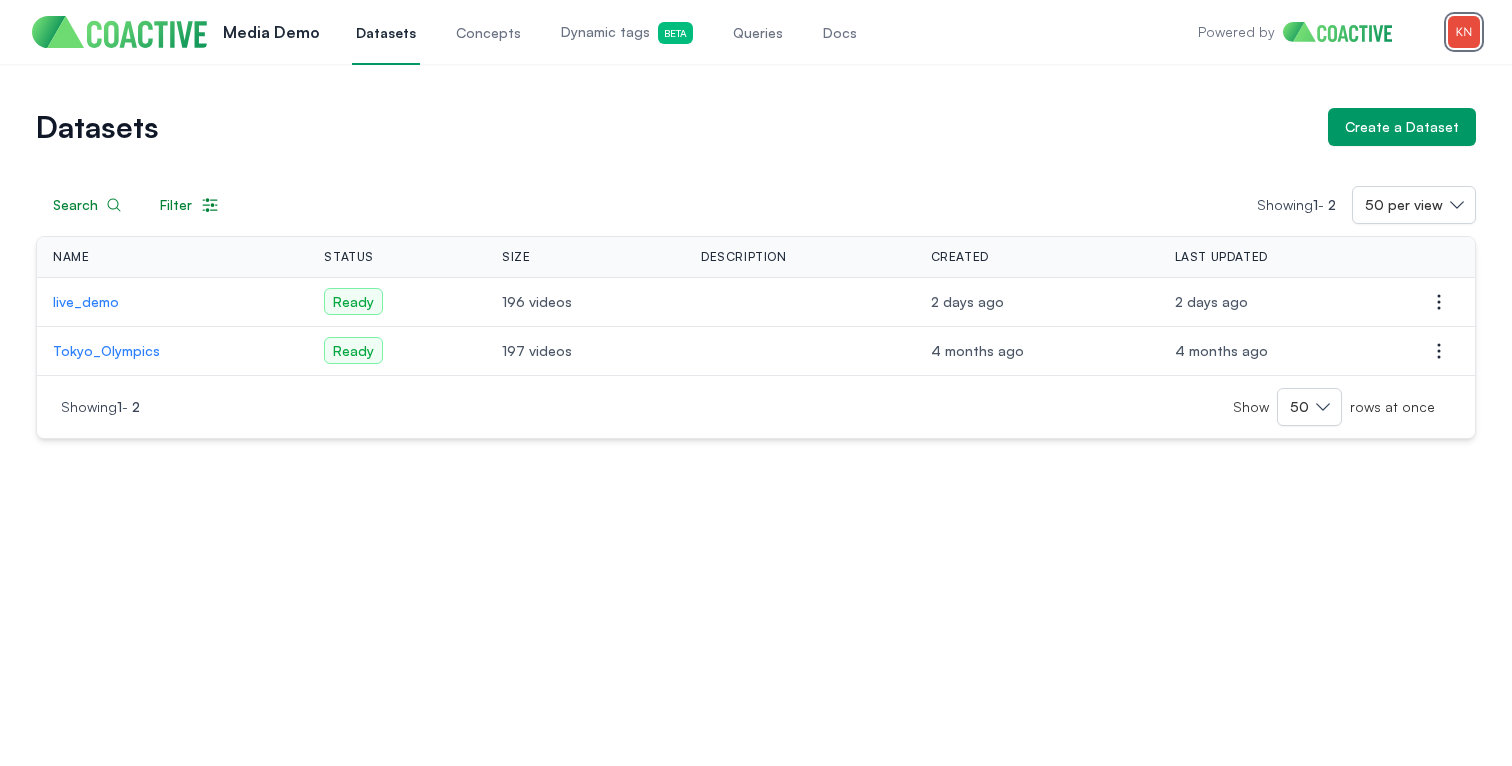 click at bounding box center [1464, 32] 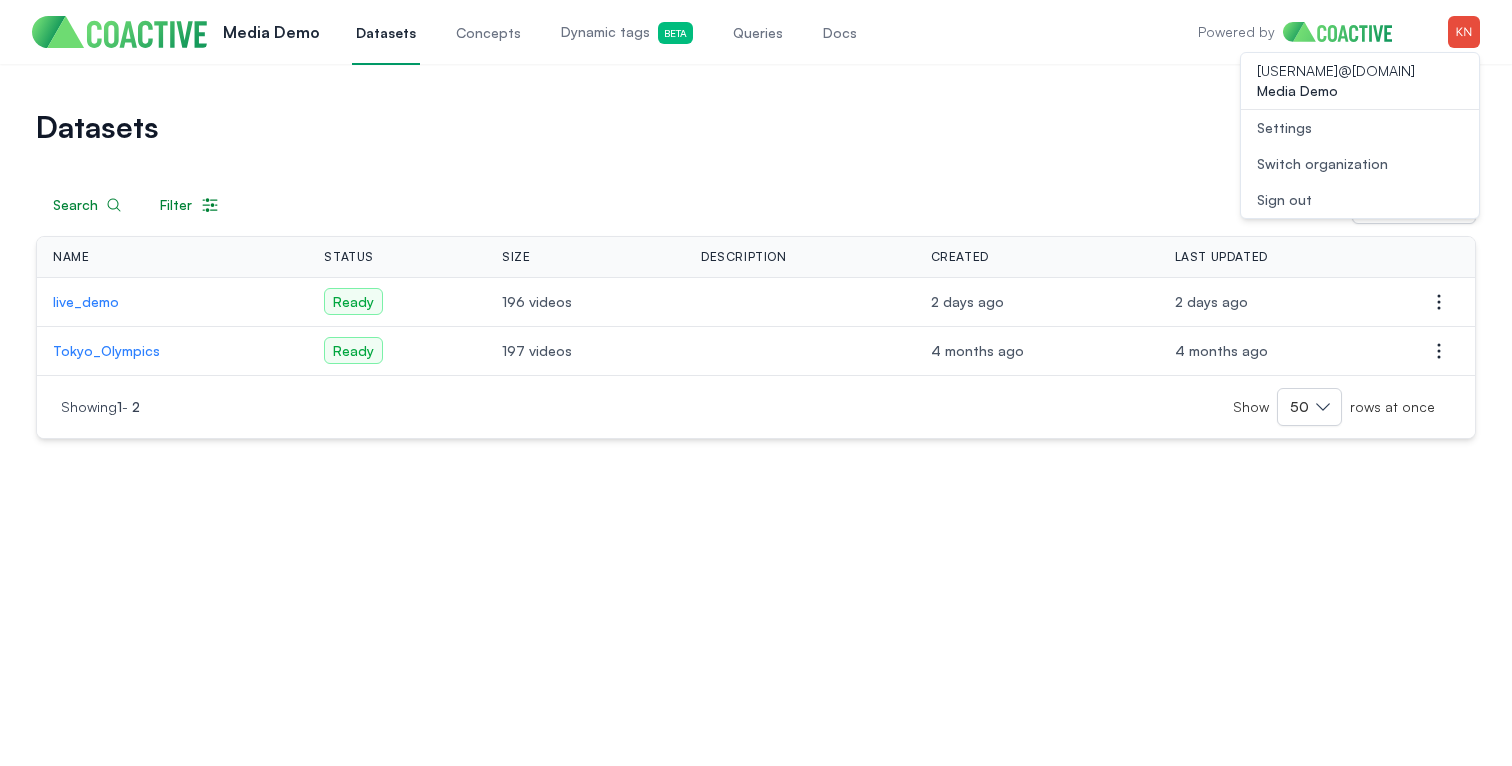 click on "Switch organization" at bounding box center [1322, 164] 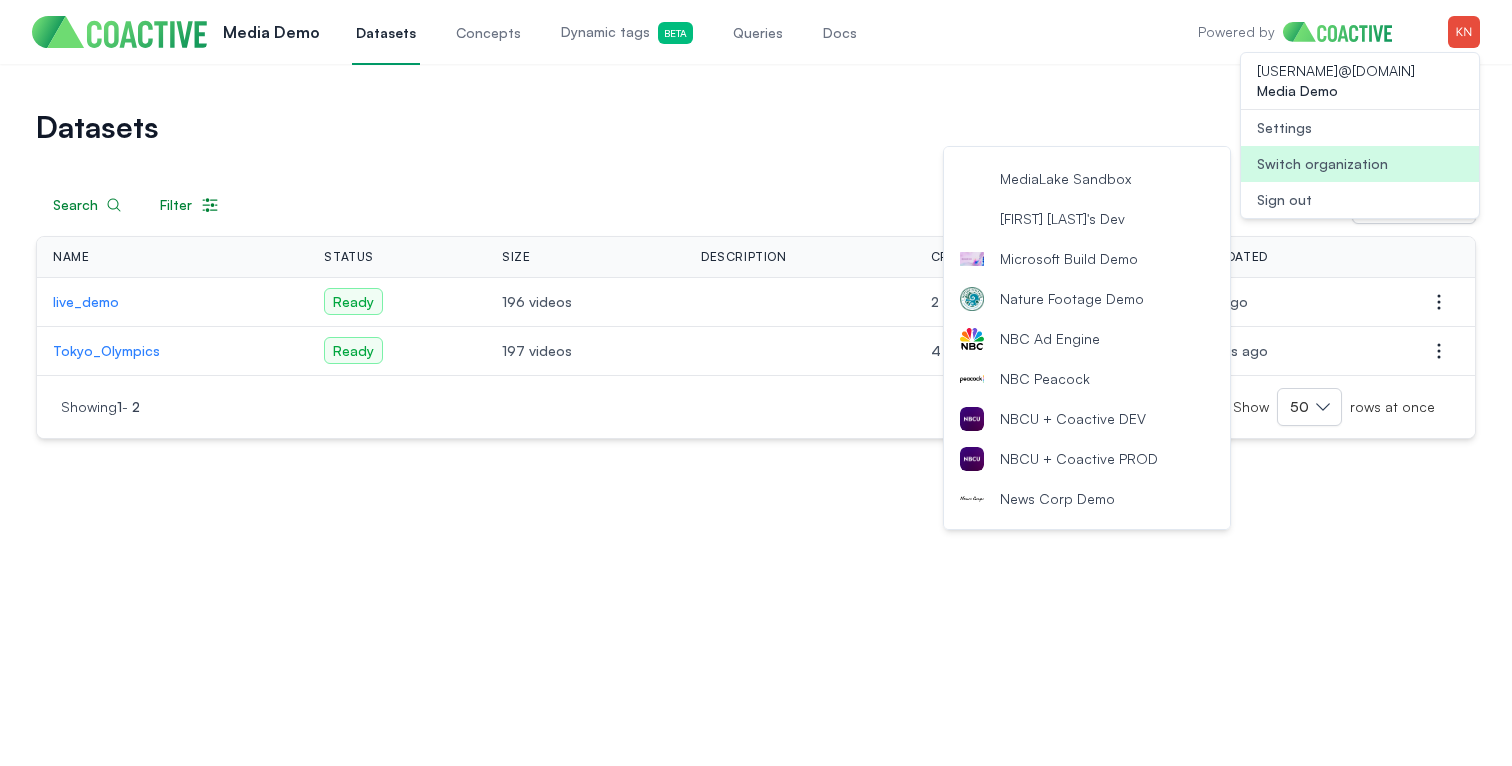 scroll, scrollTop: 1834, scrollLeft: 0, axis: vertical 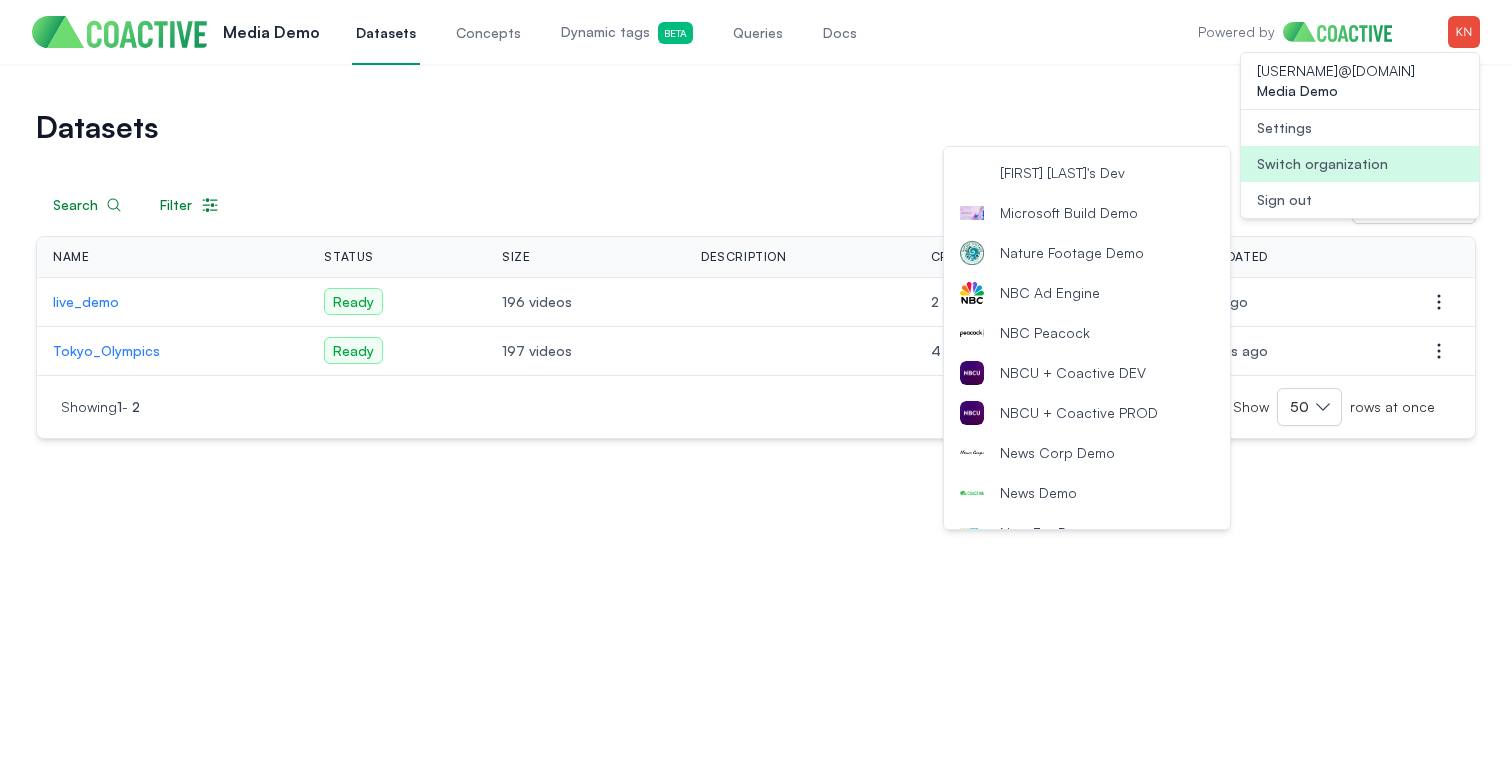 click on "NBCU + Coactive DEV" at bounding box center [1073, 373] 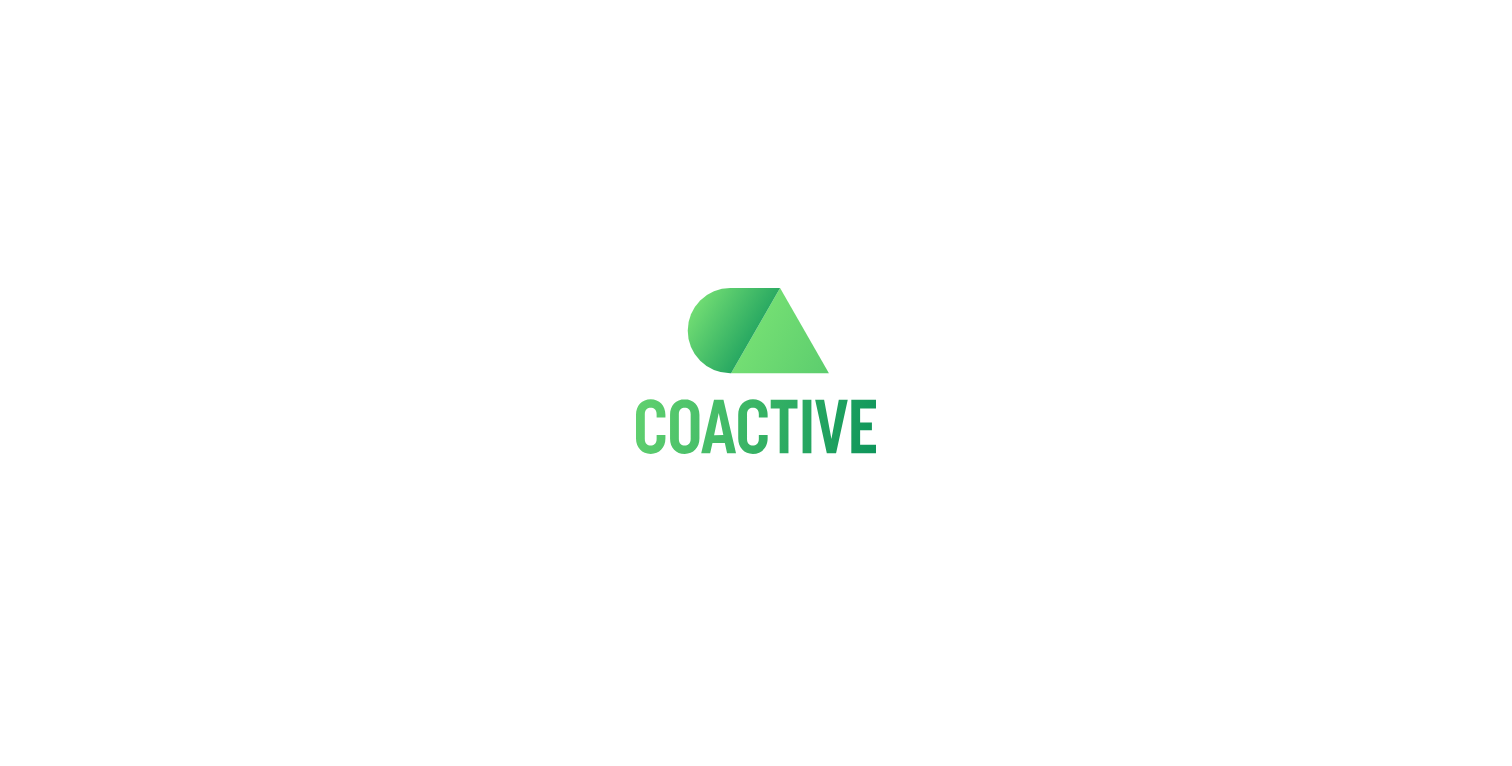 scroll, scrollTop: 0, scrollLeft: 0, axis: both 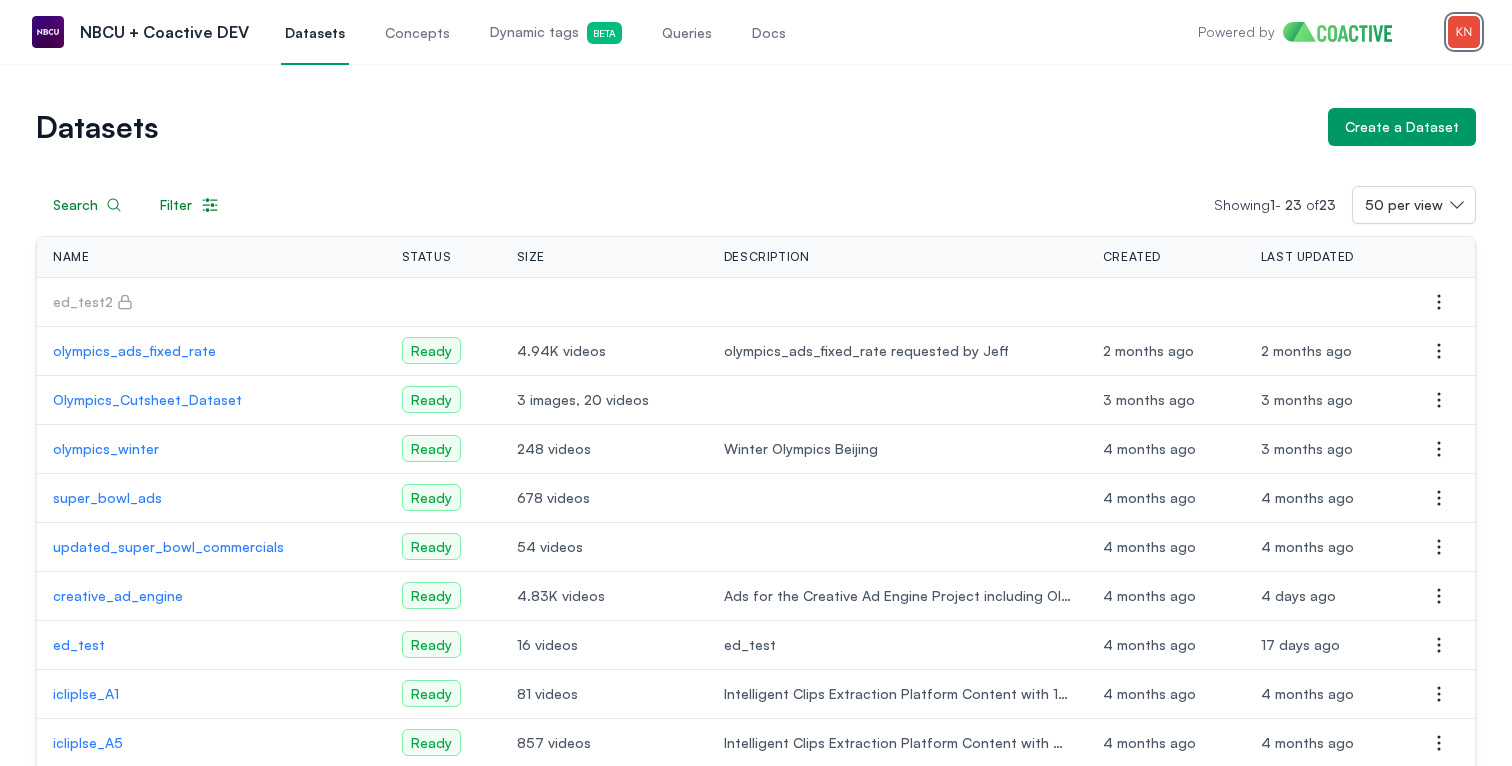 click at bounding box center [1464, 32] 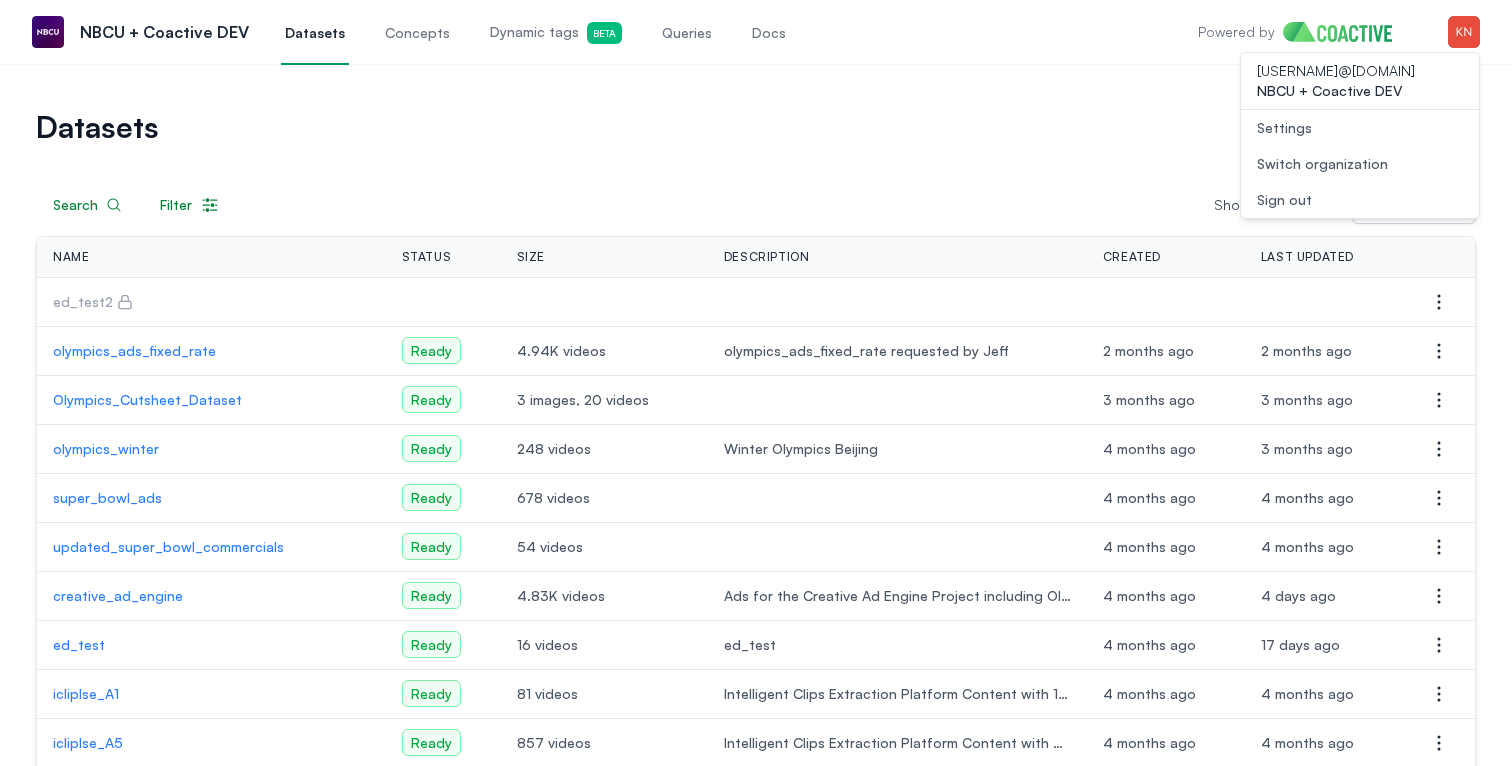 click on "Switch organization" at bounding box center (1322, 164) 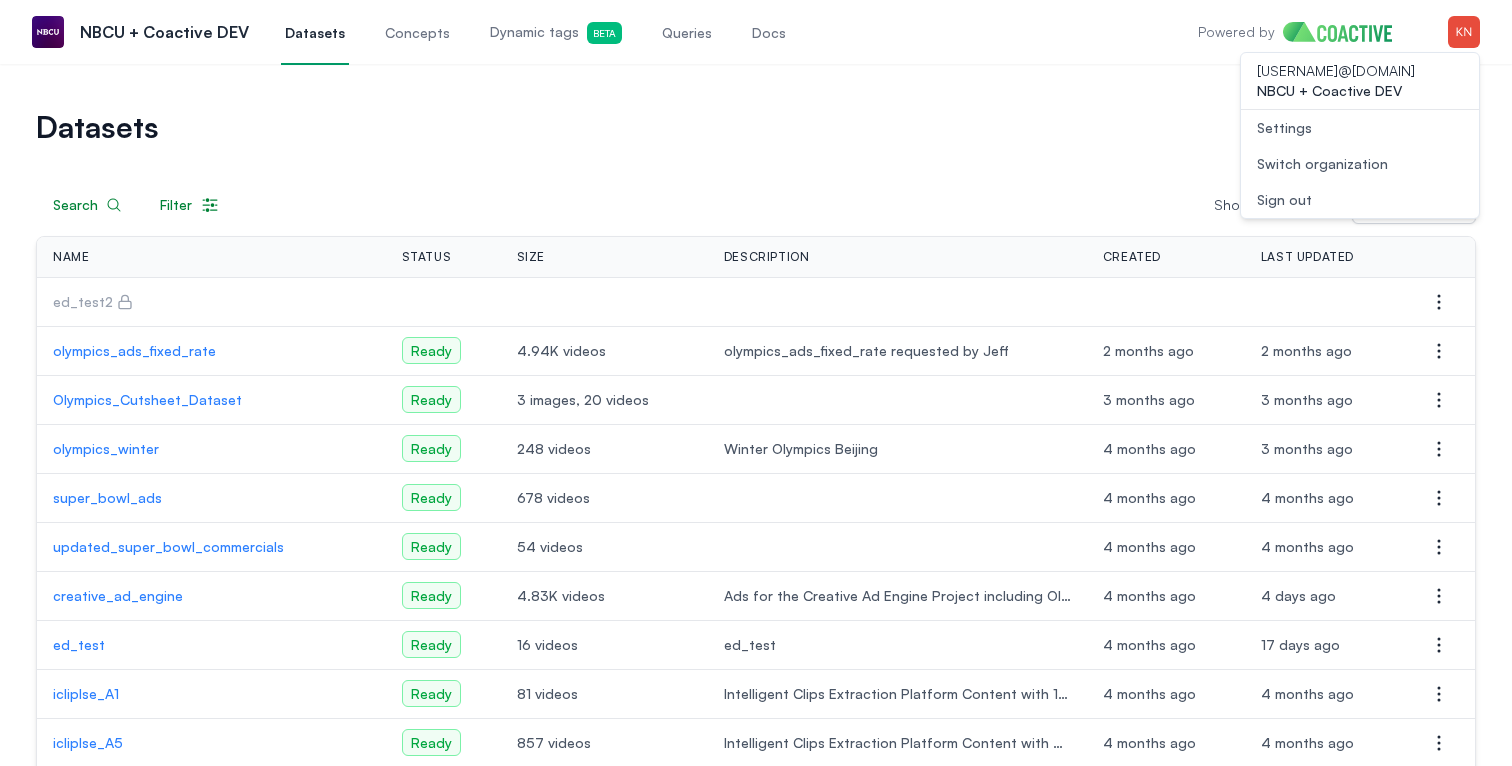 click on "Settings" at bounding box center (1360, 128) 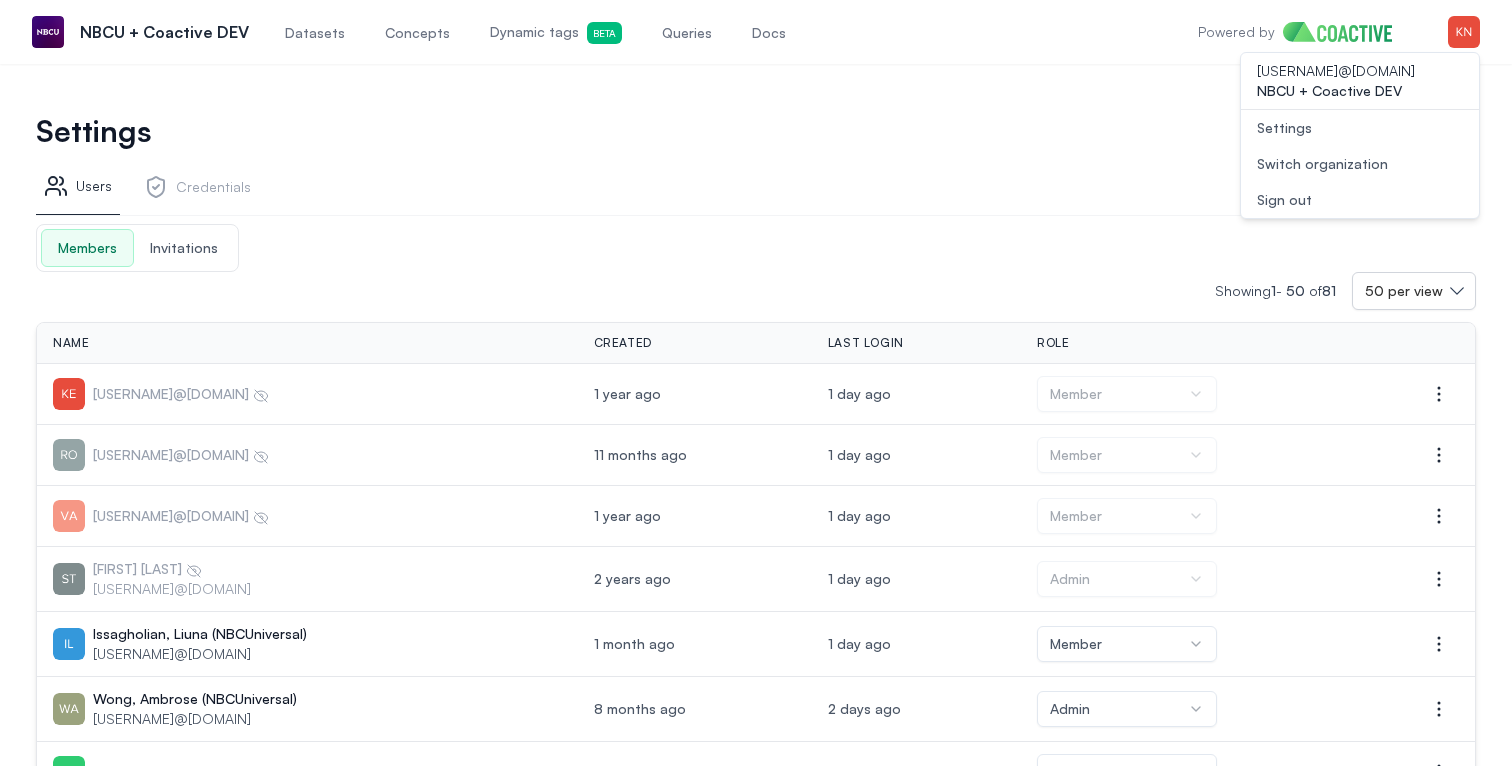 click on "Invitations" at bounding box center [184, 248] 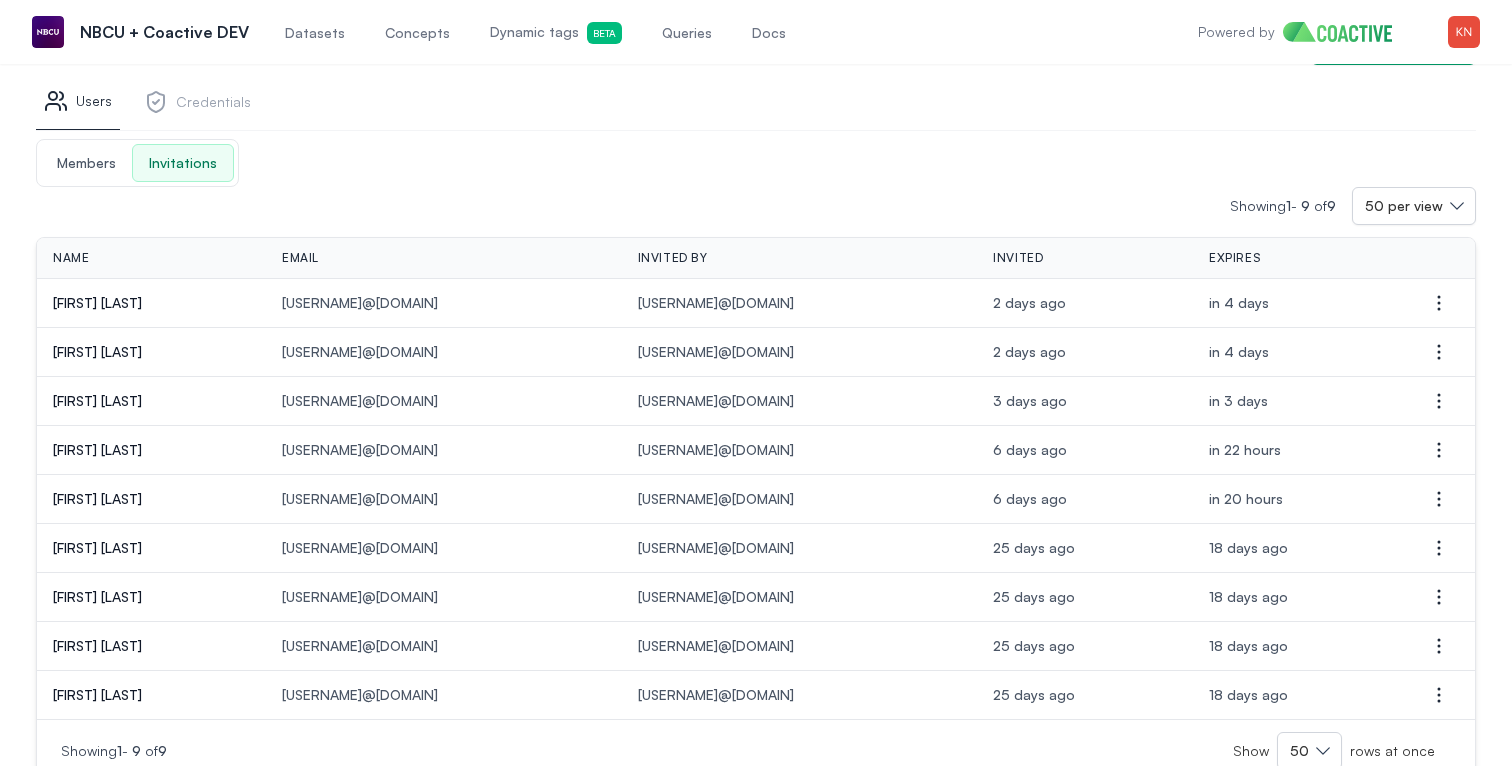 scroll, scrollTop: 147, scrollLeft: 0, axis: vertical 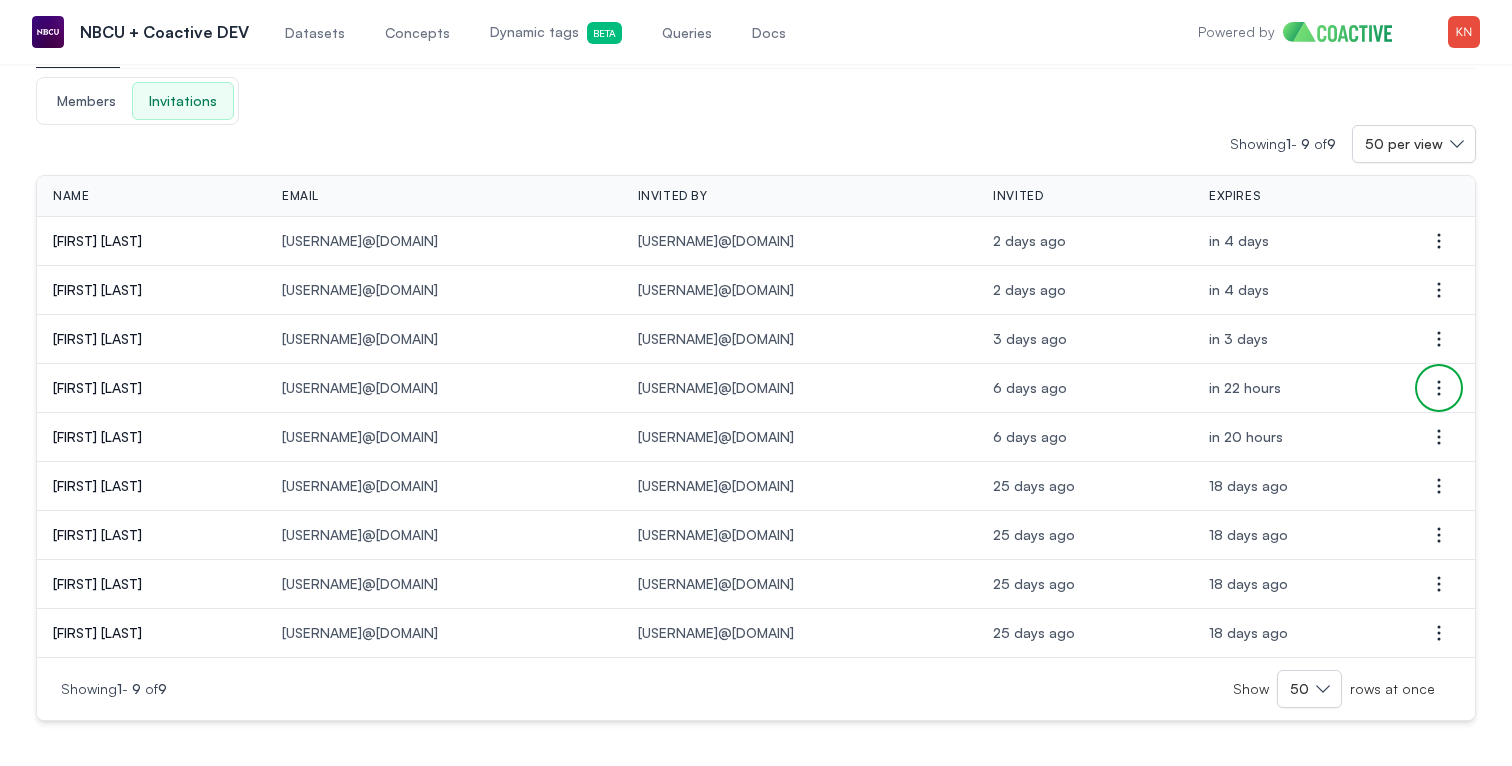 click 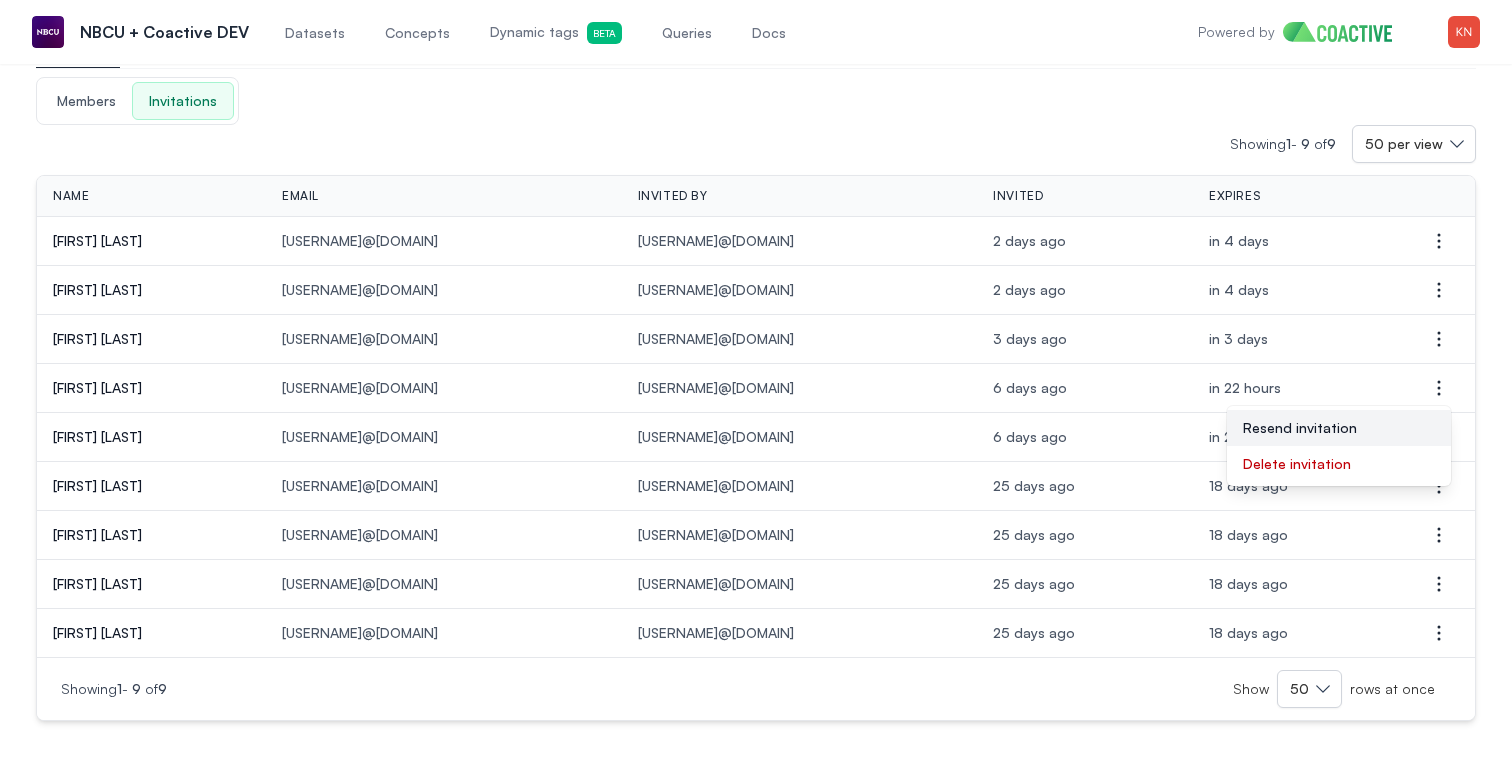 click on "Resend invitation" at bounding box center (1339, 428) 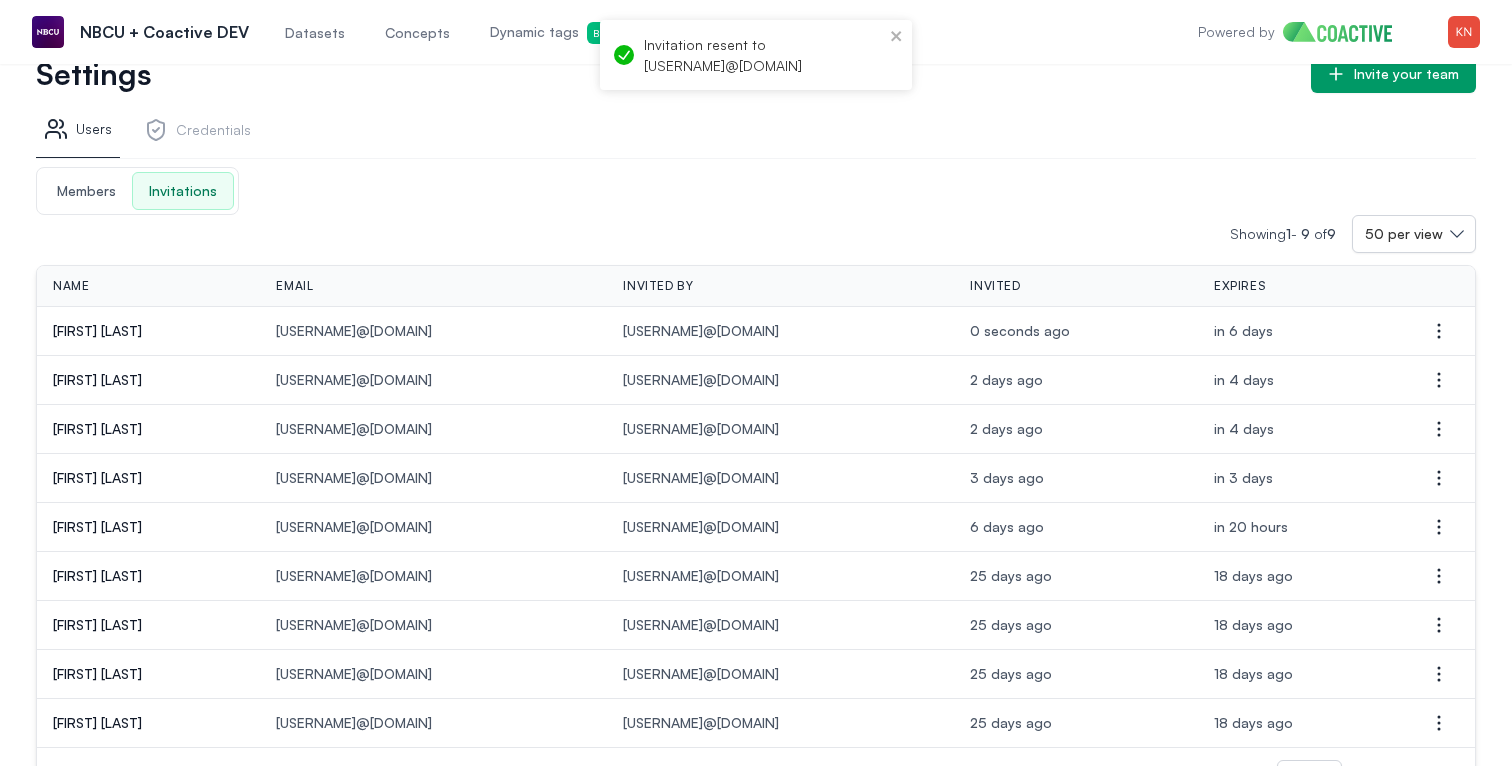 scroll, scrollTop: 0, scrollLeft: 0, axis: both 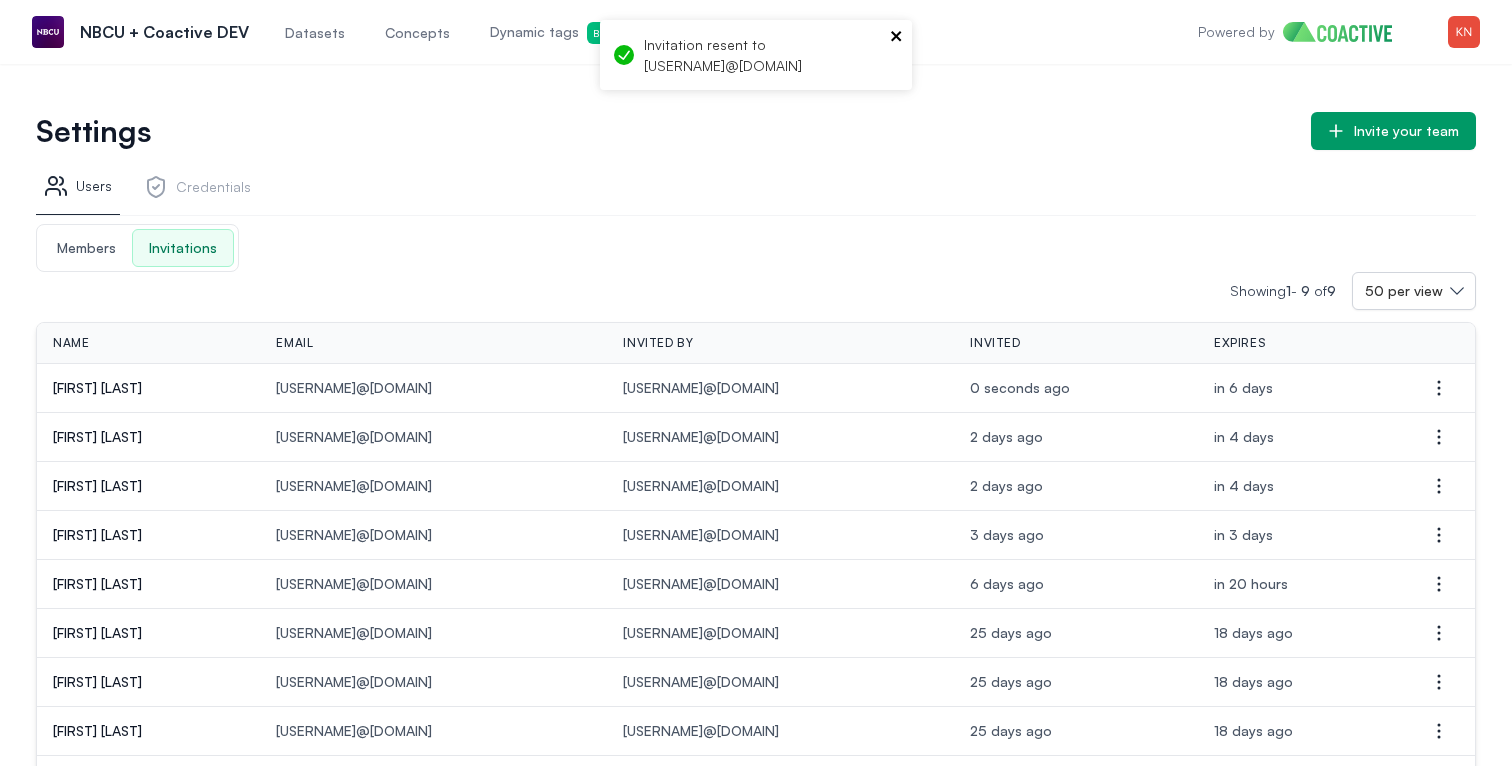 click 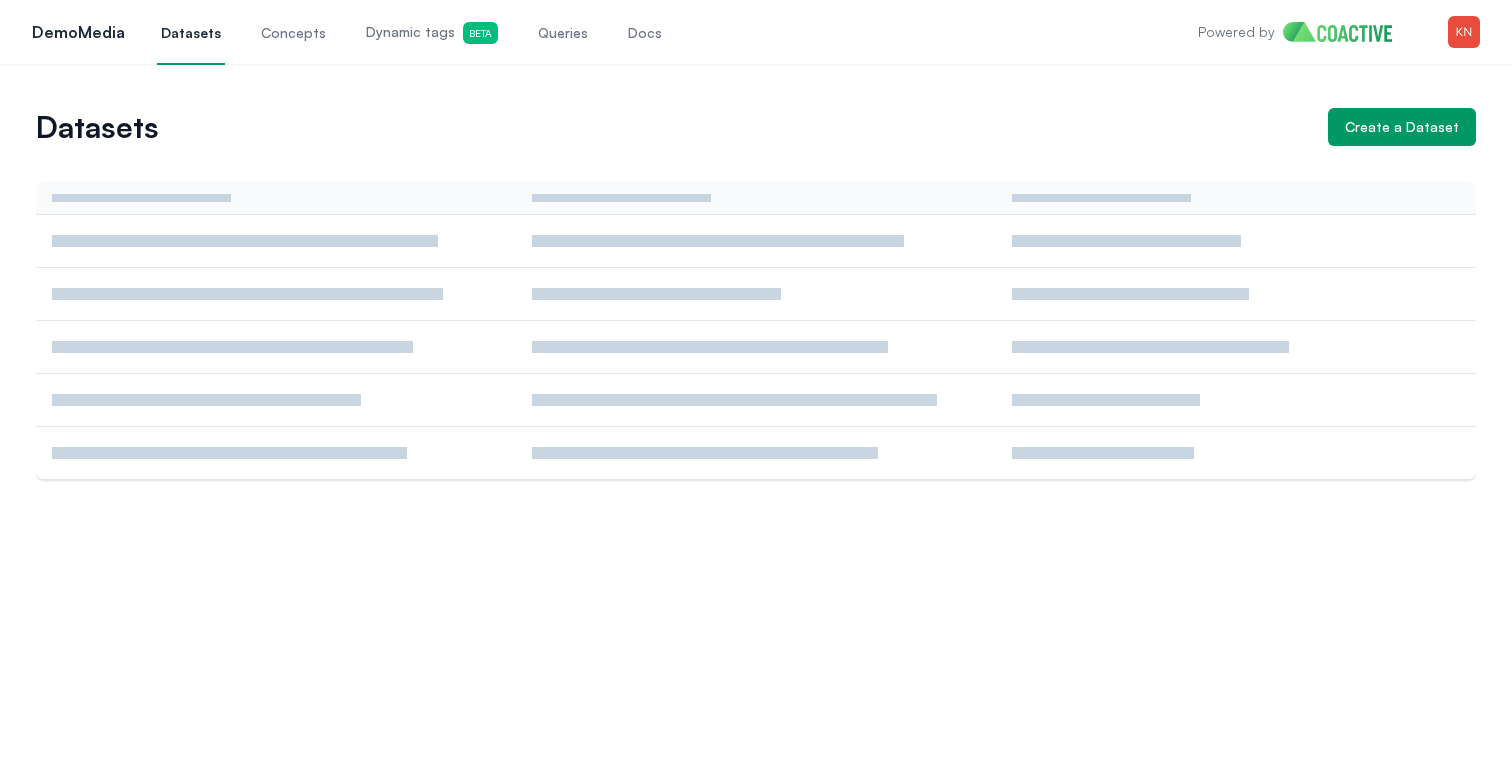 scroll, scrollTop: 0, scrollLeft: 0, axis: both 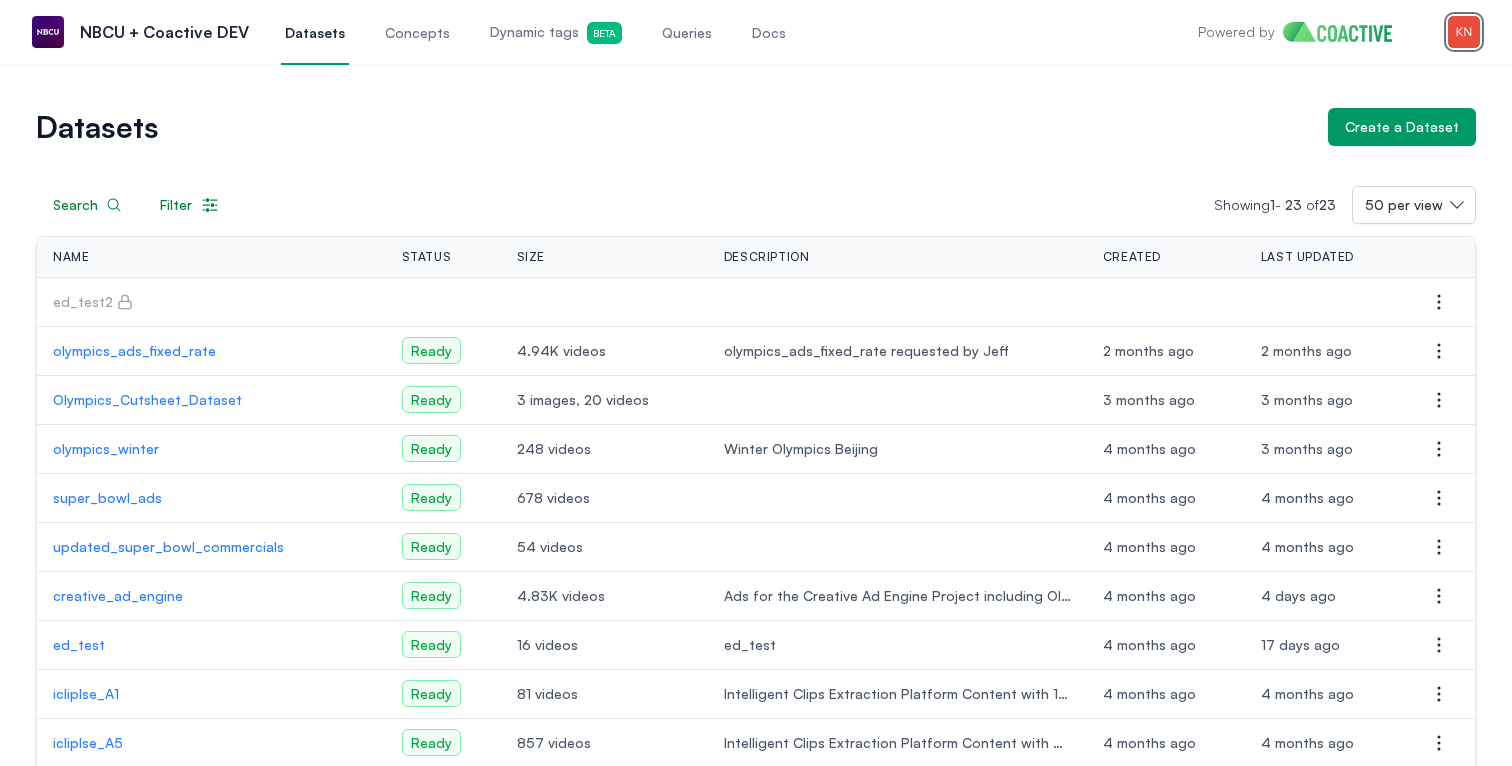 click at bounding box center [1464, 32] 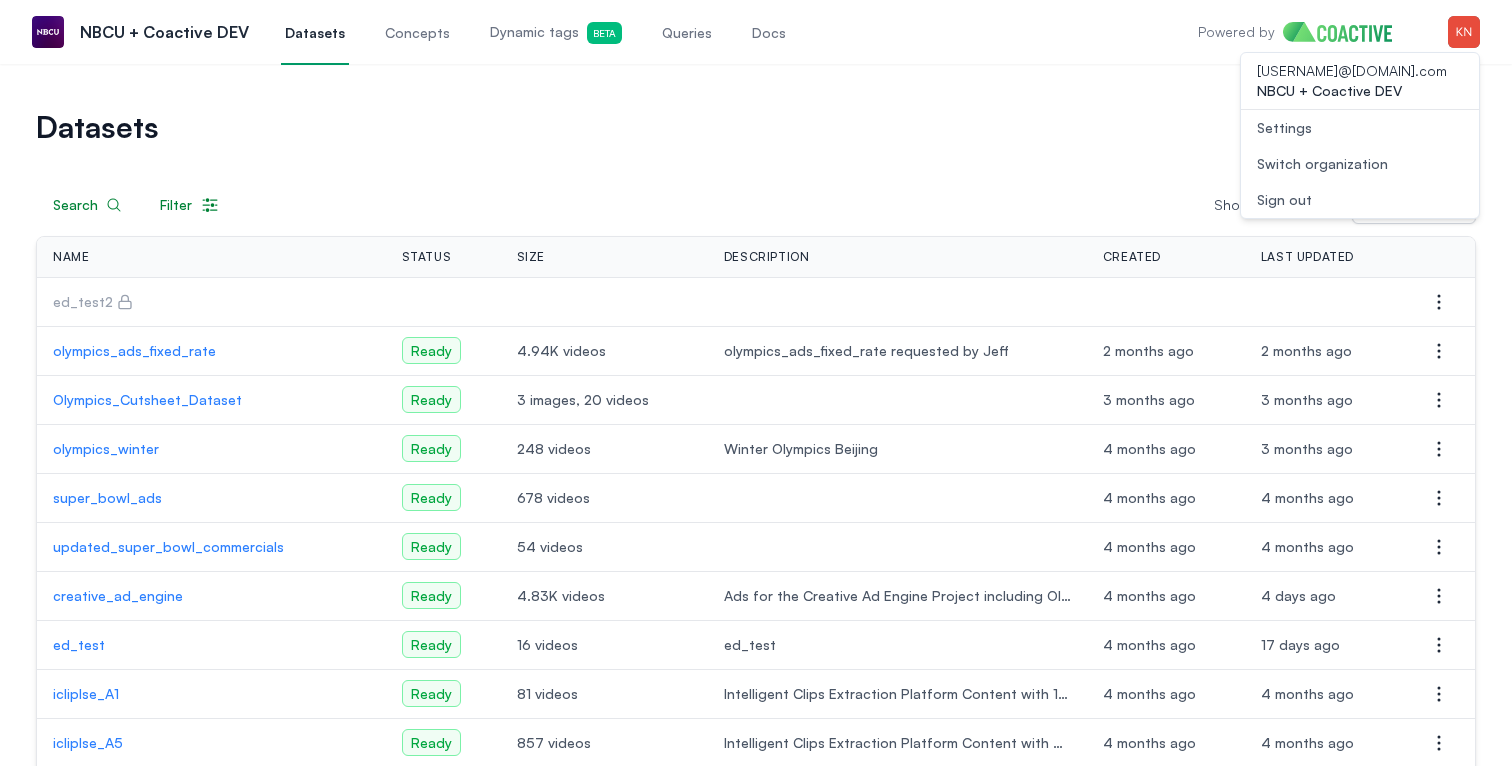 click on "Switch organization" at bounding box center [1322, 164] 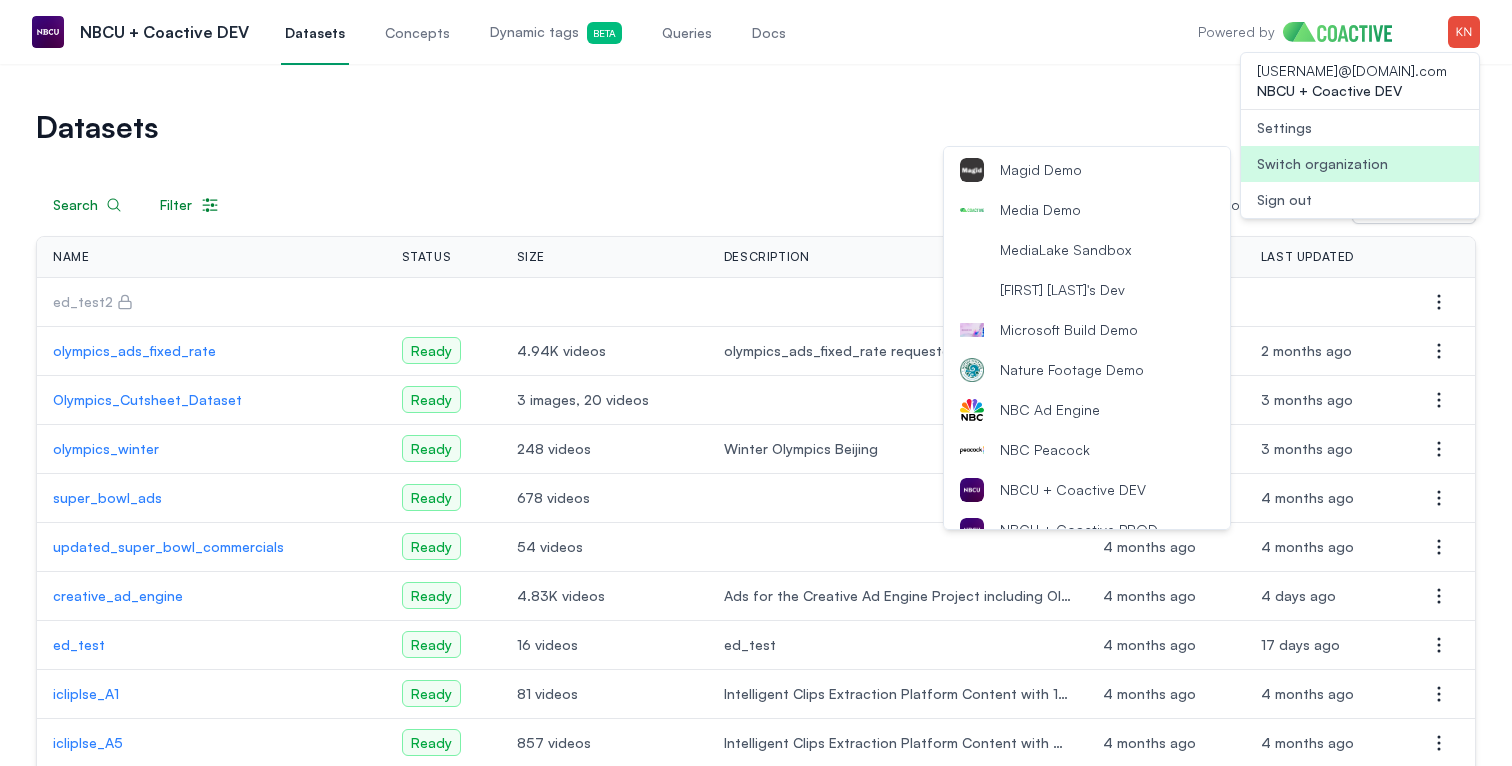 scroll, scrollTop: 1718, scrollLeft: 0, axis: vertical 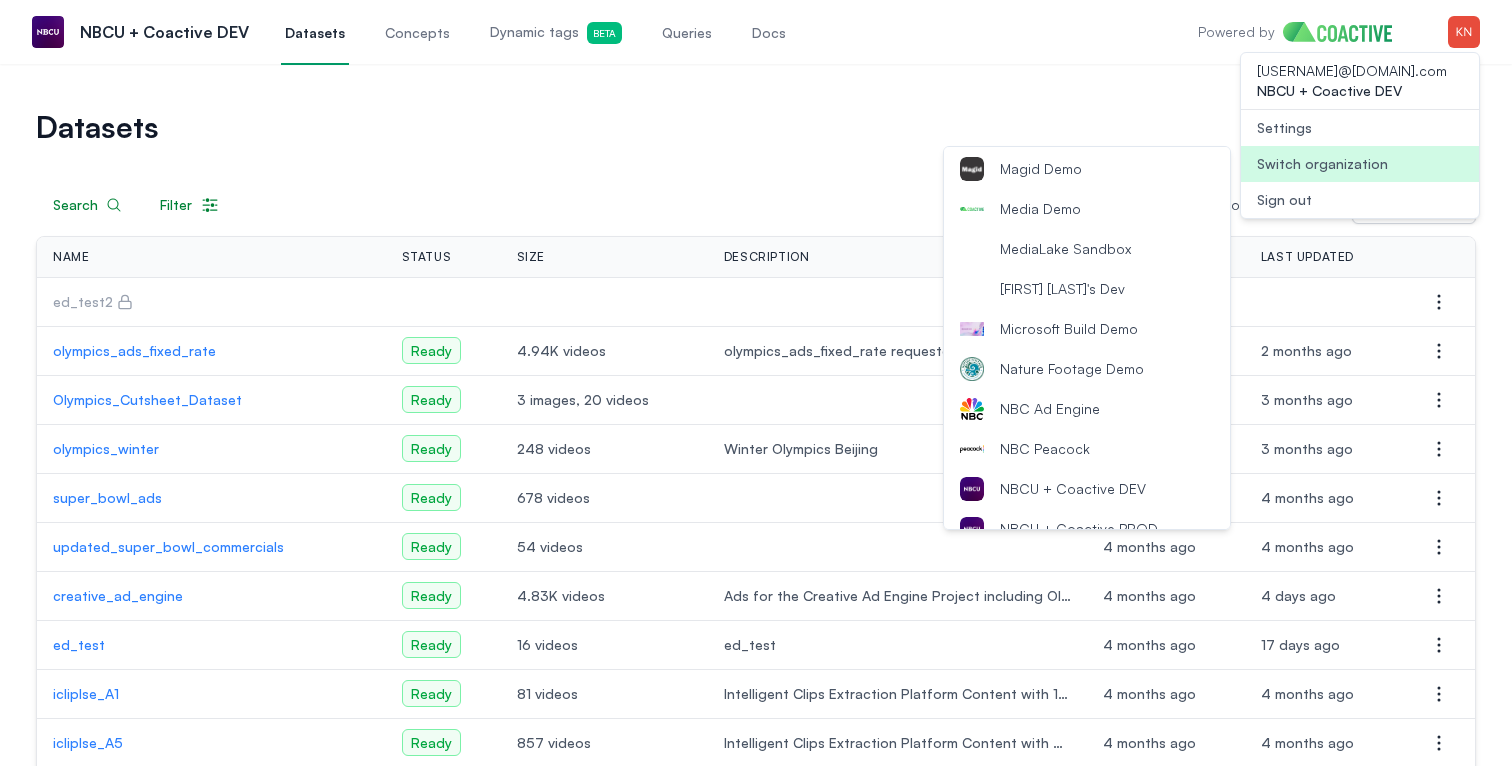 click on "Media Demo" at bounding box center [1087, 209] 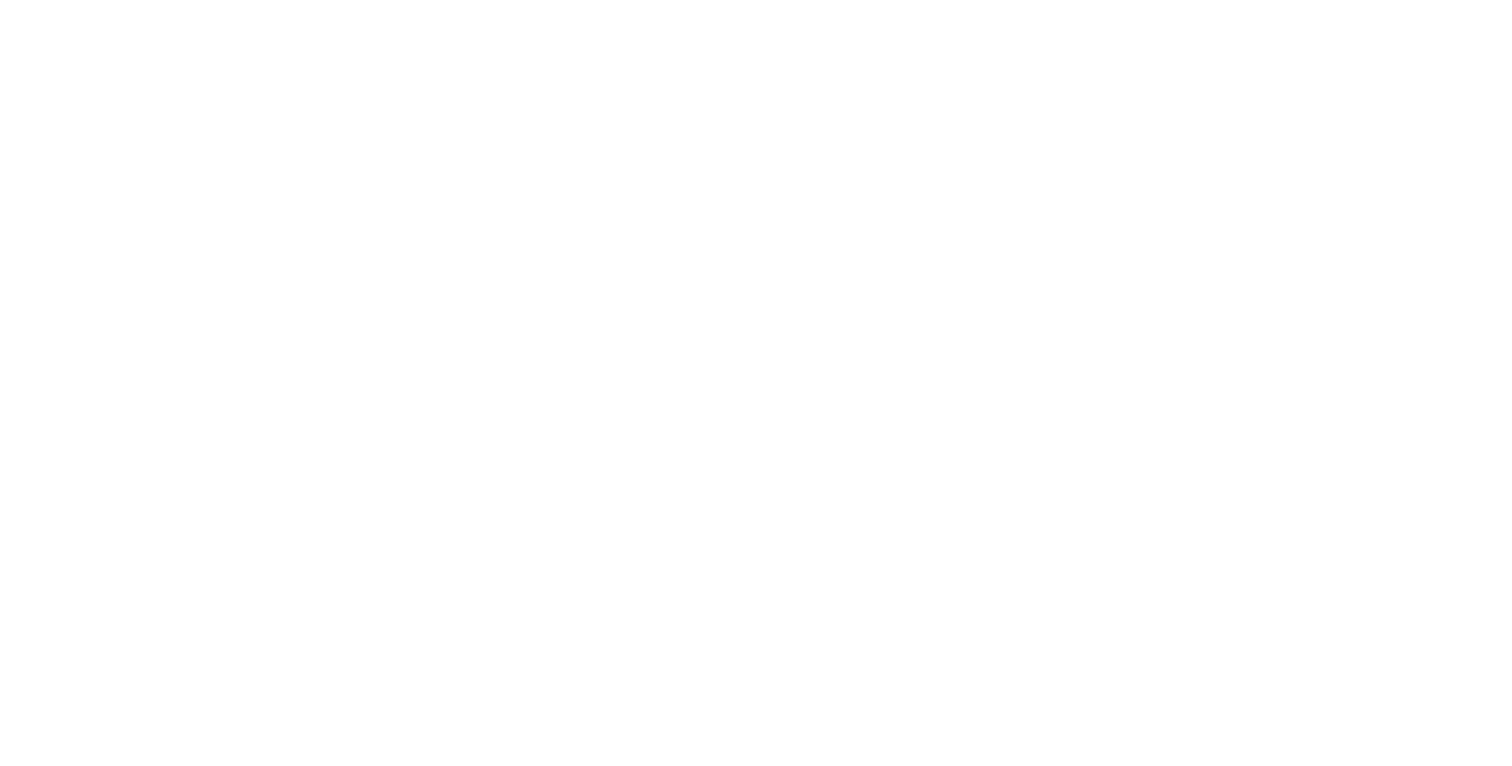 scroll, scrollTop: 0, scrollLeft: 0, axis: both 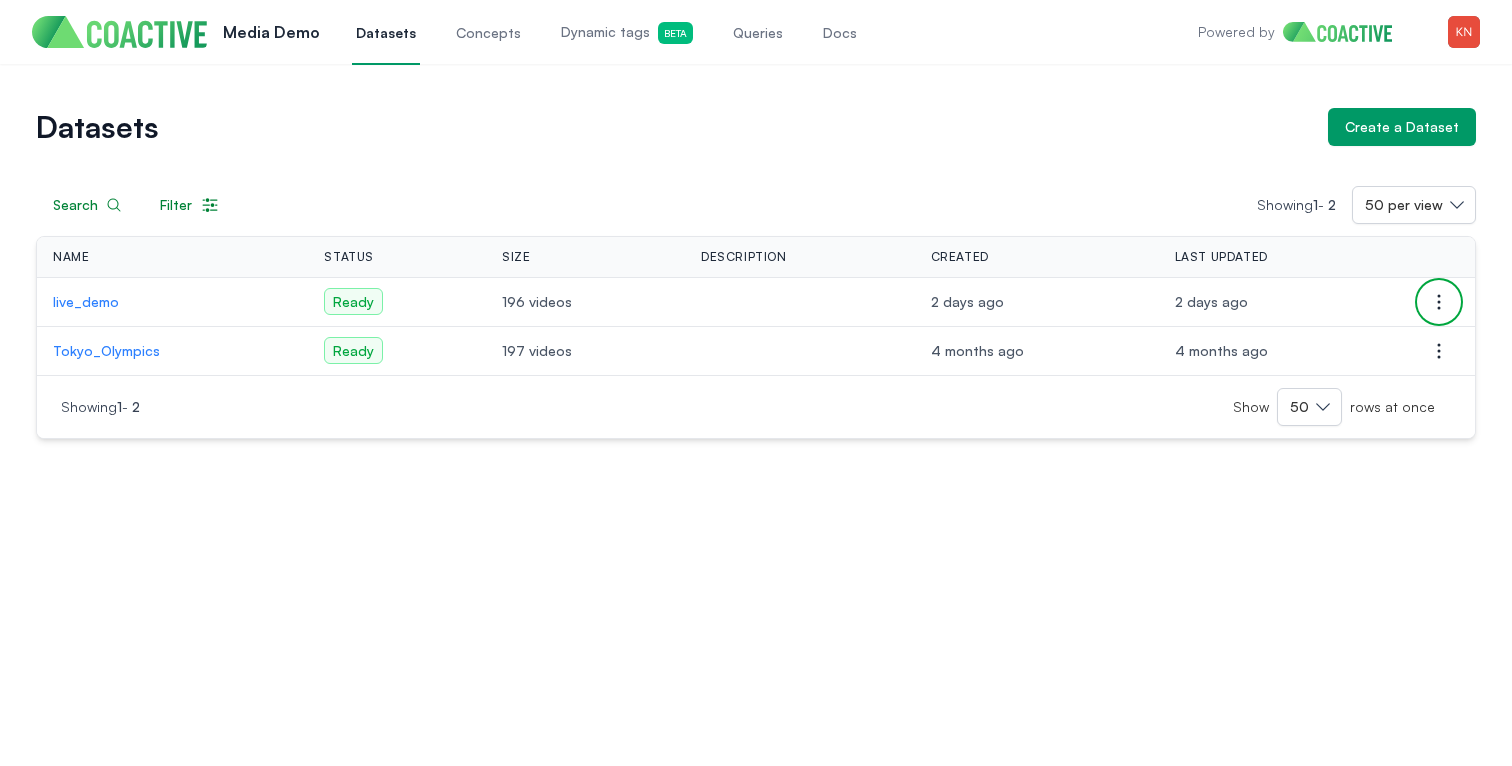 click 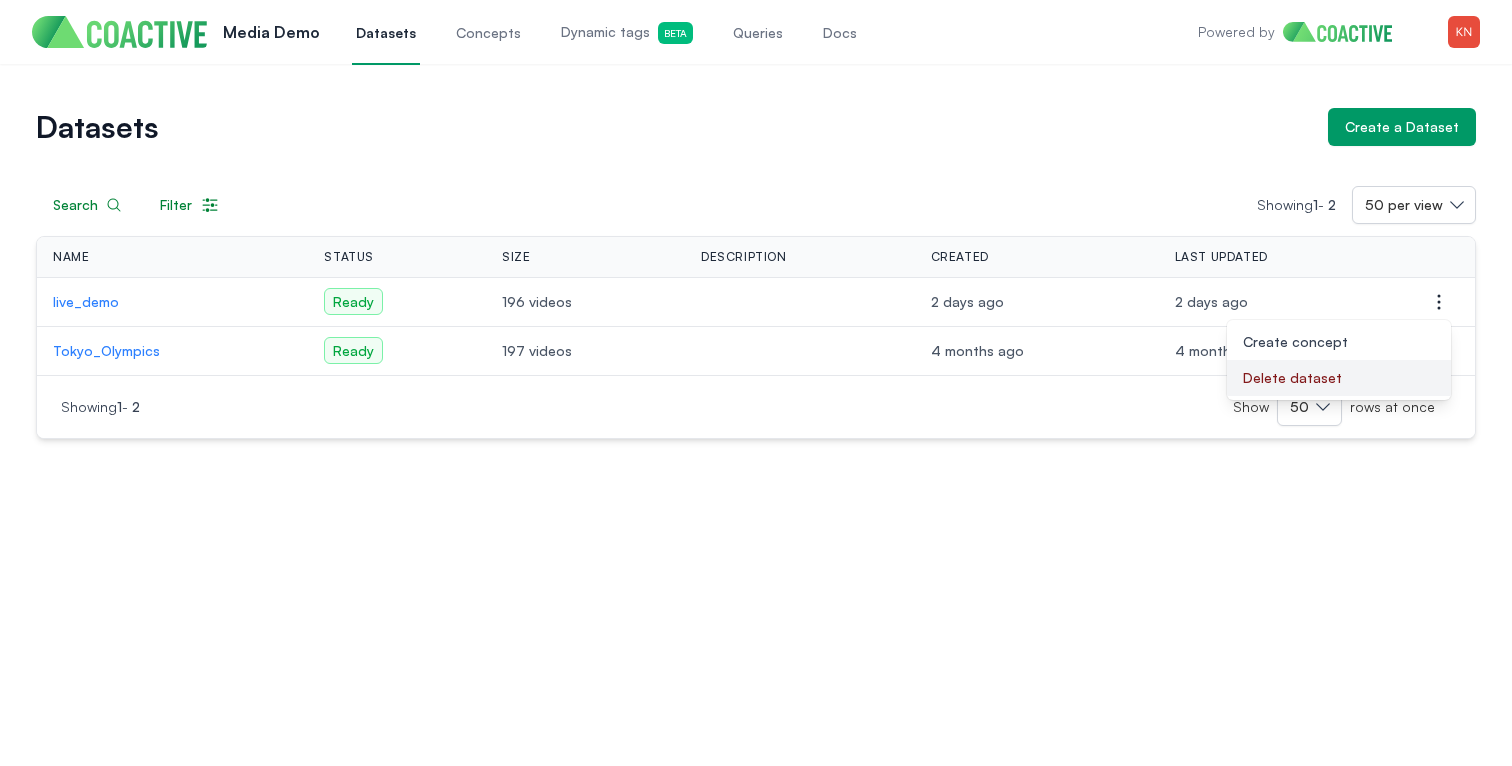 click on "Delete dataset" at bounding box center [1339, 378] 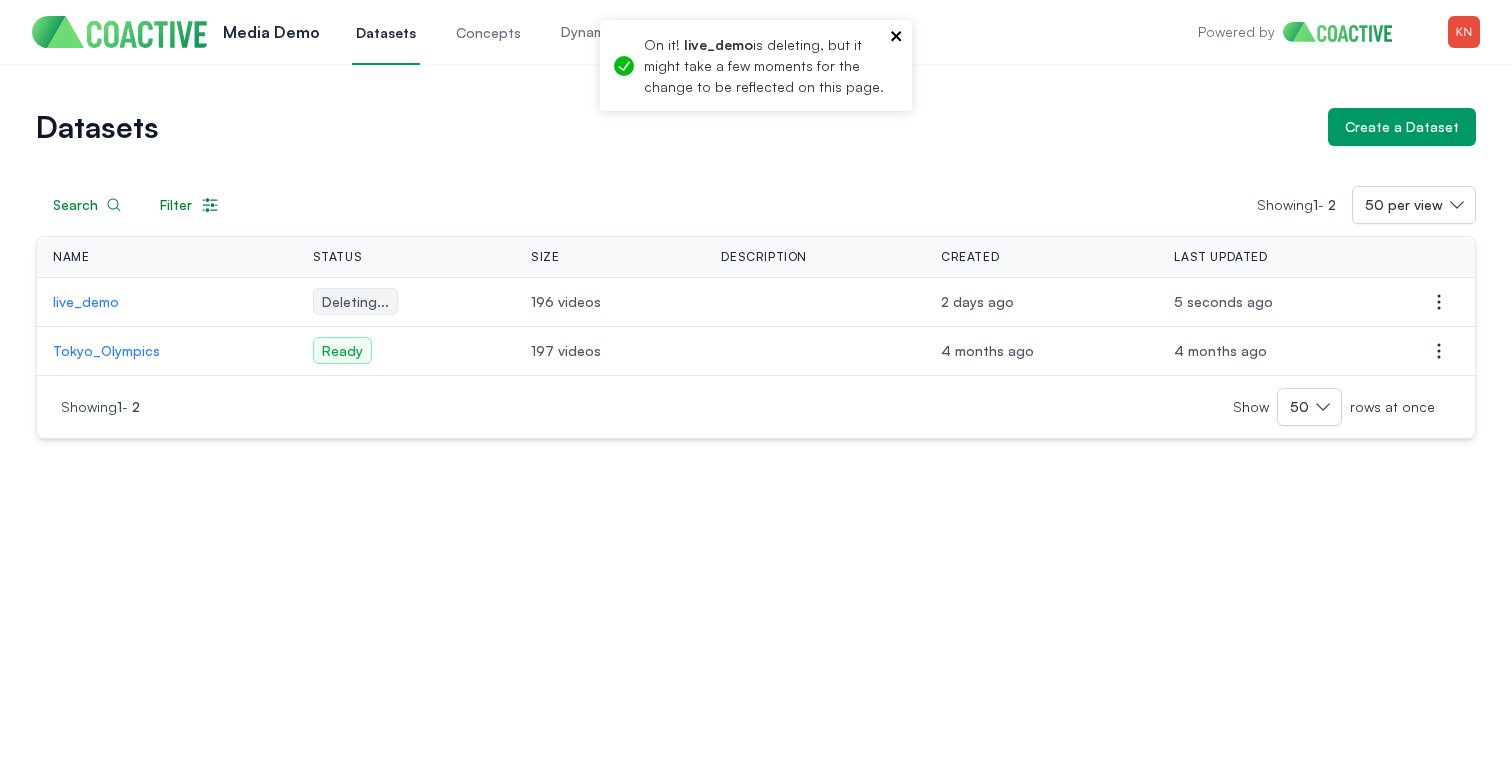 click 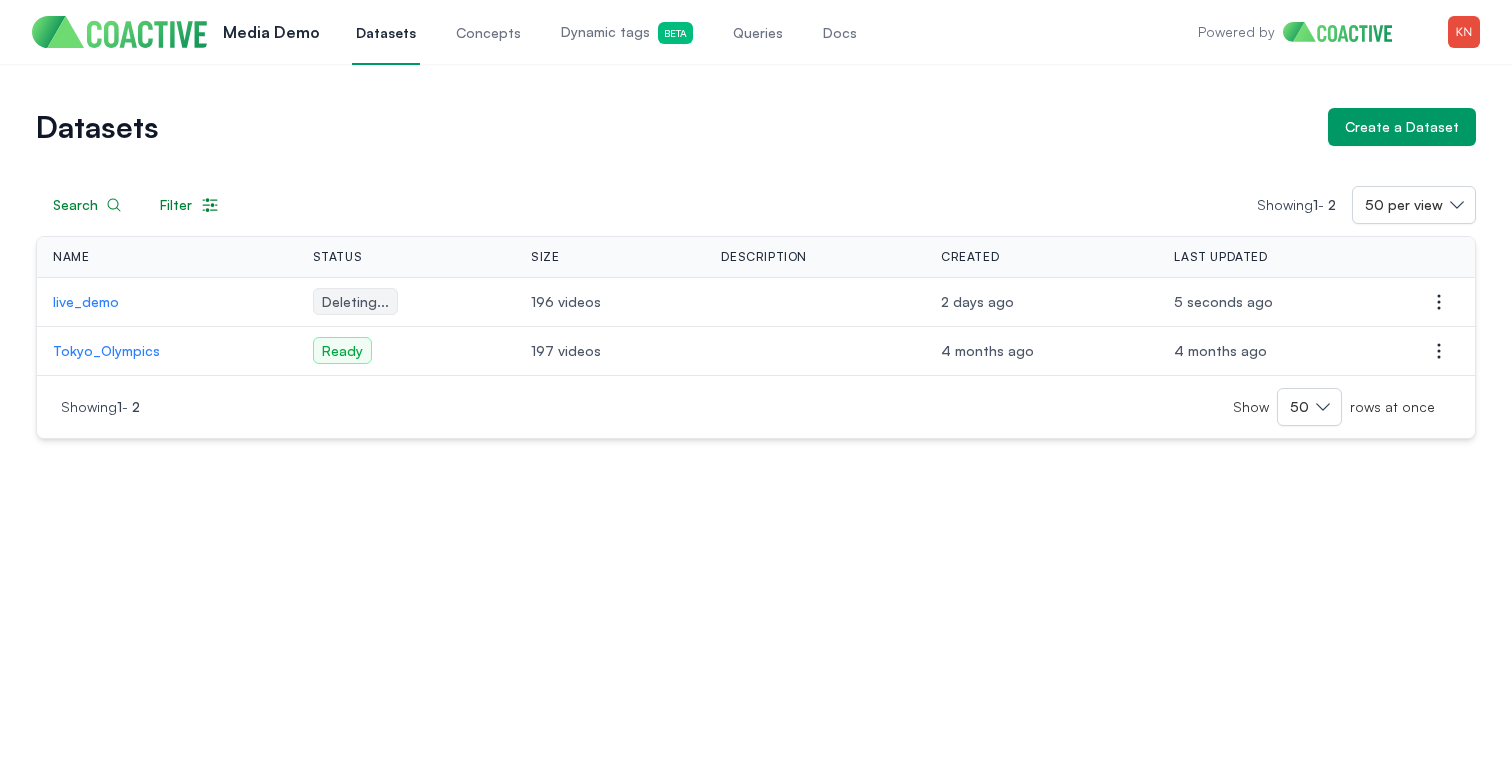 click on "Concepts" at bounding box center (488, 32) 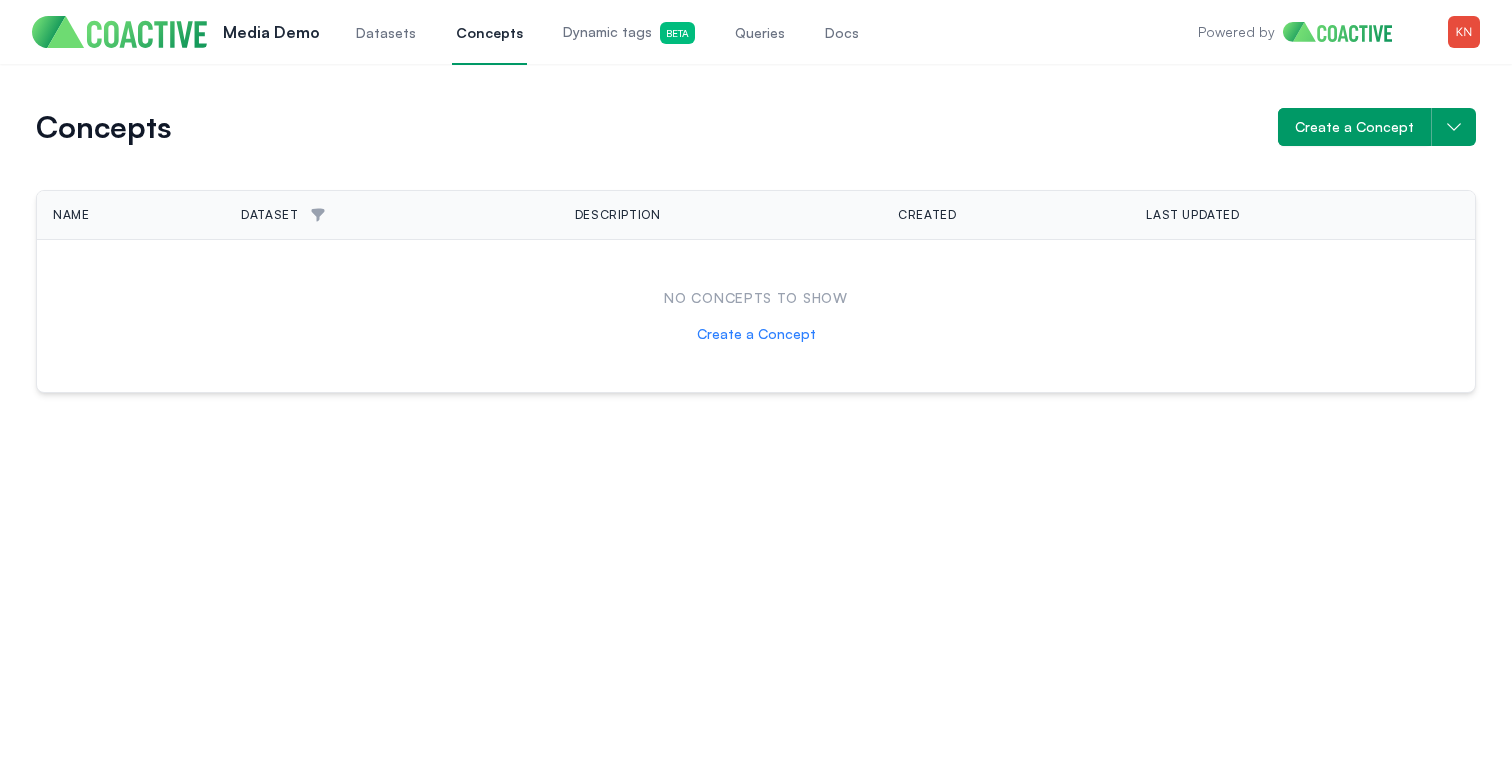 click on "Dynamic tags Beta" at bounding box center (629, 33) 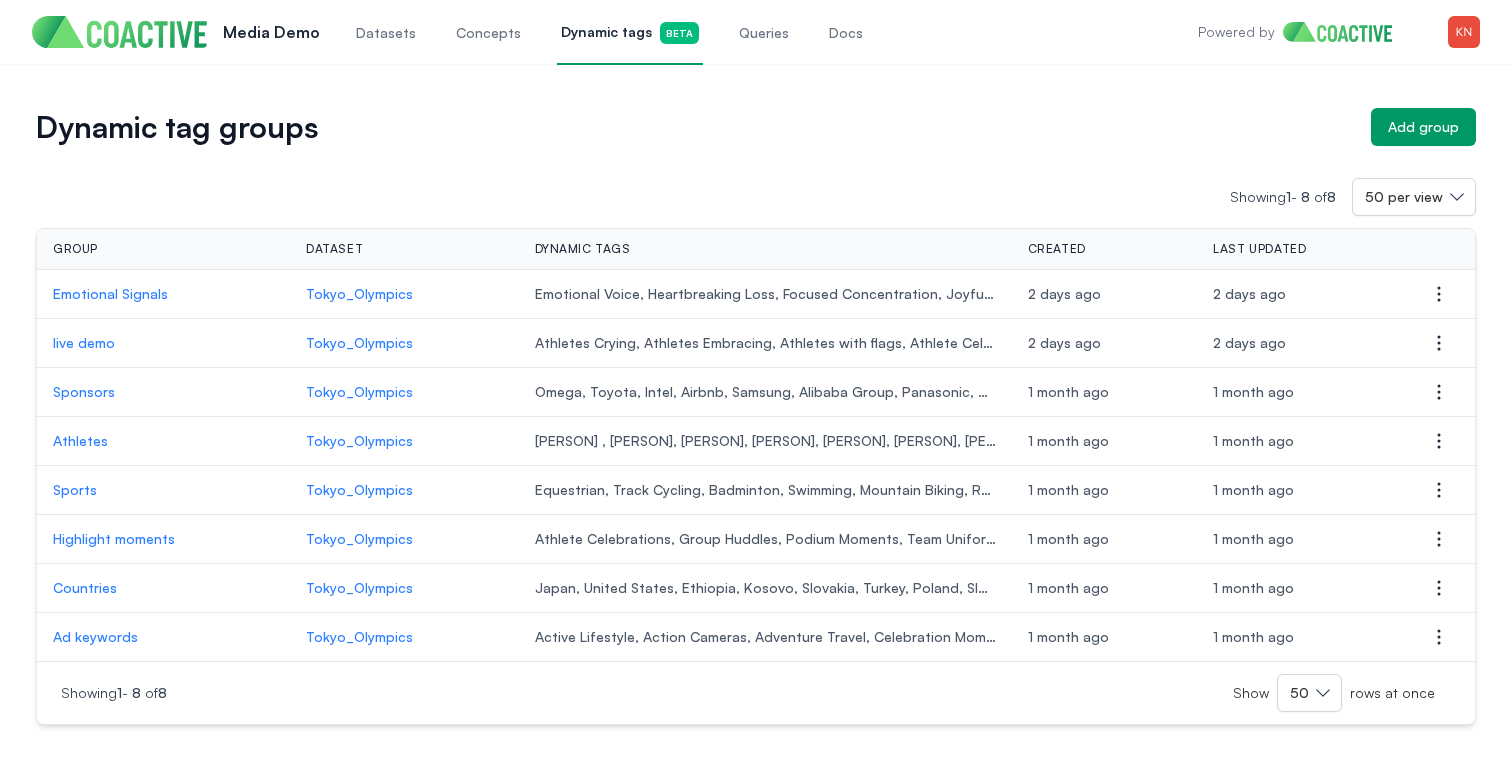 click on "Emotional Signals" at bounding box center (163, 294) 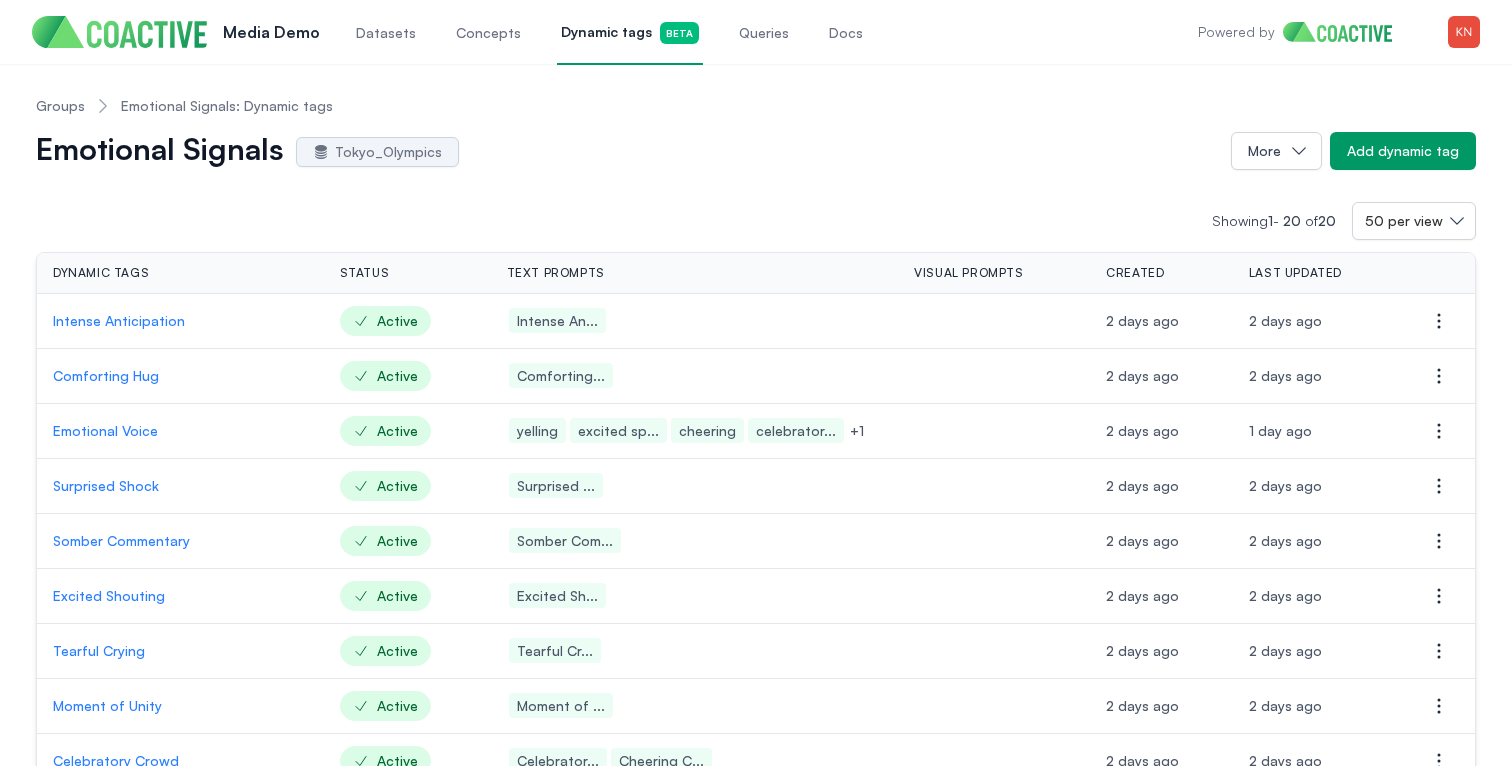 click on "Dynamic tags Beta" at bounding box center (630, 33) 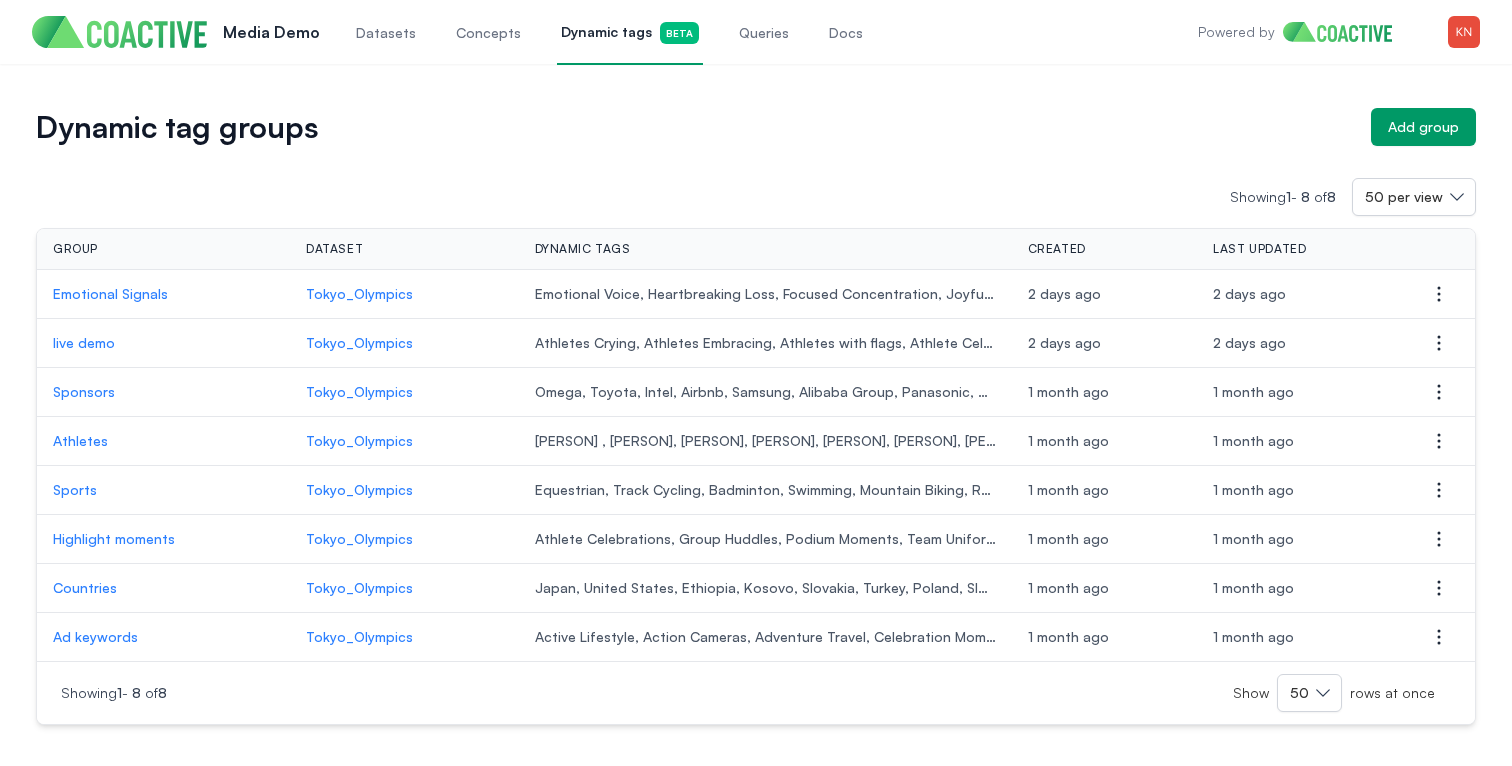 click on "Emotional Signals" at bounding box center [163, 294] 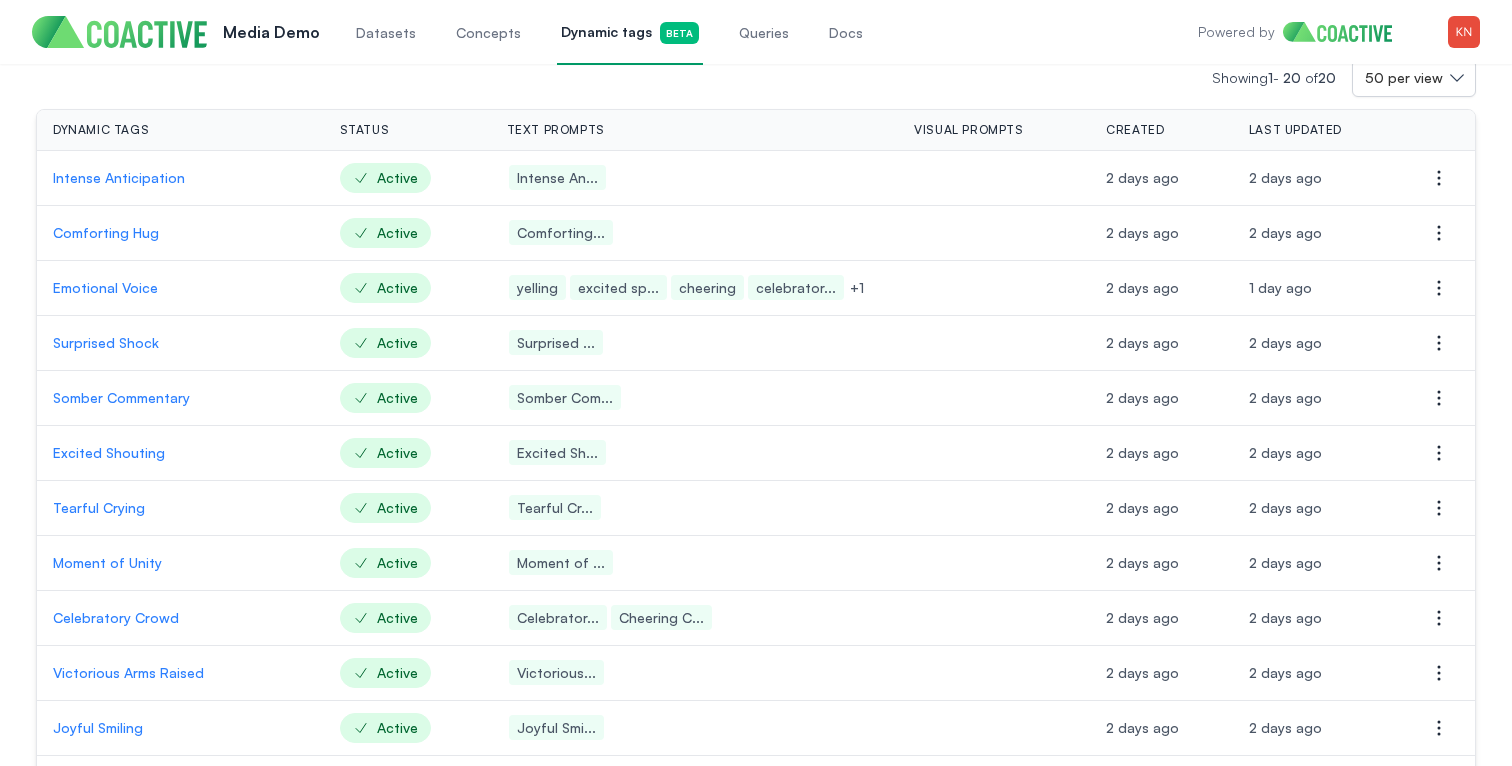 scroll, scrollTop: 137, scrollLeft: 0, axis: vertical 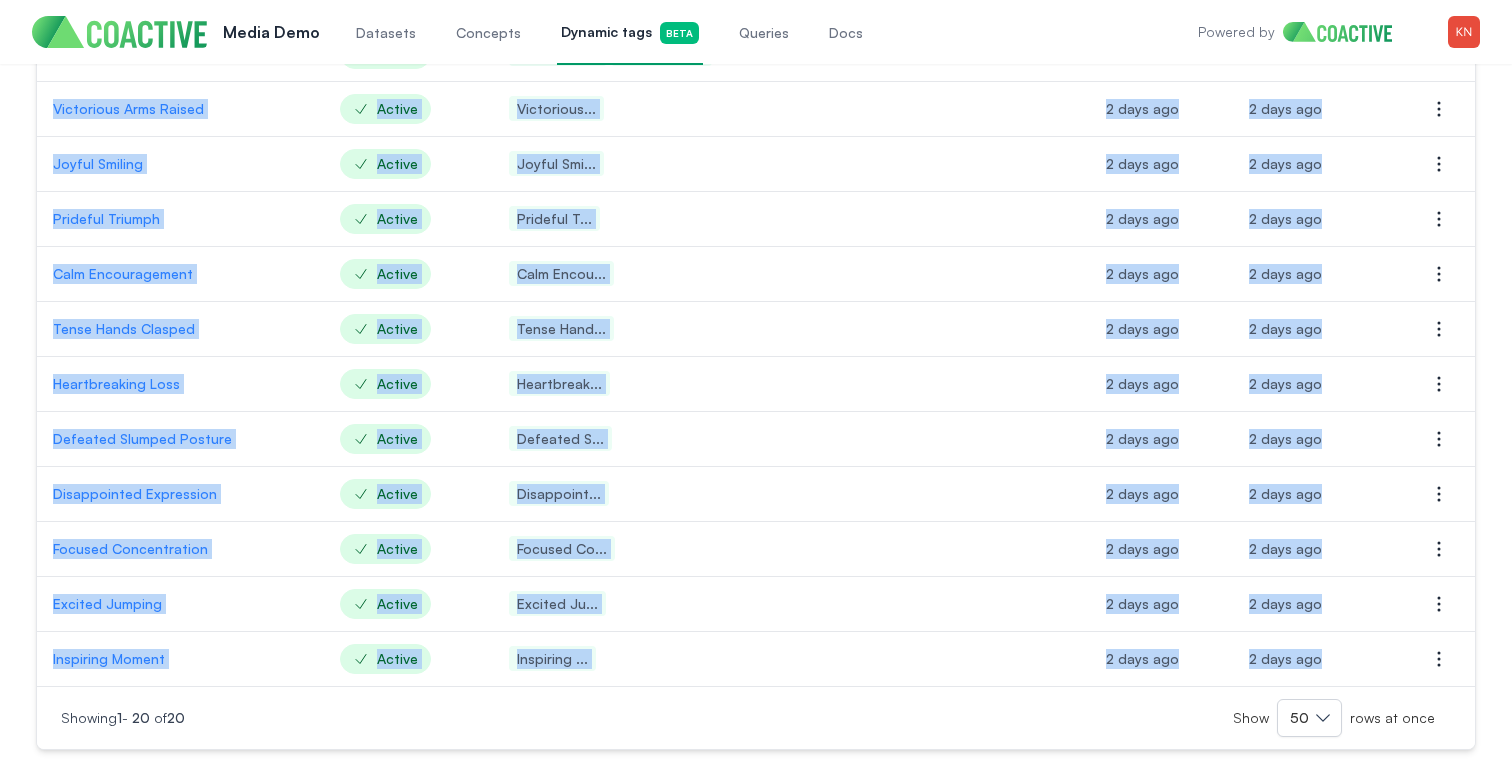drag, startPoint x: 46, startPoint y: 178, endPoint x: 1333, endPoint y: 662, distance: 1375 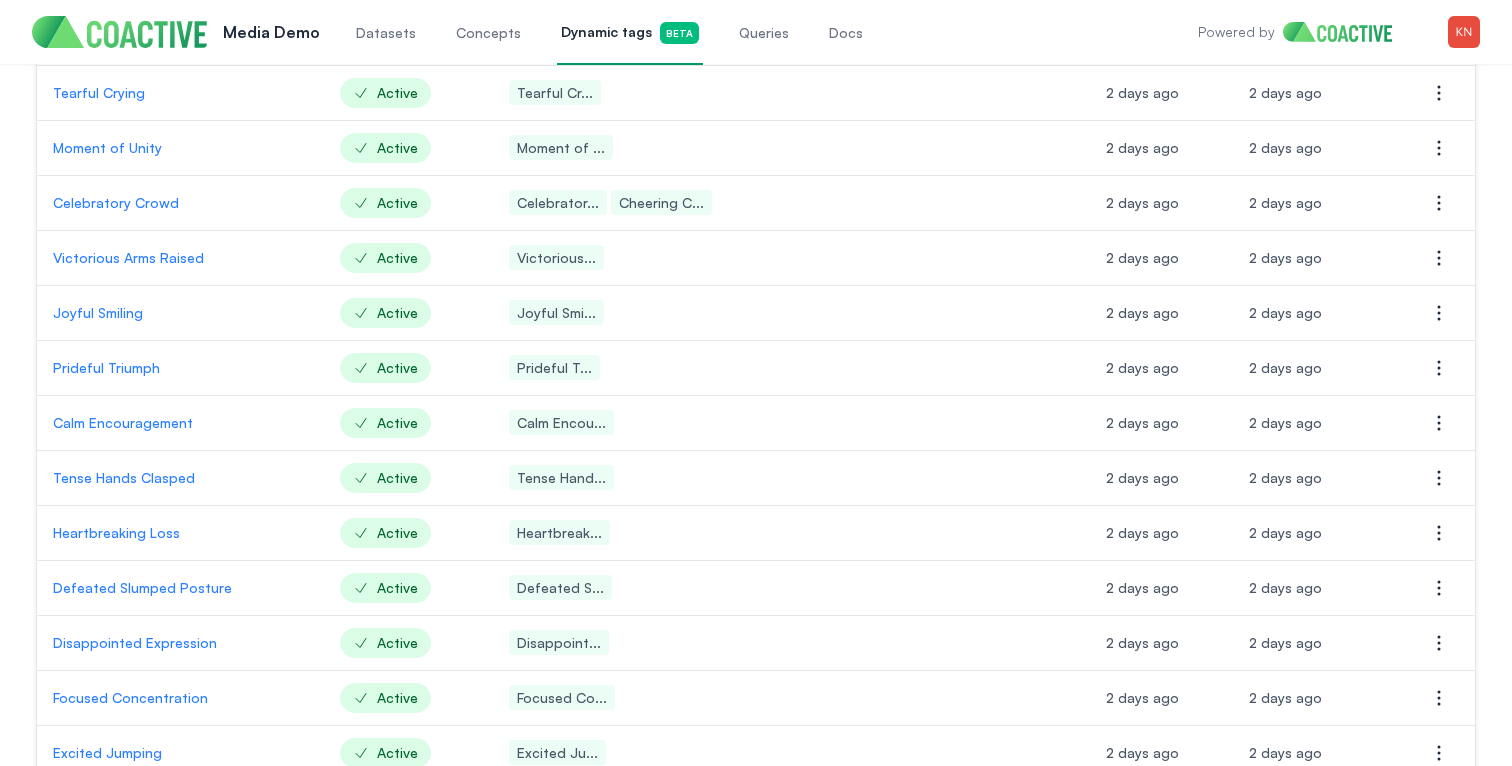 scroll, scrollTop: 488, scrollLeft: 0, axis: vertical 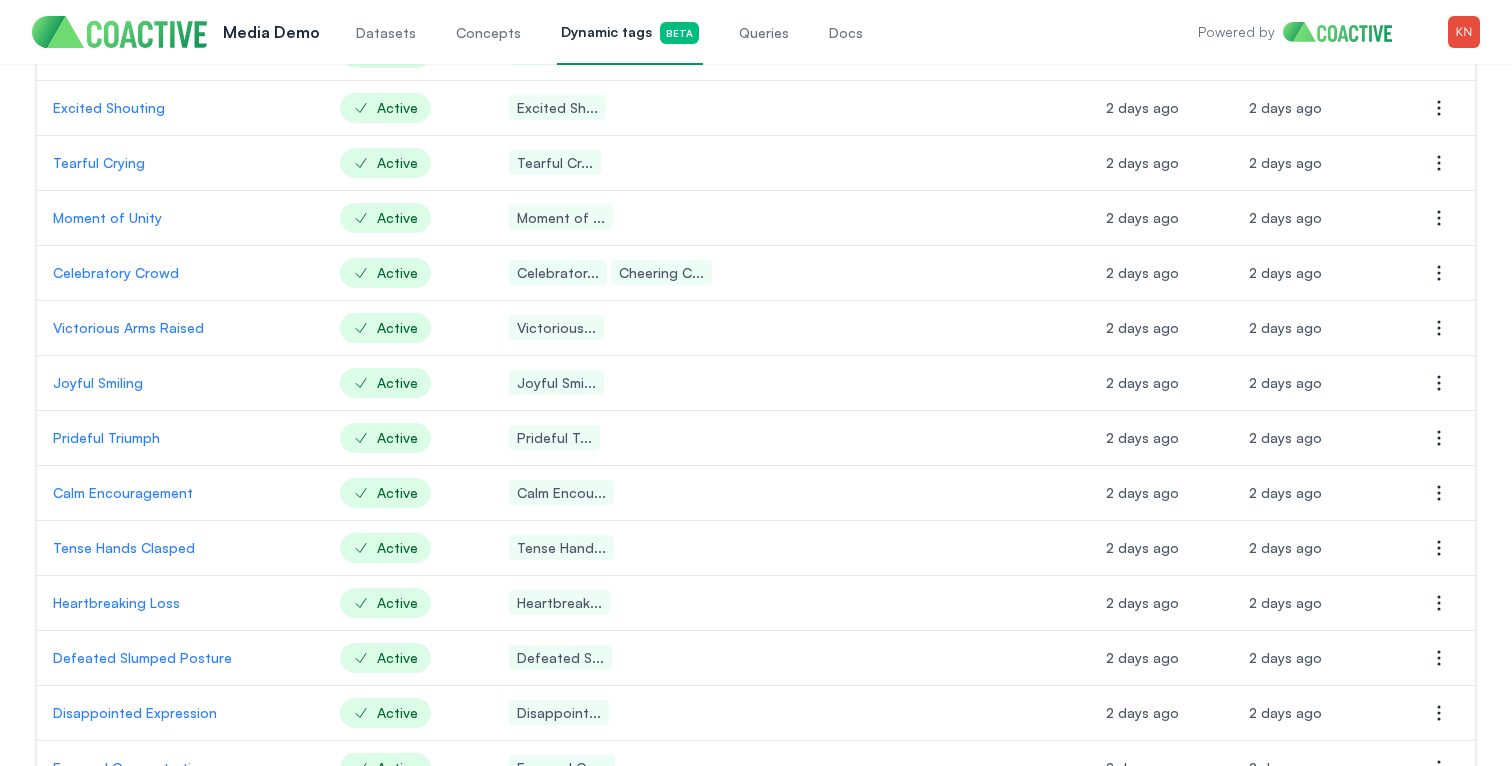 click on "Victorious Arms Raised" at bounding box center [180, 328] 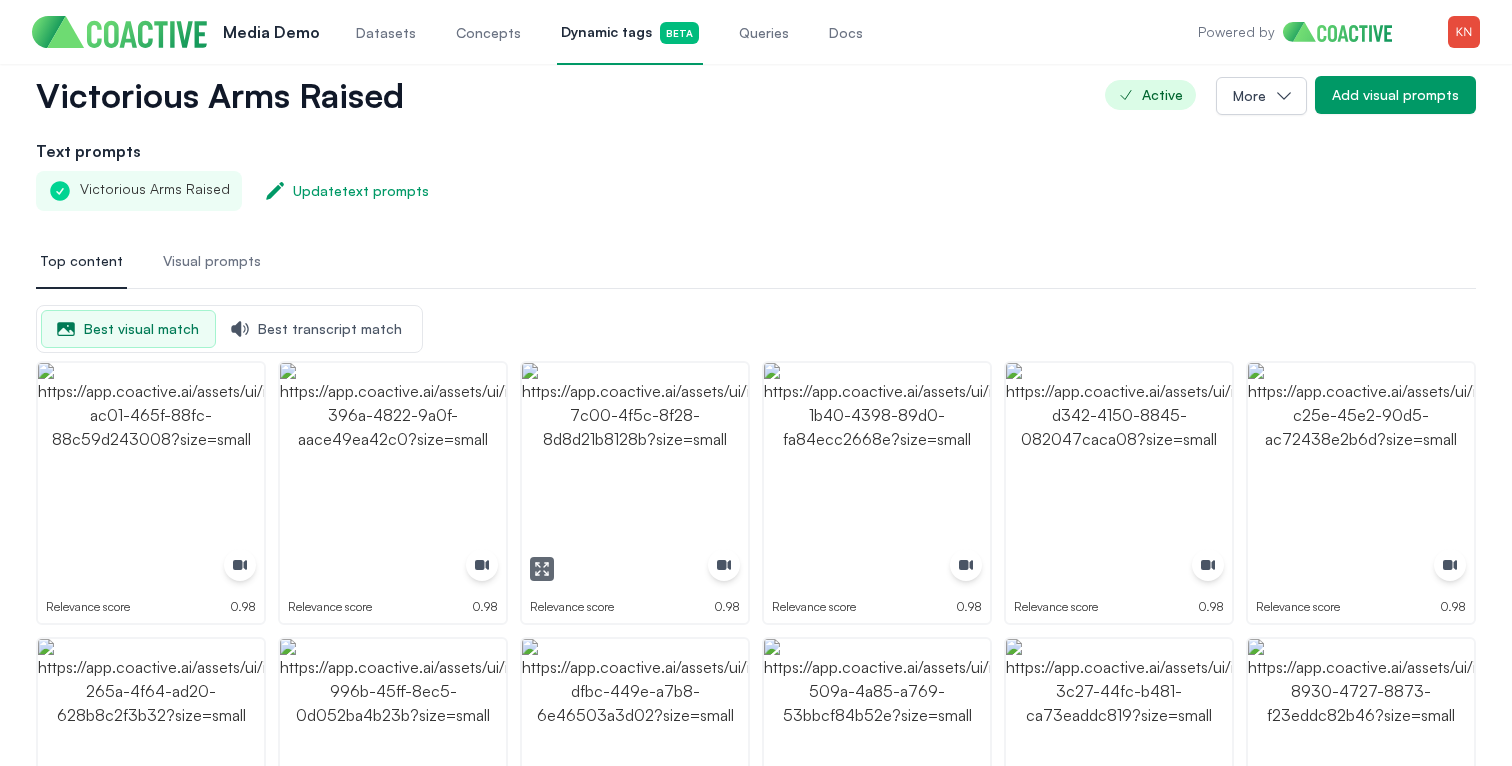 scroll, scrollTop: 0, scrollLeft: 0, axis: both 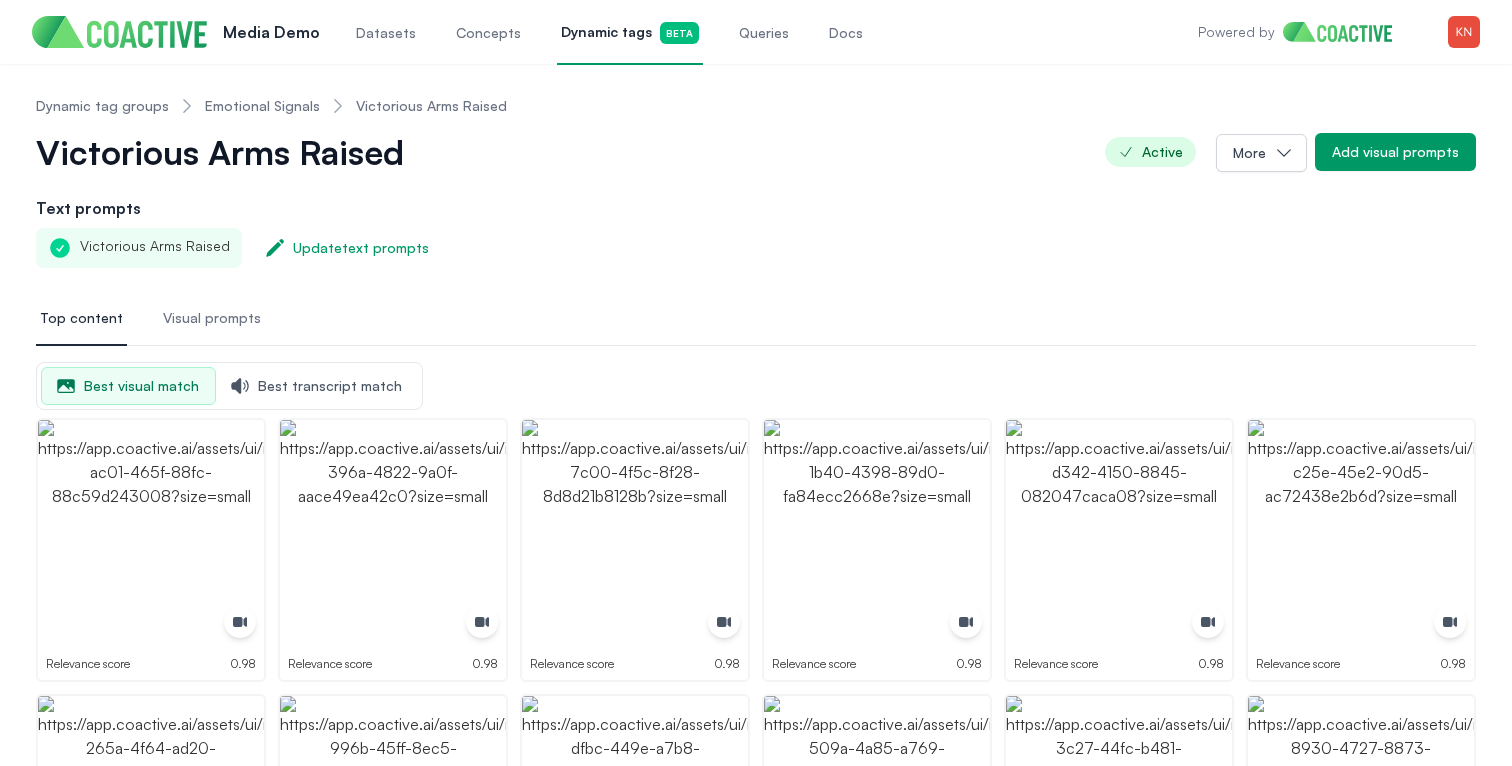 click on "Victorious Arms Raised" at bounding box center (431, 106) 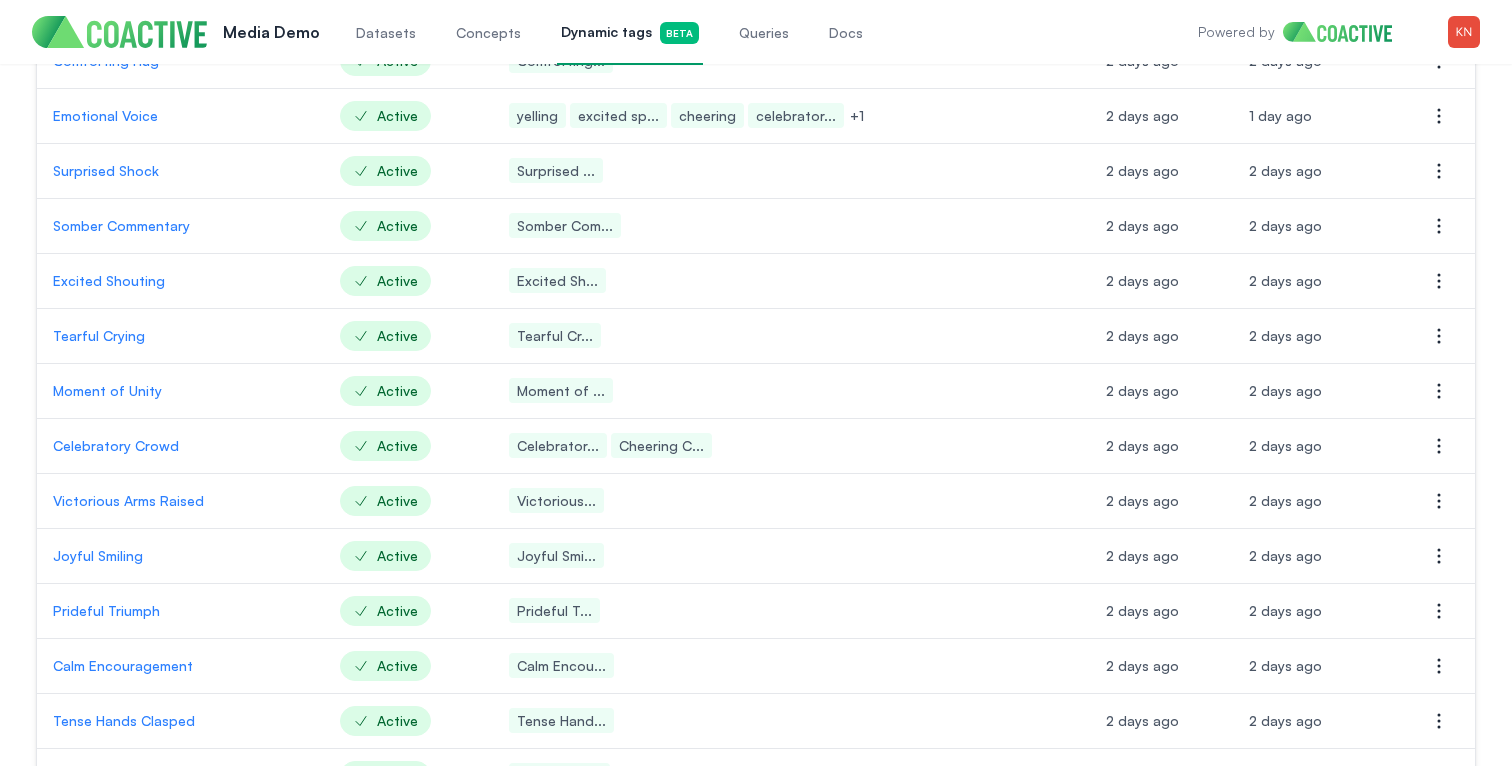 scroll, scrollTop: 348, scrollLeft: 0, axis: vertical 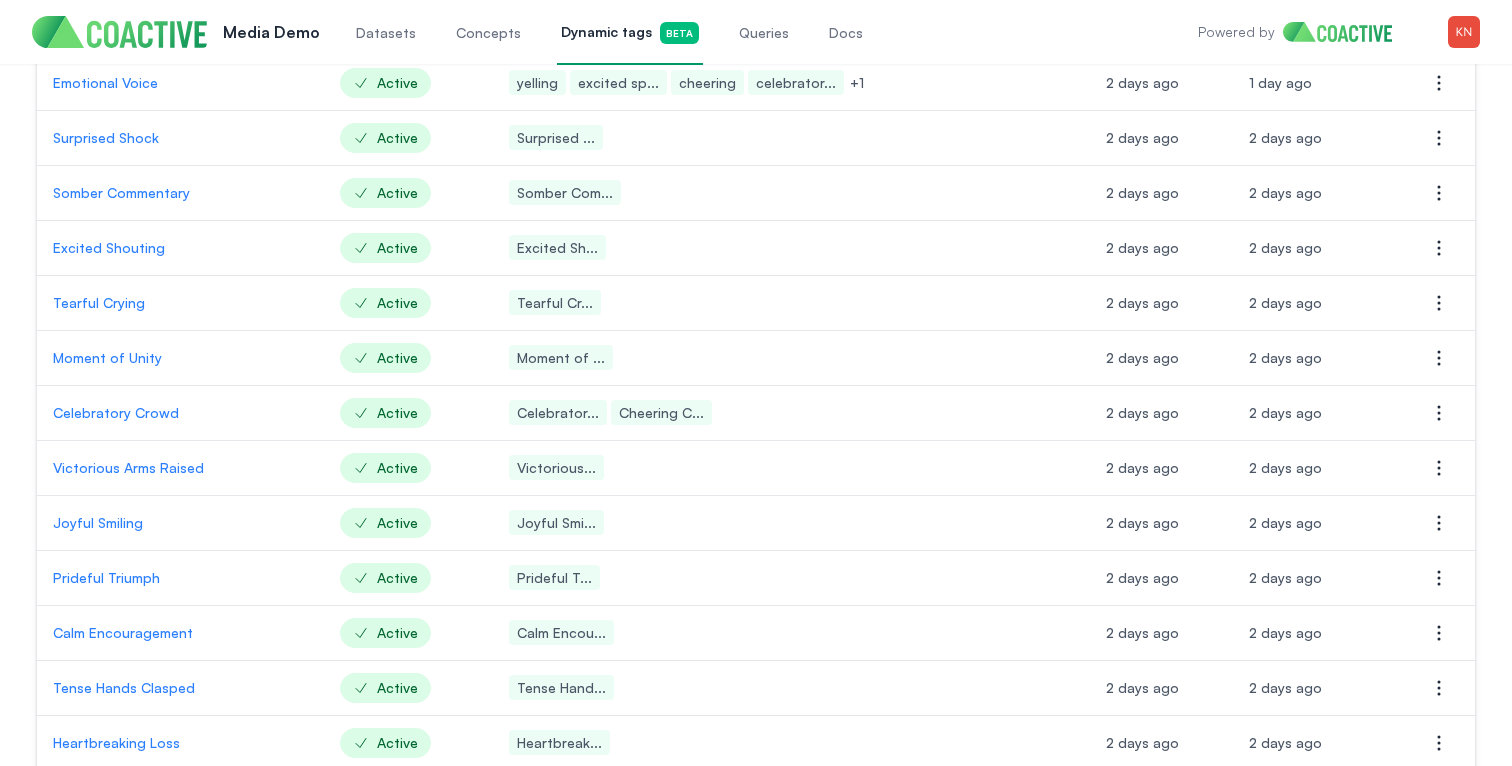 click on "Groups Emotional Signals: Dynamic tags Emotional Signals Tokyo_Olympics More Add dynamic tag Showing  1  -   20   of  20 50 per view Dynamic tags Status Text prompts Visual prompts Created Last updated Actions Intense Anticipation Active Intense An... 2 days ago 2 days ago Open options Comforting Hug Active Comforting... 2 days ago 2 days ago Open options Emotional Voice Active yelling excited sp... cheering celebrator... + 1 2 days ago 1 day ago Open options Surprised Shock Active Surprised ... 2 days ago 2 days ago Open options Somber Commentary Active Somber Com... 2 days ago 2 days ago Open options Excited Shouting Active Excited Sh... 2 days ago 2 days ago Open options Tearful Crying Active Tearful Cr... 2 days ago 2 days ago Open options Moment of Unity Active Moment of ... 2 days ago 2 days ago Open options Celebratory Crowd Active Celebrator... Cheering C... 2 days ago 2 days ago Open options Victorious Arms Raised Active Victorious... 2 days ago 2 days ago Open options Joyful Smiling Active Active 1" at bounding box center [756, 420] 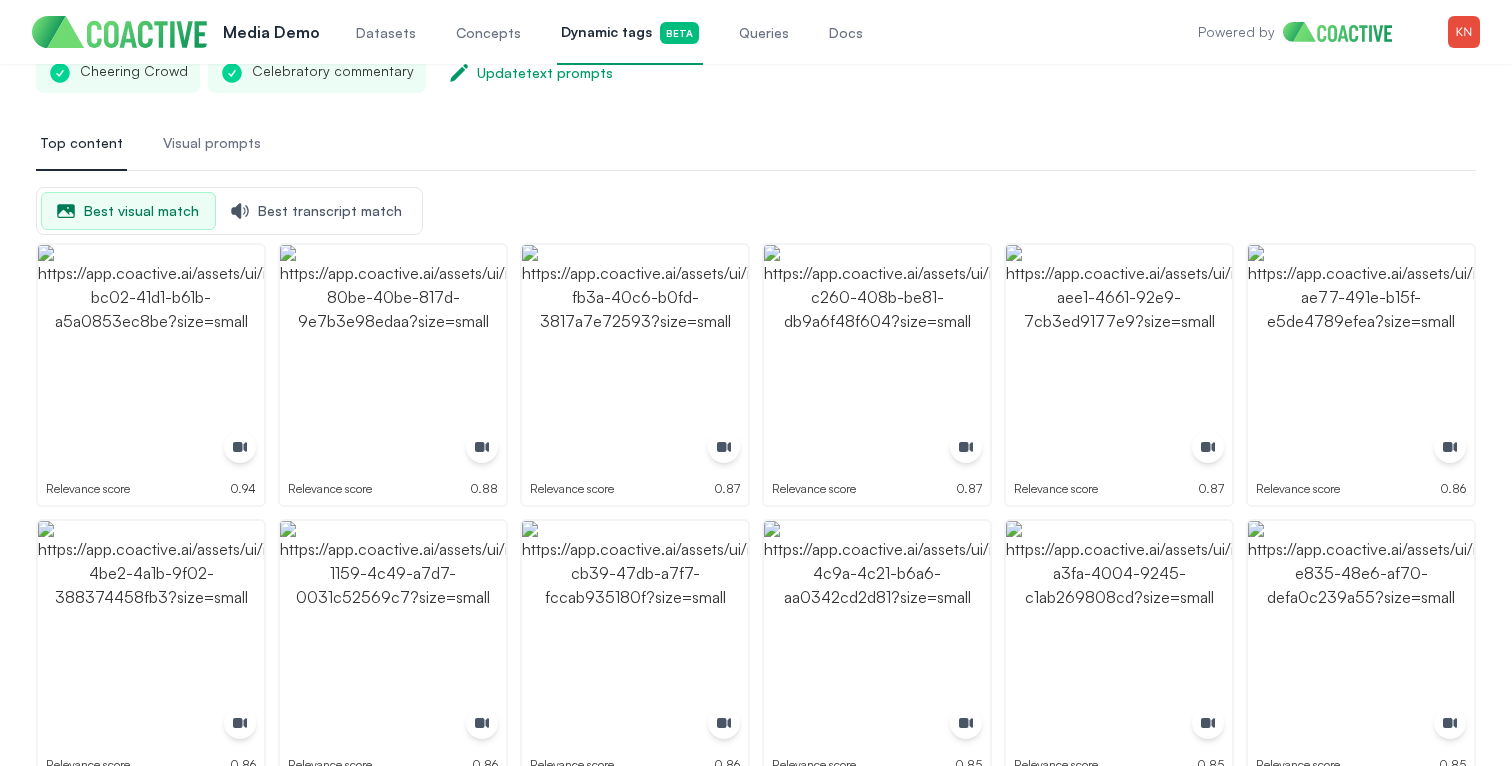 scroll, scrollTop: 0, scrollLeft: 0, axis: both 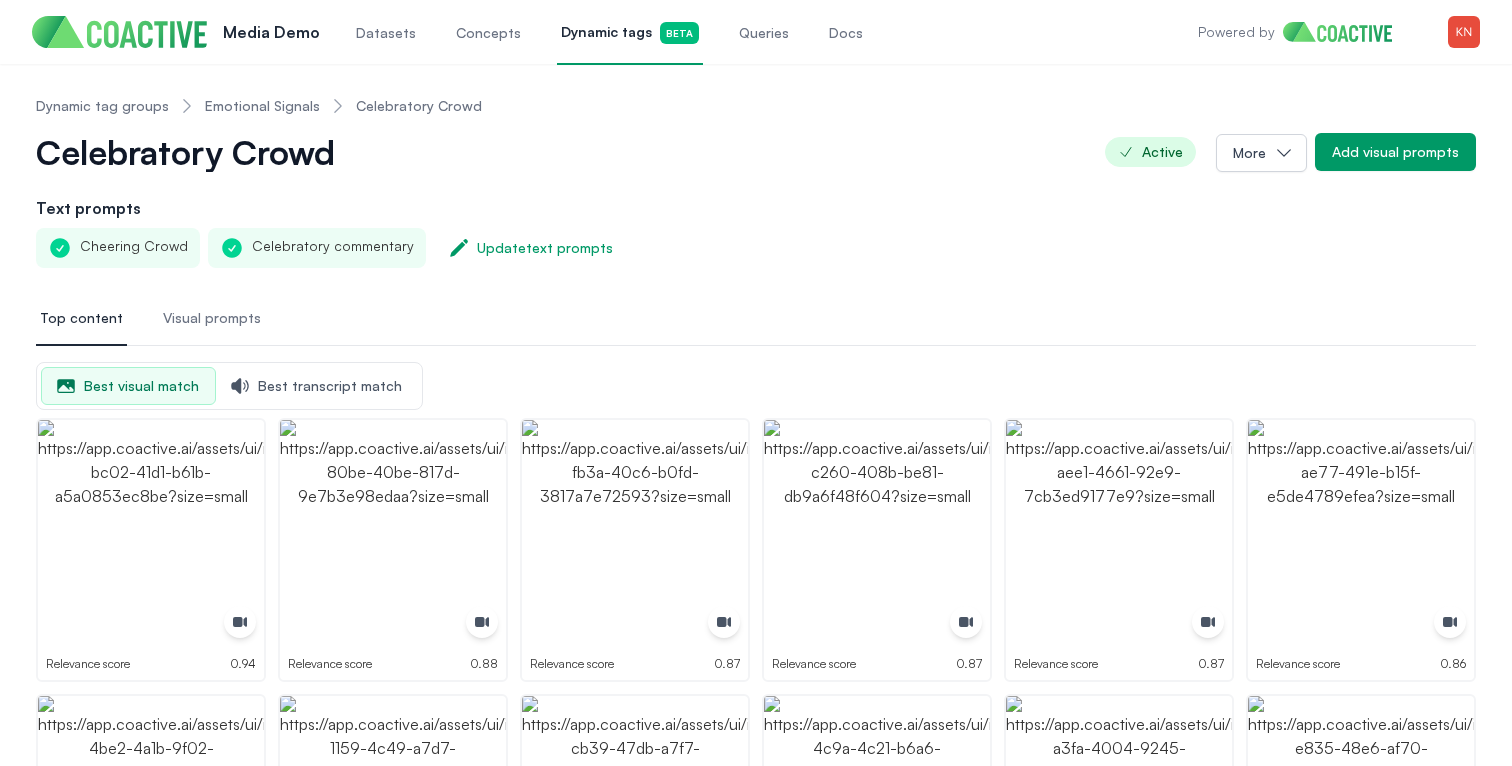 click on "Best transcript match" at bounding box center [317, 386] 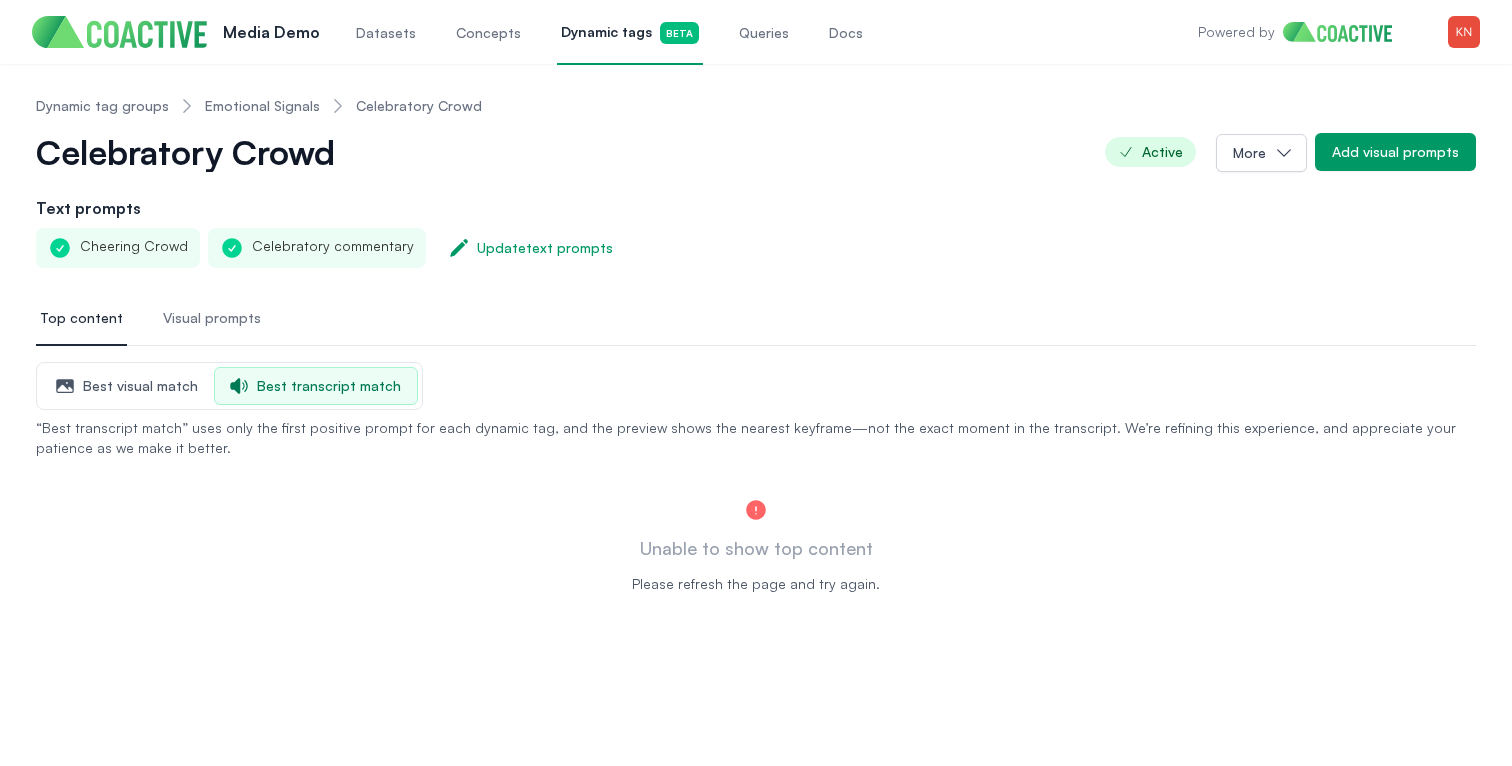 click on "Best visual match" at bounding box center [127, 386] 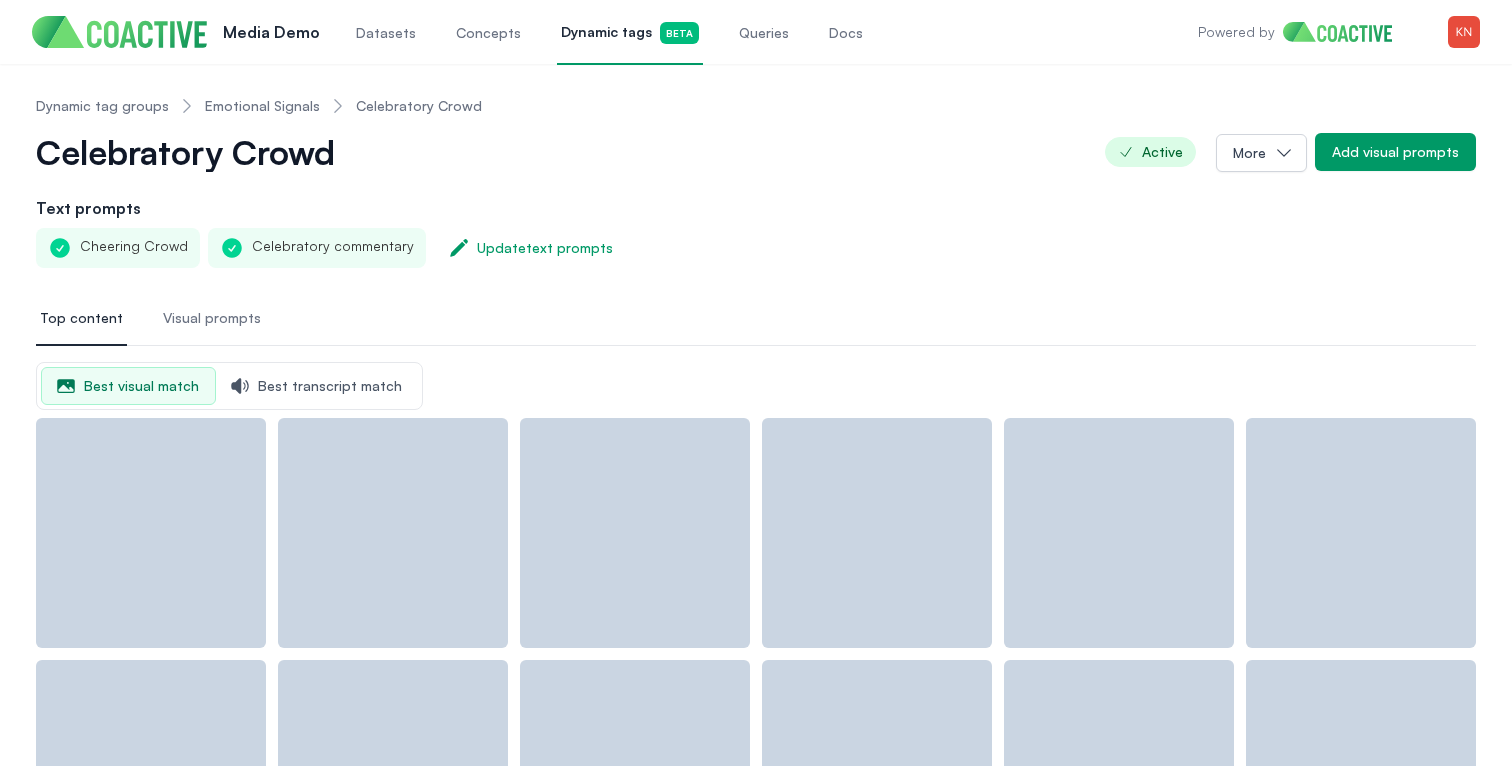 click on "Best transcript match" at bounding box center [317, 386] 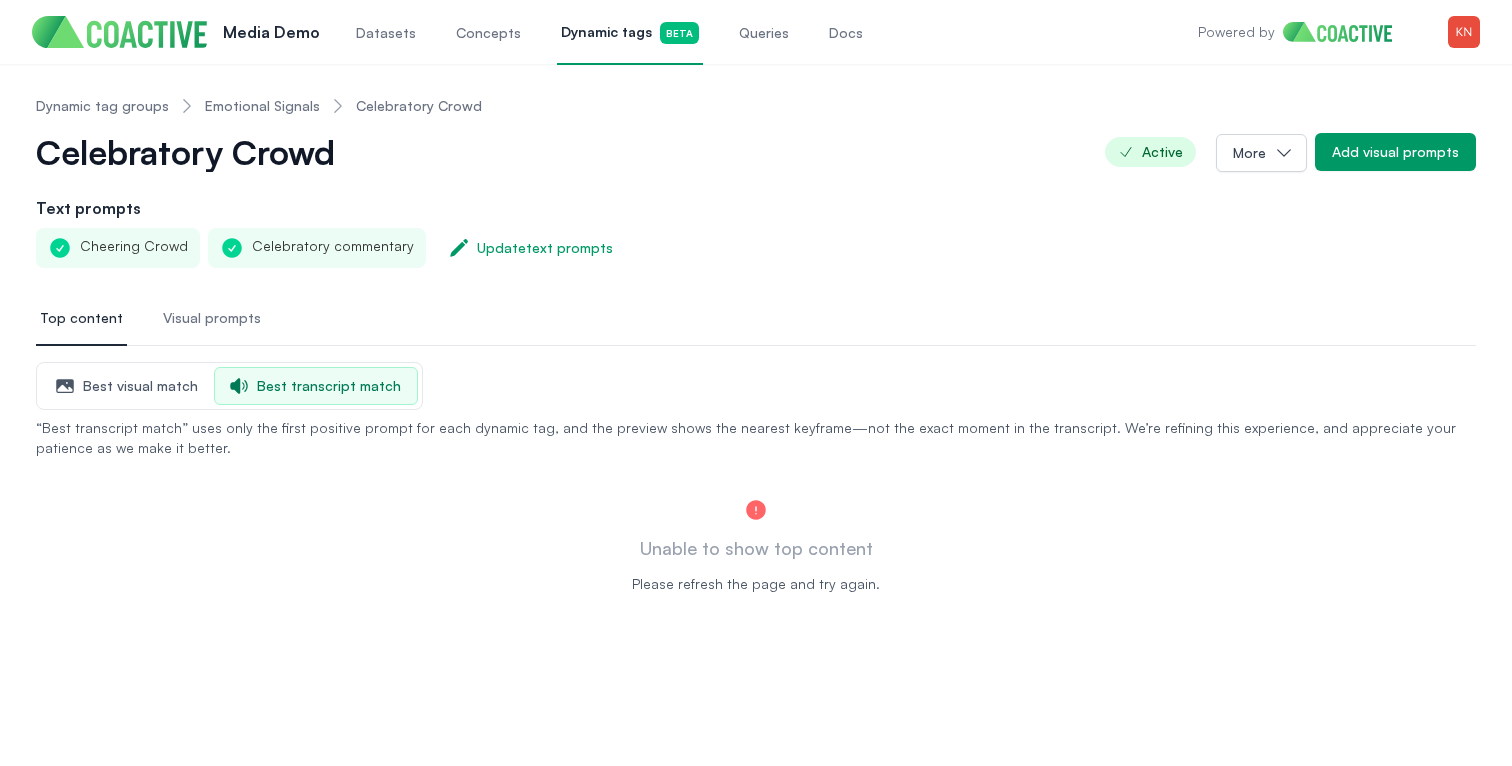 click on "Emotional Signals" at bounding box center (262, 106) 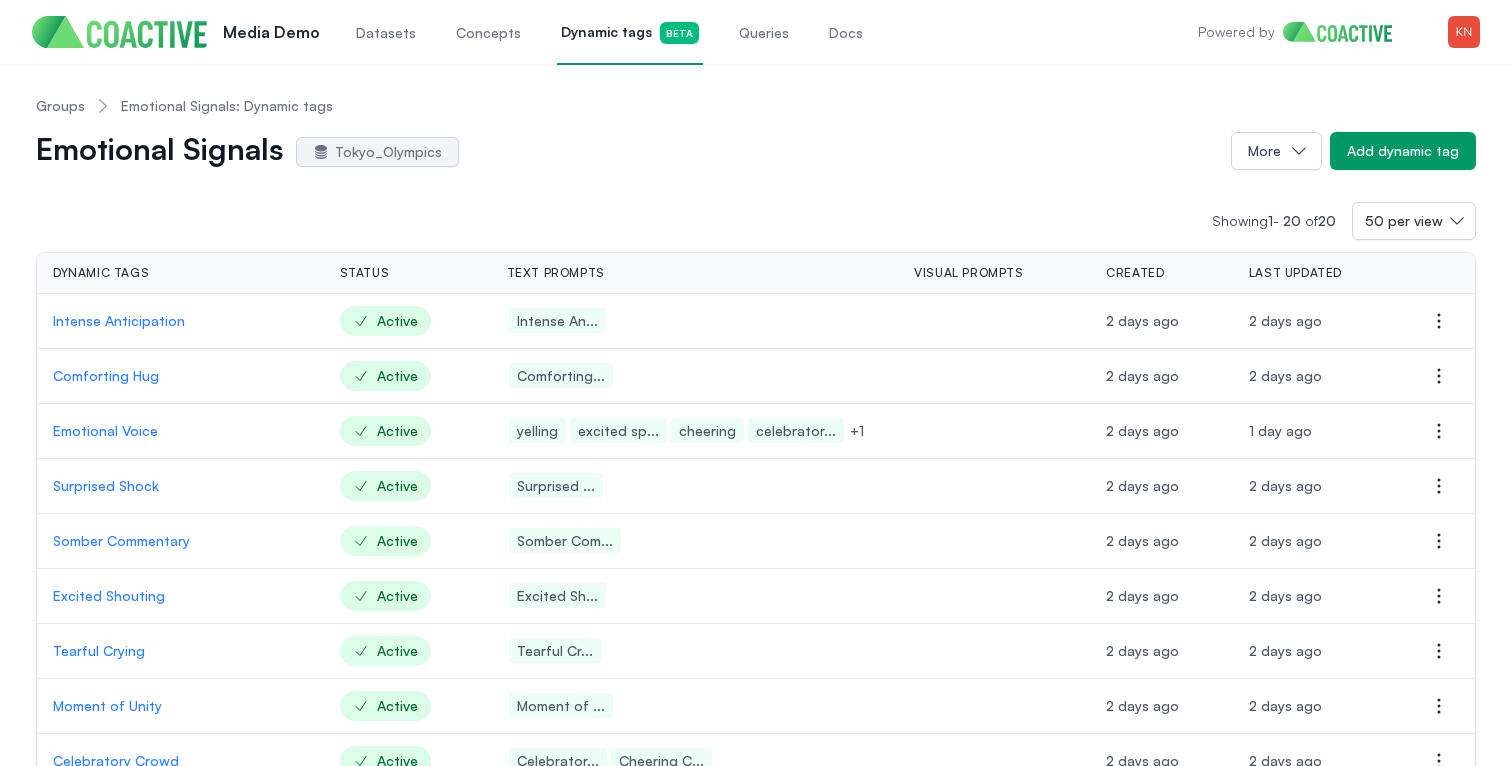 click on "Emotional Signals: Dynamic tags" at bounding box center [227, 106] 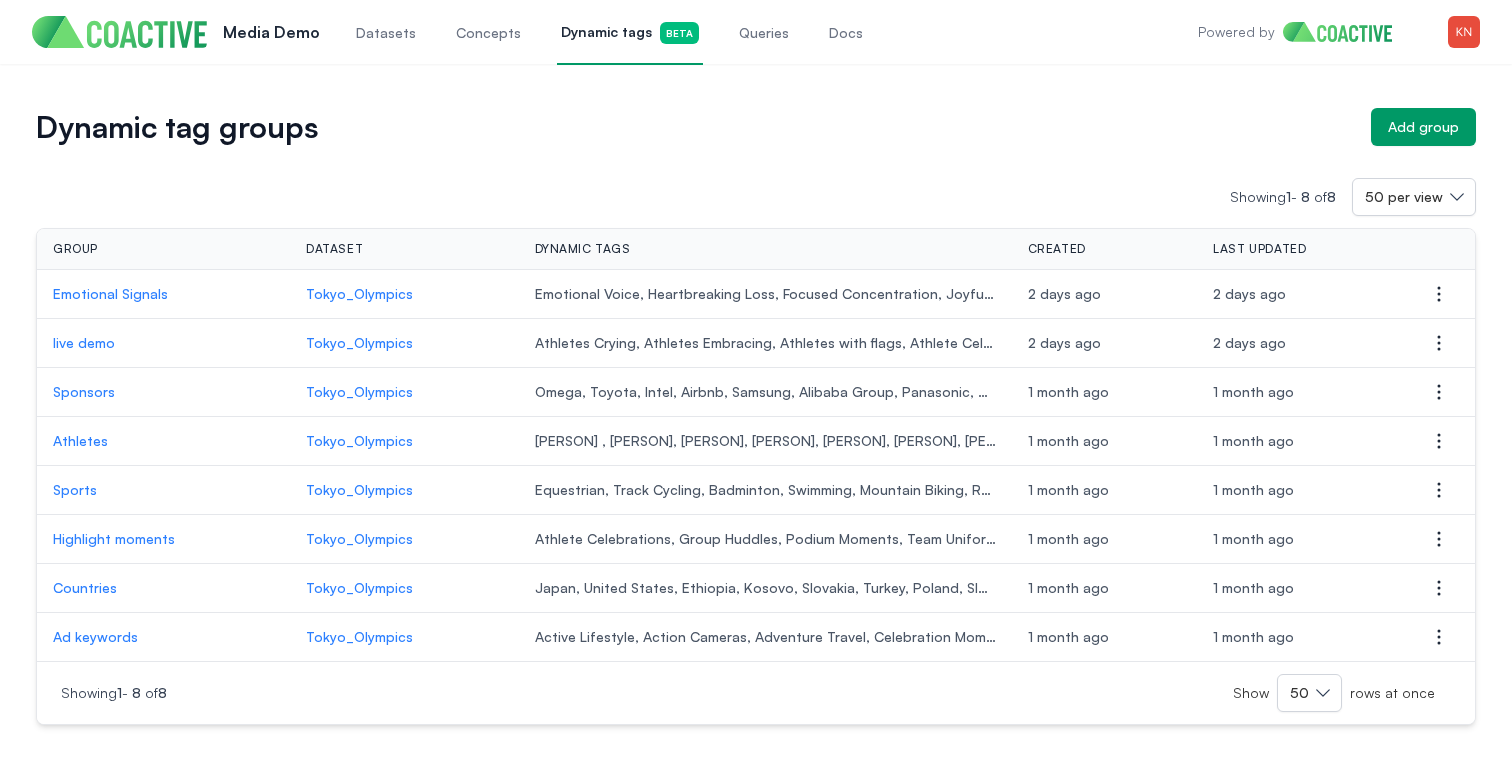click on "Emotional Signals" at bounding box center [163, 294] 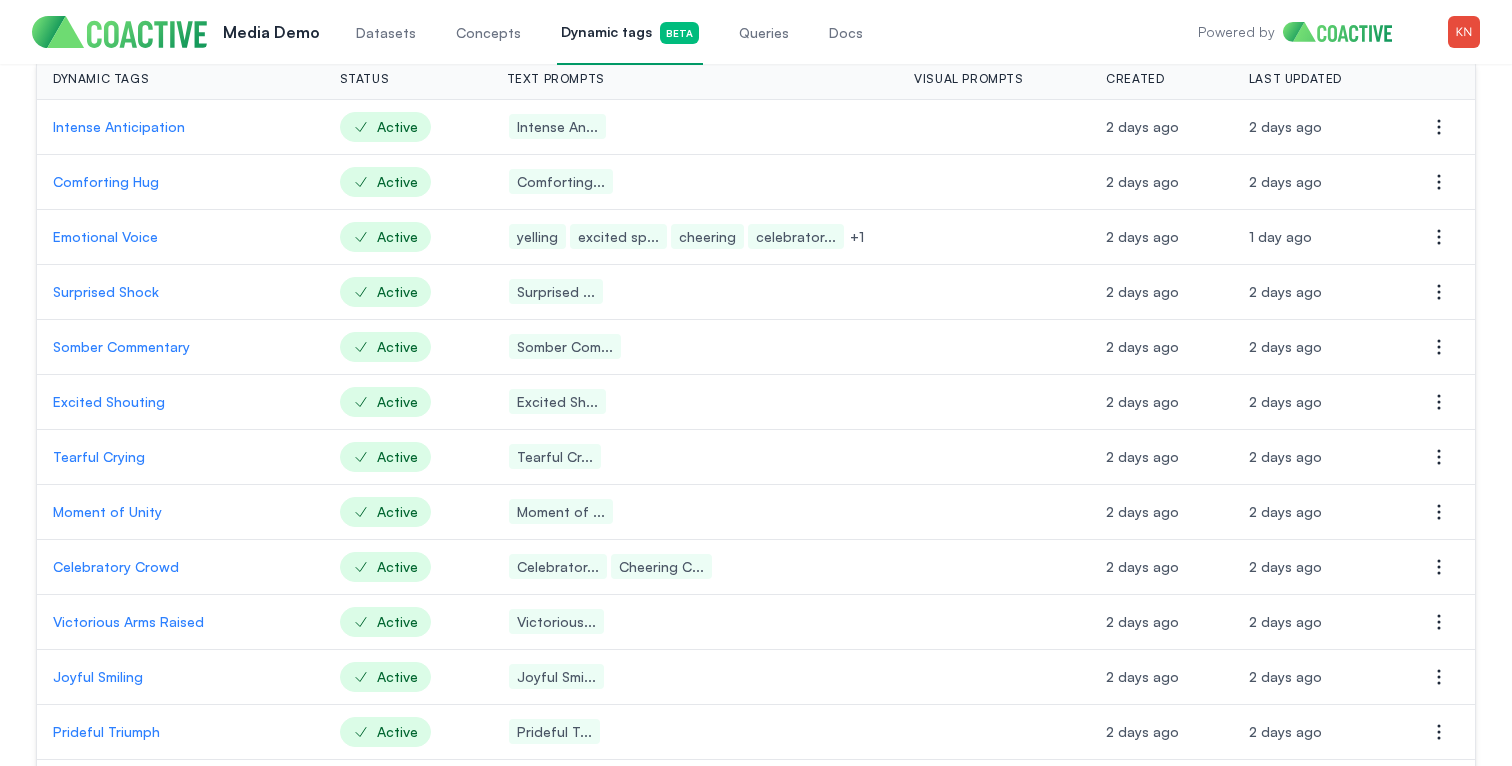 scroll, scrollTop: 252, scrollLeft: 0, axis: vertical 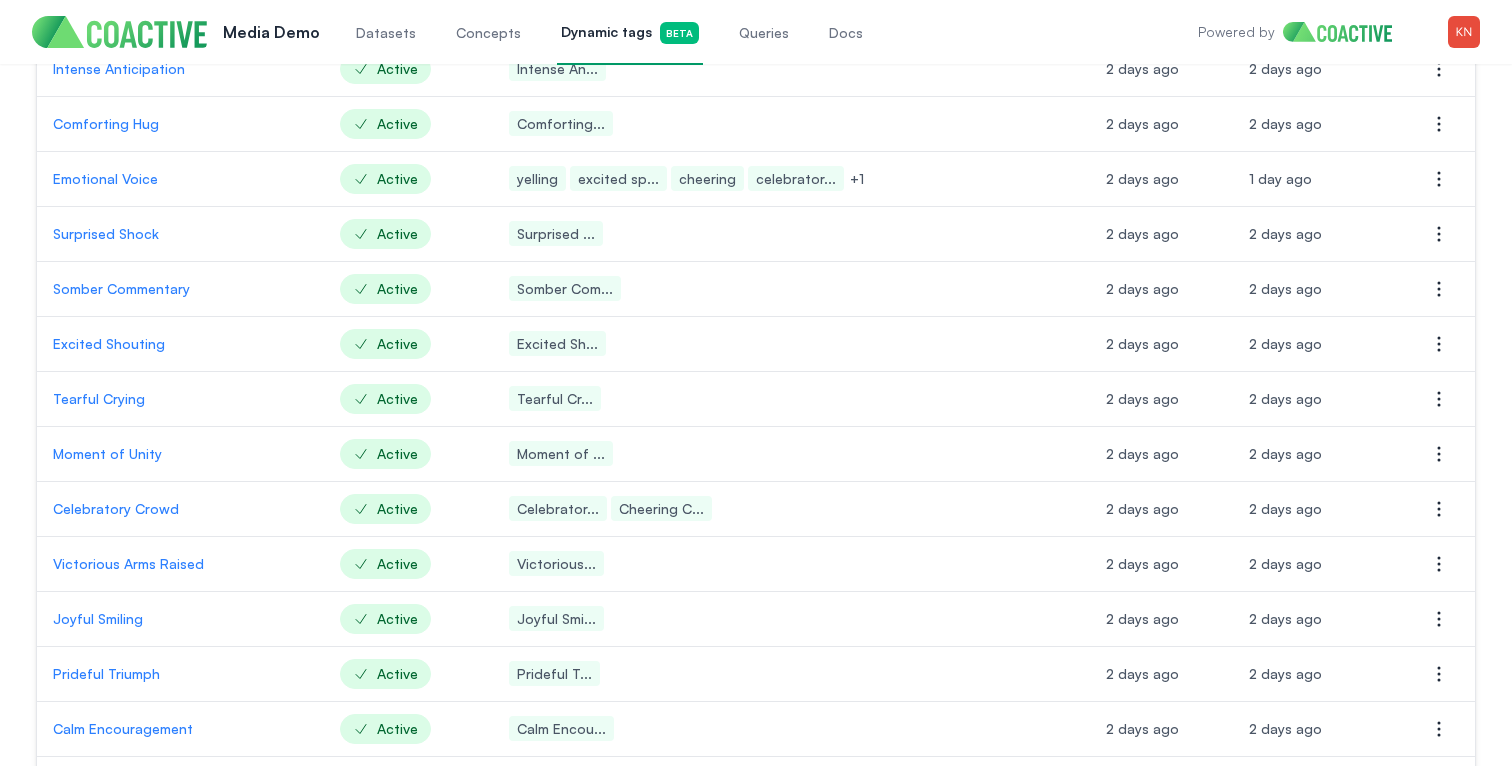 click on "Celebratory Crowd" at bounding box center (180, 509) 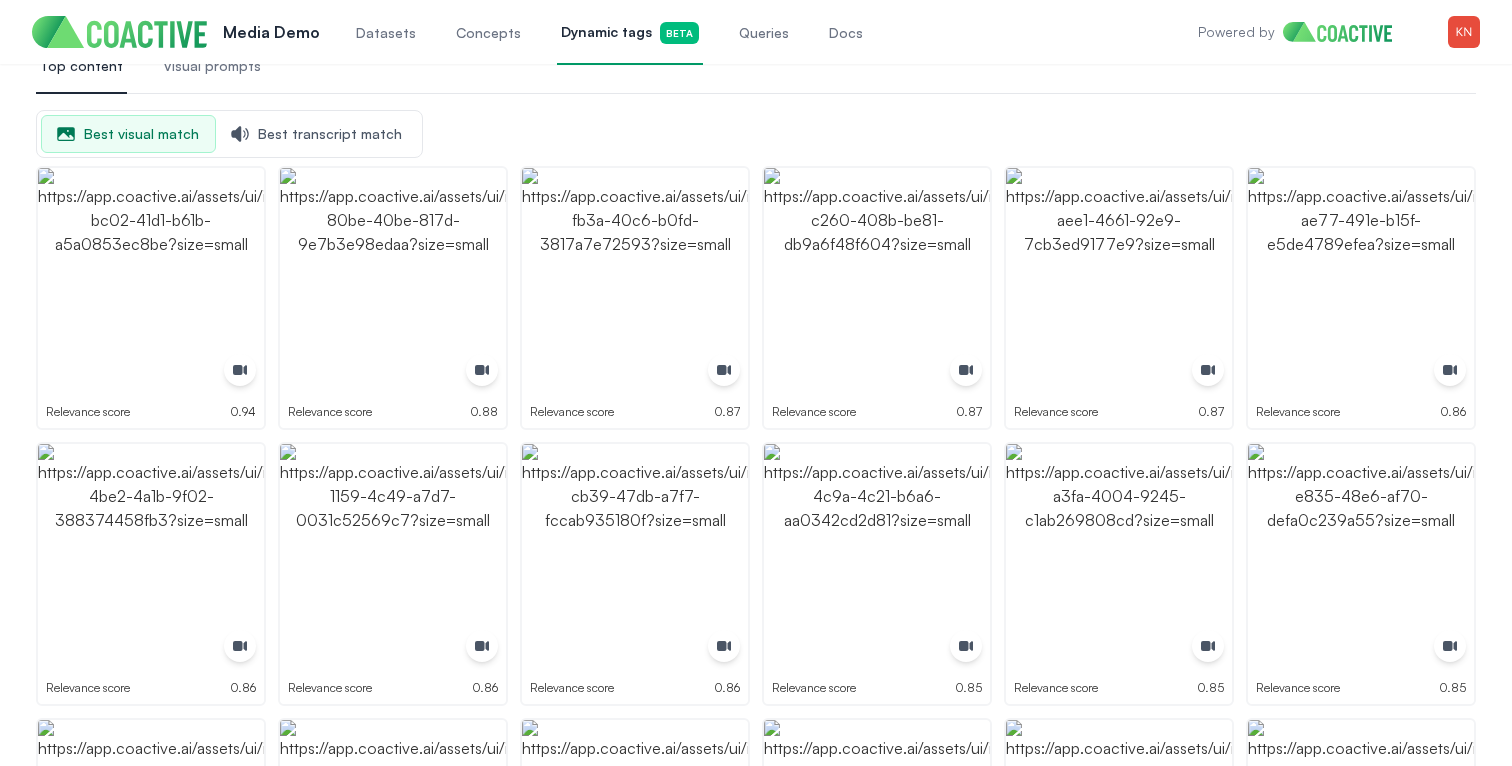 click on "Best transcript match" at bounding box center (317, 134) 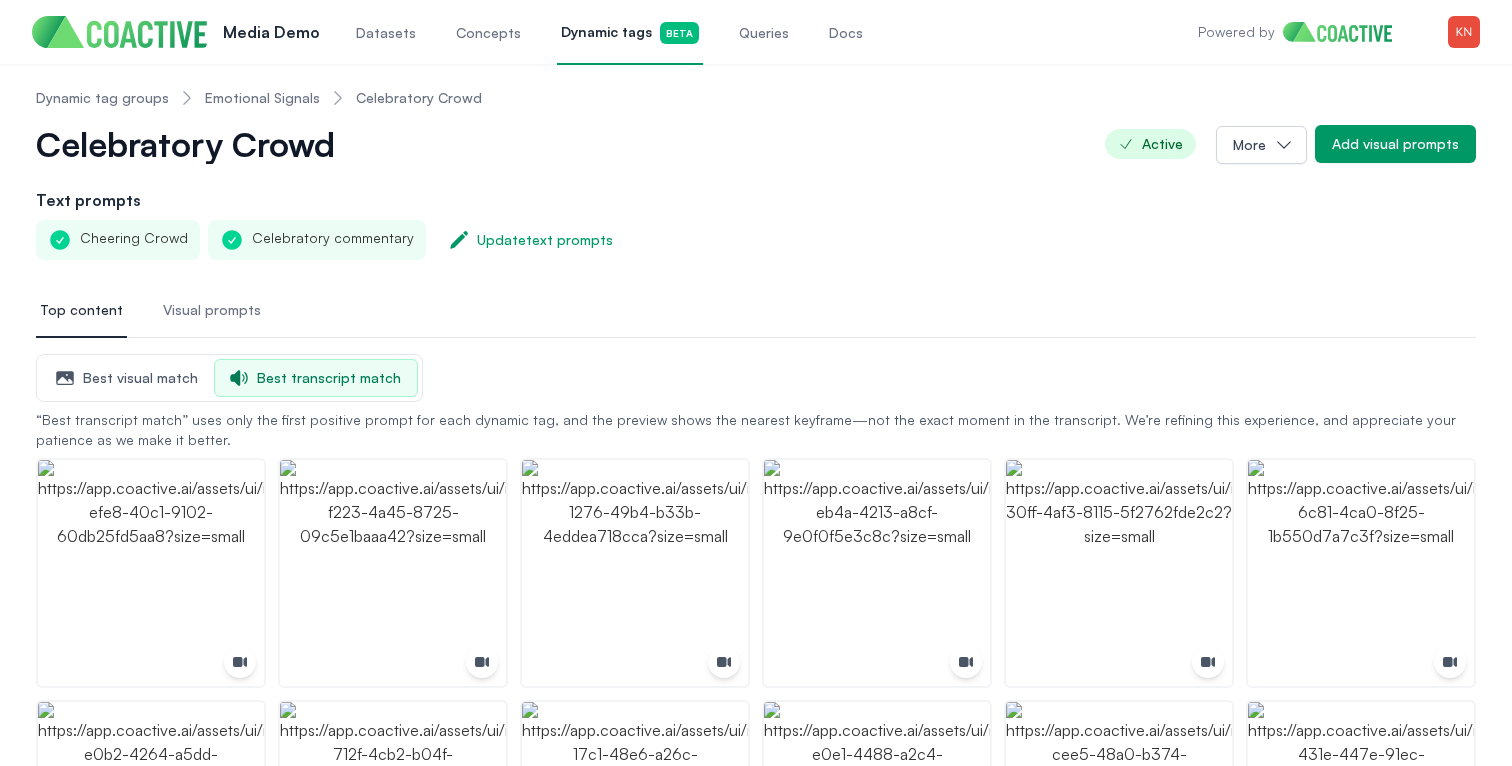 scroll, scrollTop: 0, scrollLeft: 0, axis: both 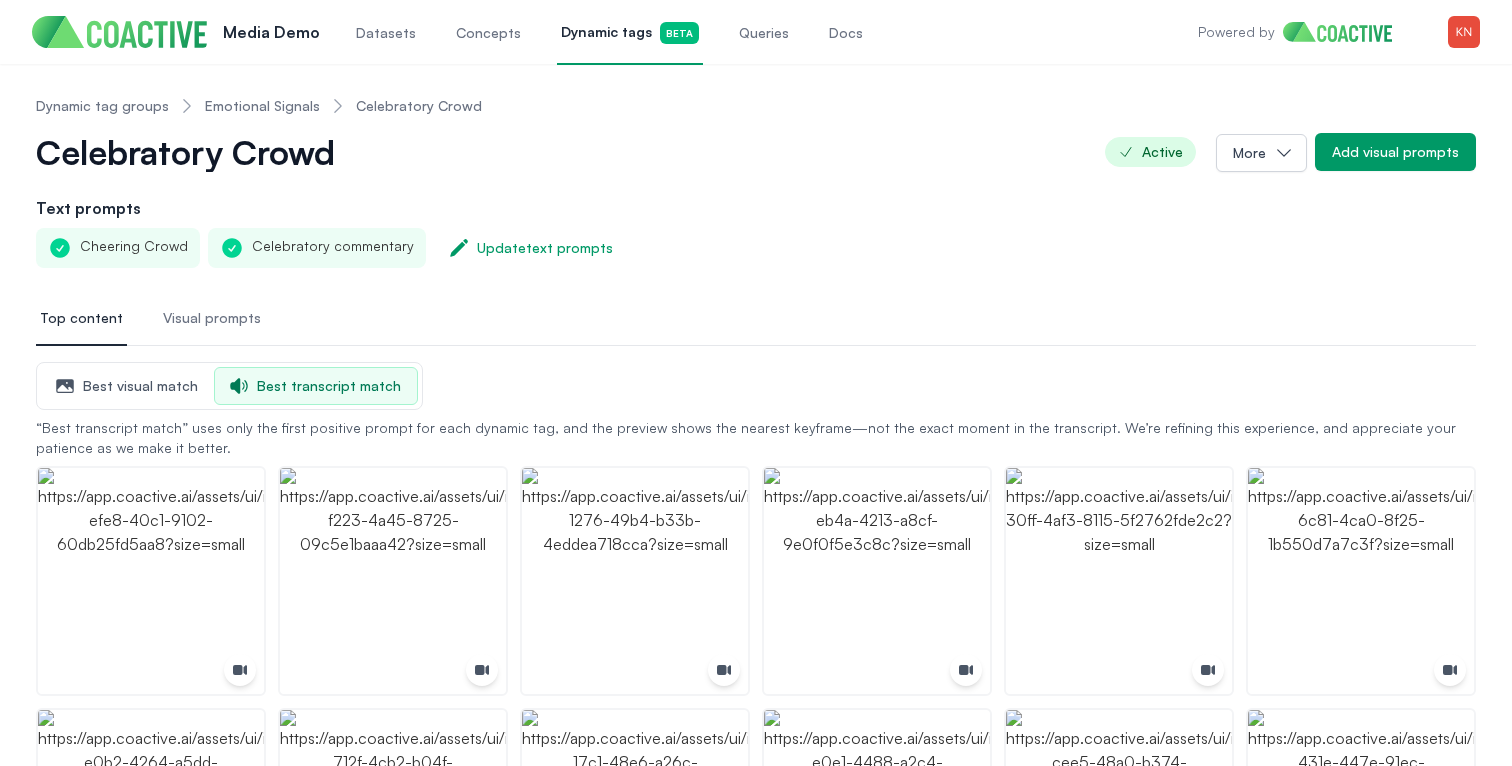 click on "Emotional Signals" at bounding box center [262, 106] 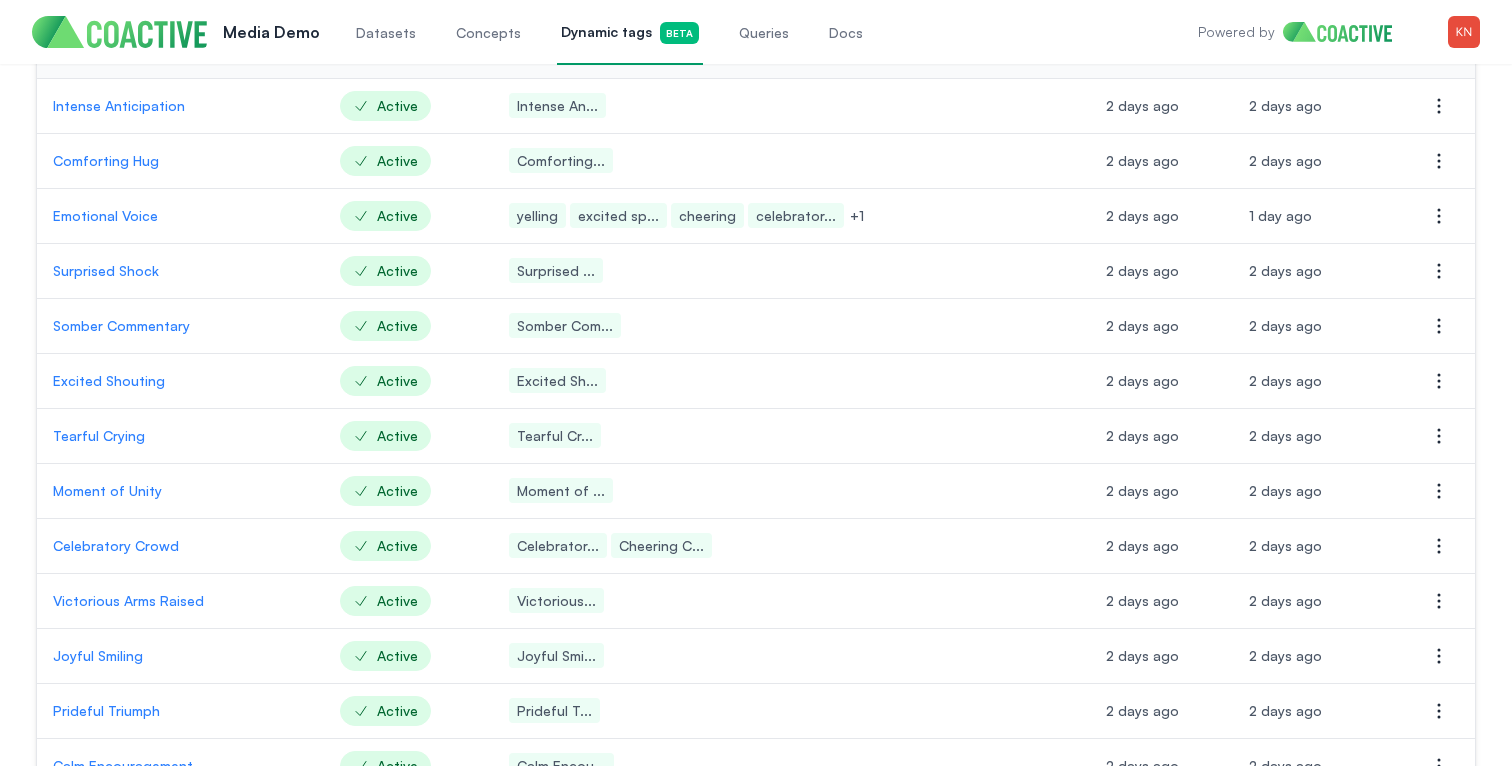 scroll, scrollTop: 217, scrollLeft: 0, axis: vertical 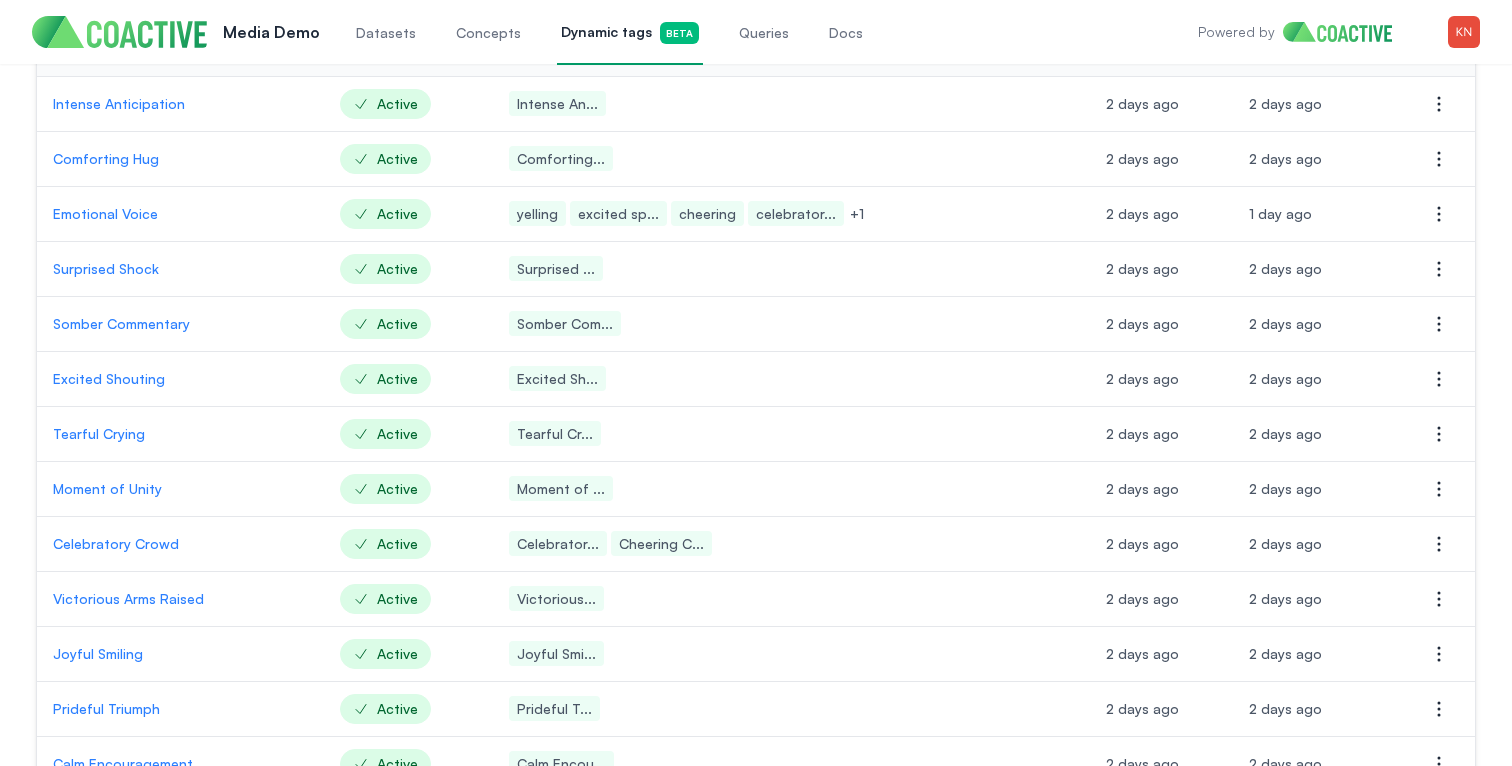 click on "Groups Emotional Signals: Dynamic tags Emotional Signals Tokyo_Olympics More Add dynamic tag Showing  1  -   20   of  20 50 per view Dynamic tags Status Text prompts Visual prompts Created Last updated Actions Intense Anticipation Active Intense An... 2 days ago 2 days ago Open options Comforting Hug Active Comforting... 2 days ago 2 days ago Open options Emotional Voice Active yelling excited sp... cheering celebrator... + 1 2 days ago 1 day ago Open options Surprised Shock Active Surprised ... 2 days ago 2 days ago Open options Somber Commentary Active Somber Com... 2 days ago 2 days ago Open options Excited Shouting Active Excited Sh... 2 days ago 2 days ago Open options Tearful Crying Active Tearful Cr... 2 days ago 2 days ago Open options Moment of Unity Active Moment of ... 2 days ago 2 days ago Open options Celebratory Crowd Active Celebrator... Cheering C... 2 days ago 2 days ago Open options Victorious Arms Raised Active Victorious... 2 days ago 2 days ago Open options Joyful Smiling Active Active 1" at bounding box center (756, 551) 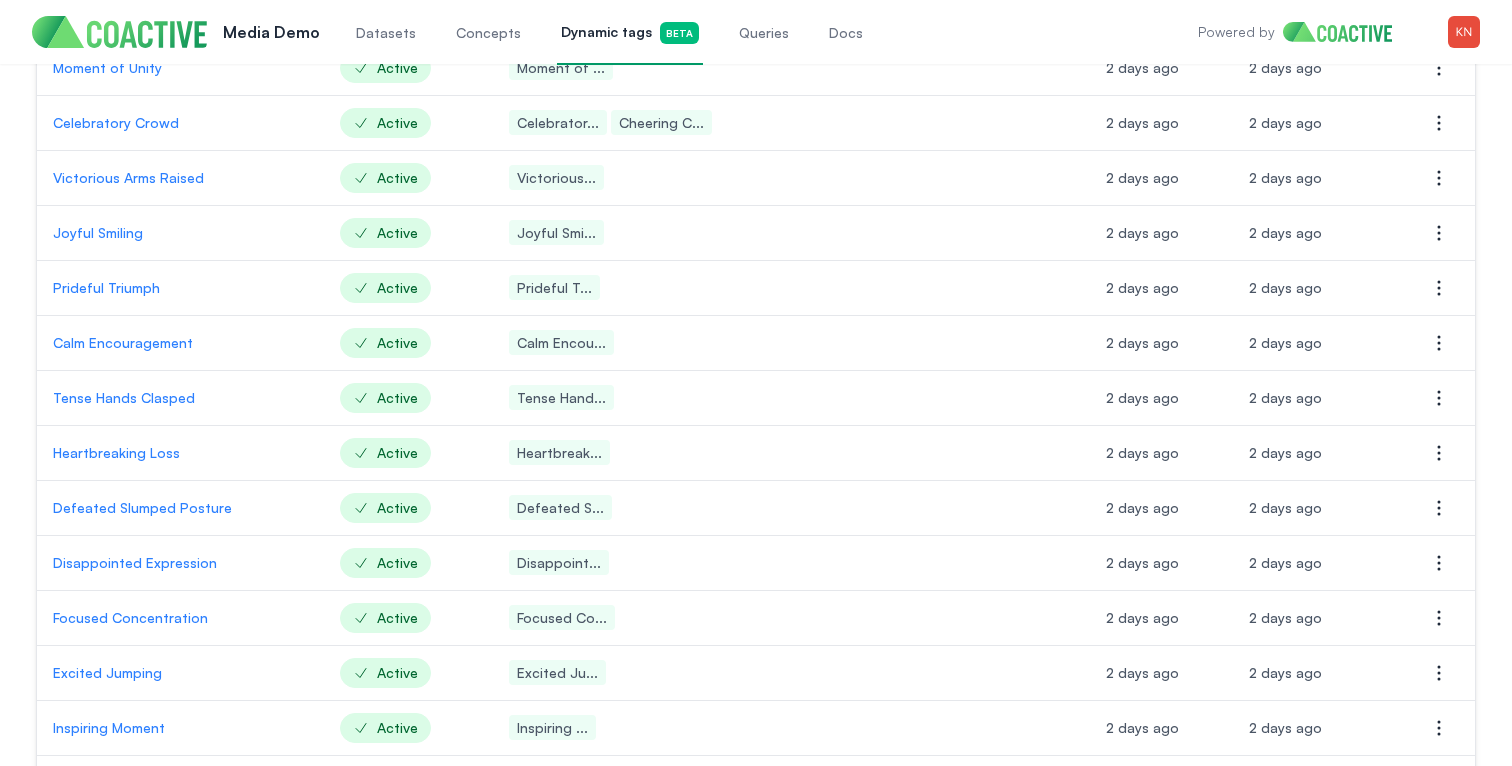 scroll, scrollTop: 707, scrollLeft: 0, axis: vertical 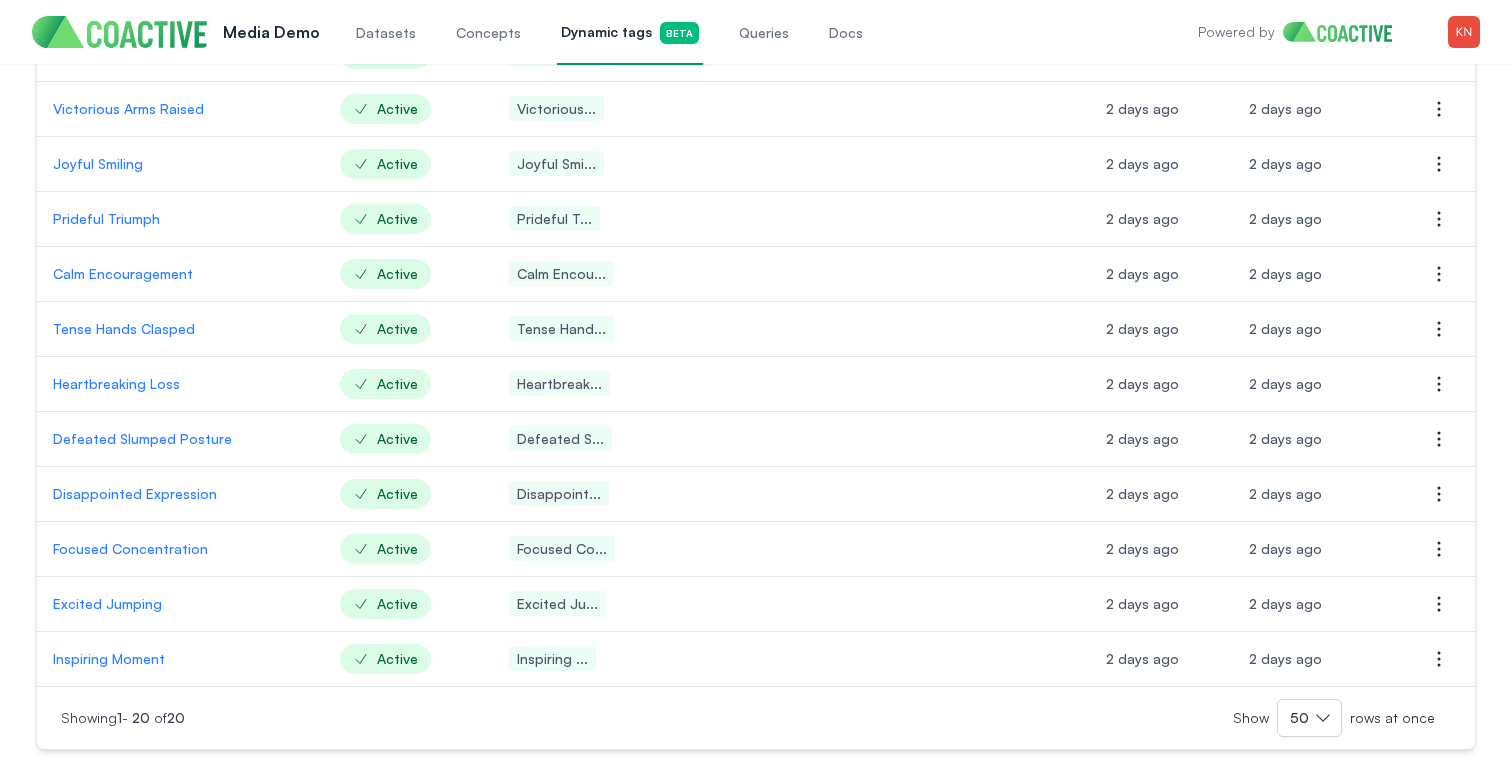 click on "Defeated Slumped Posture" at bounding box center (180, 439) 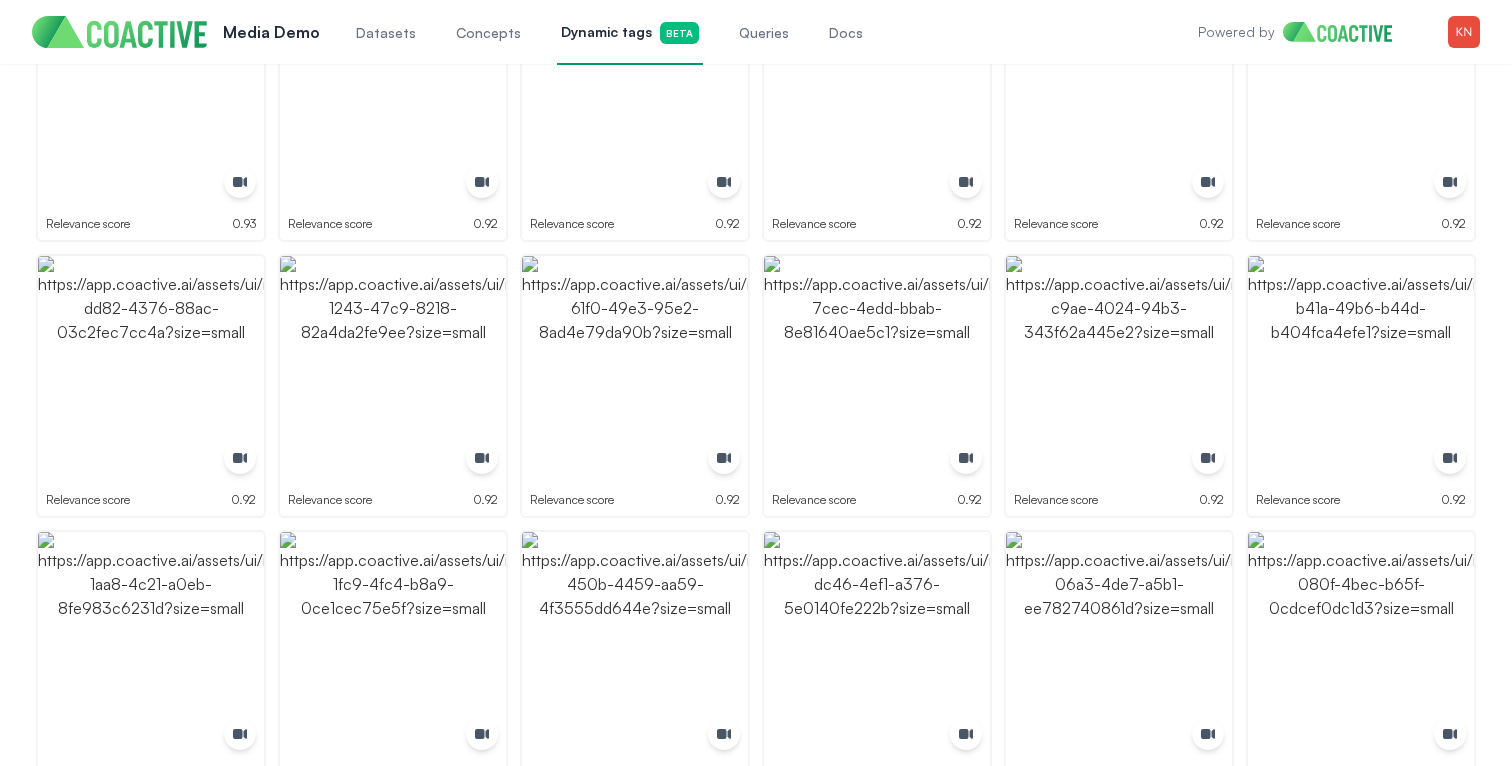 scroll, scrollTop: 740, scrollLeft: 0, axis: vertical 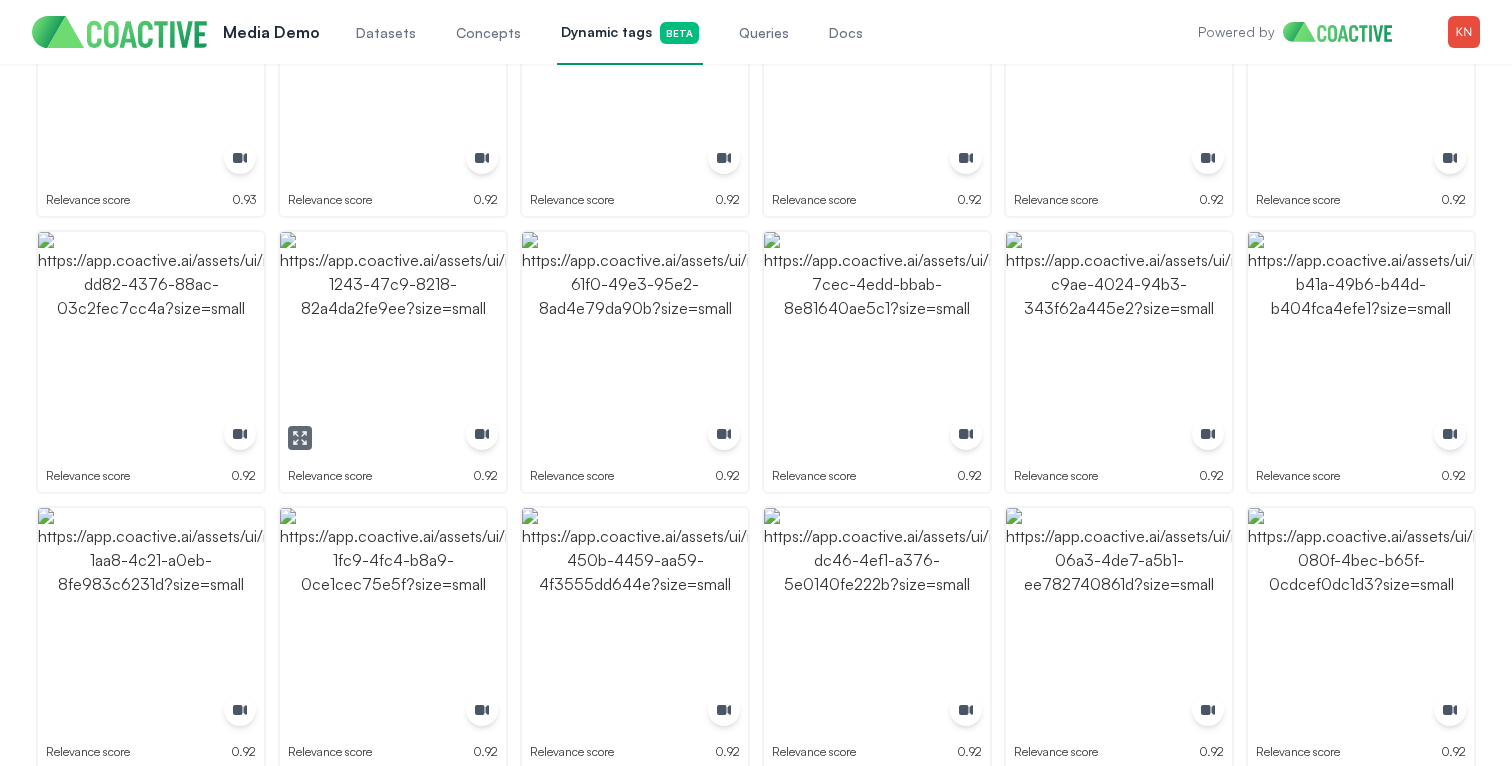click 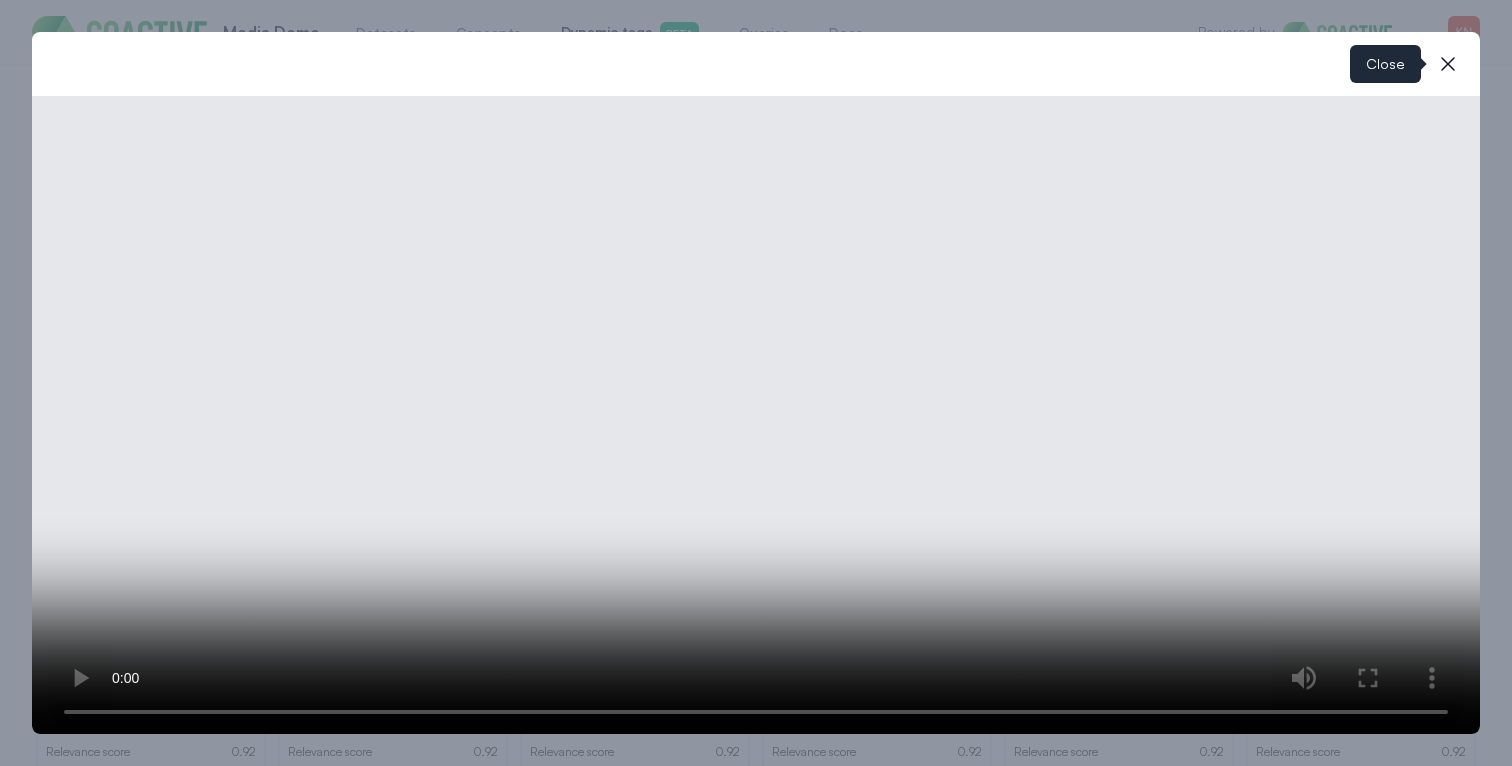 click 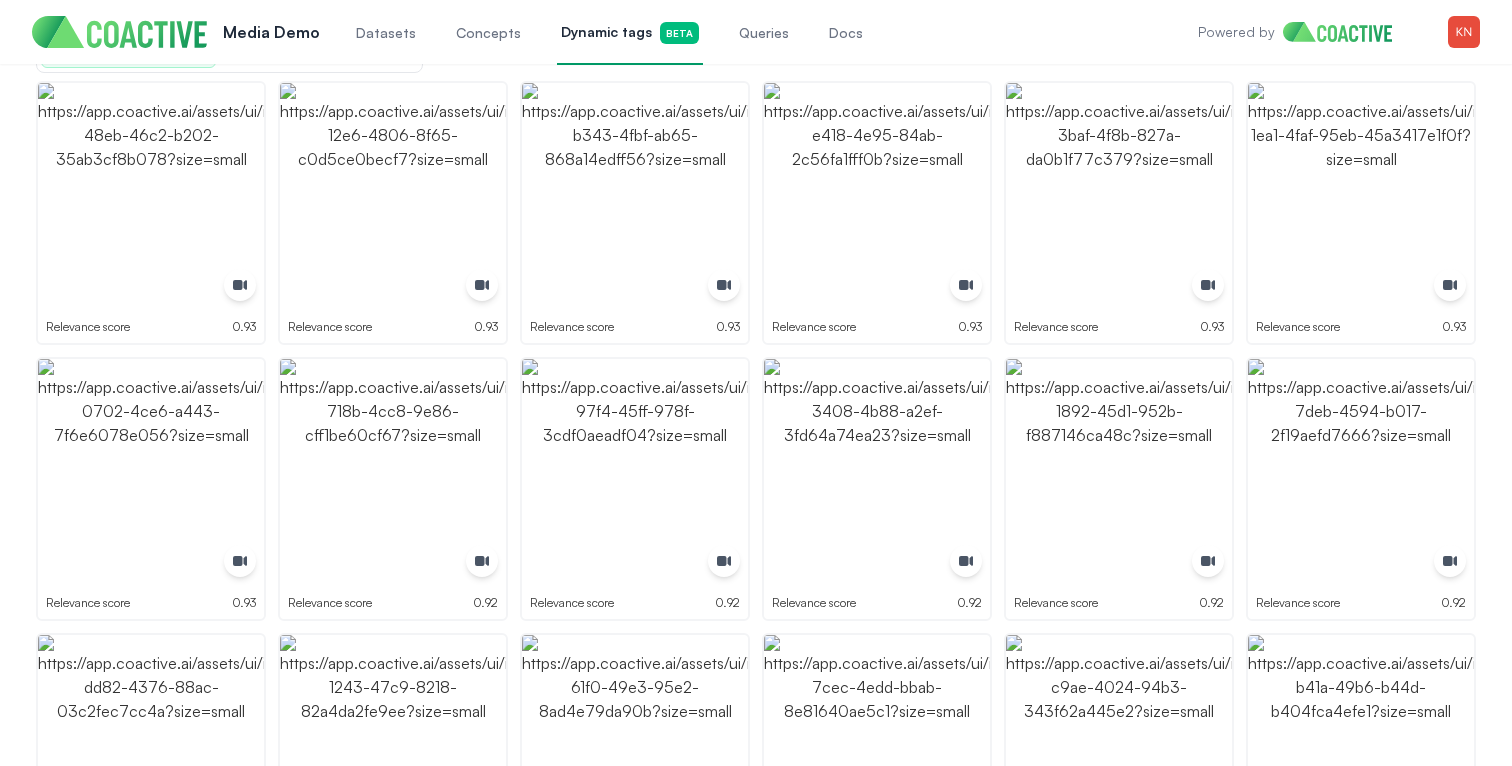 scroll, scrollTop: 0, scrollLeft: 0, axis: both 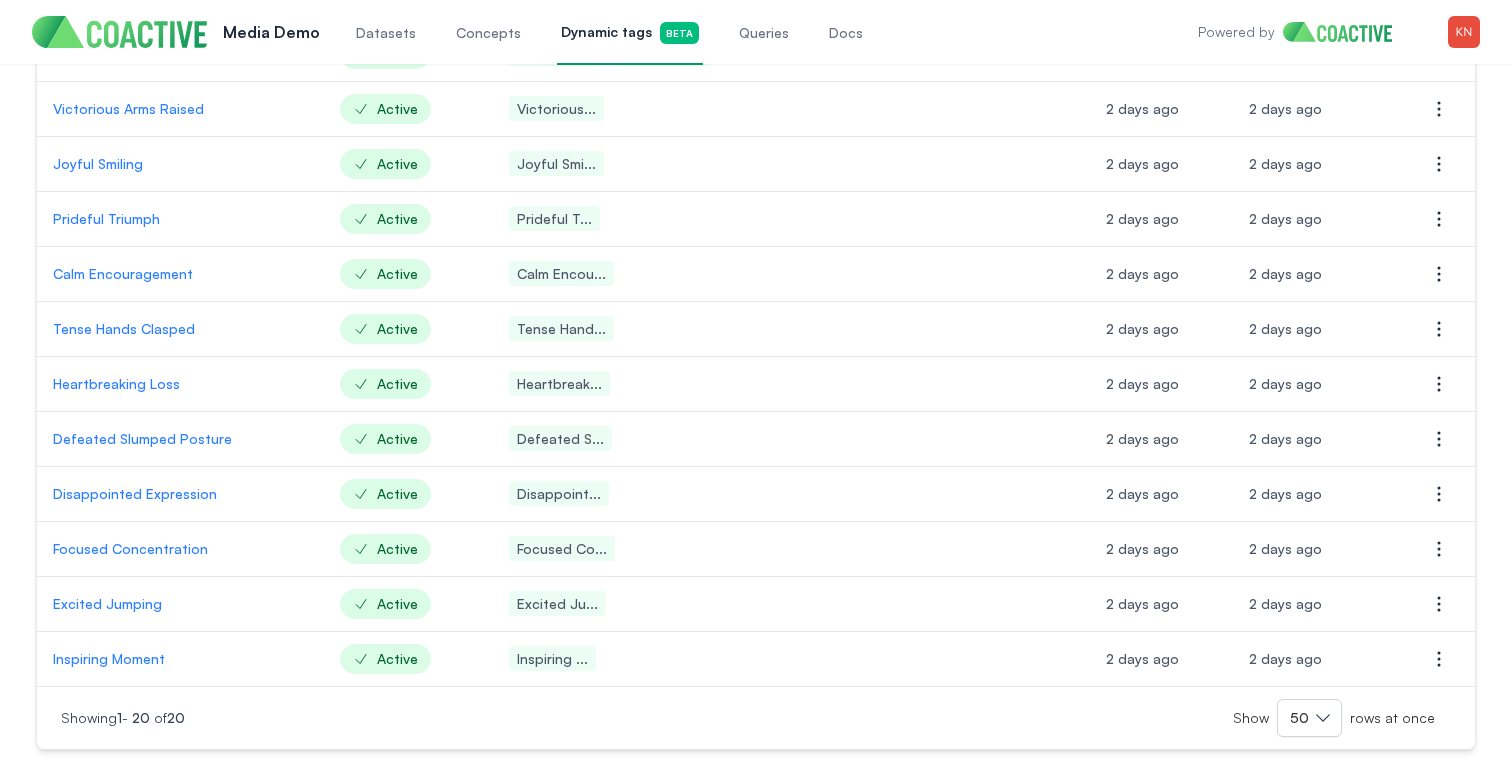 click on "Disappointed Expression" at bounding box center (180, 494) 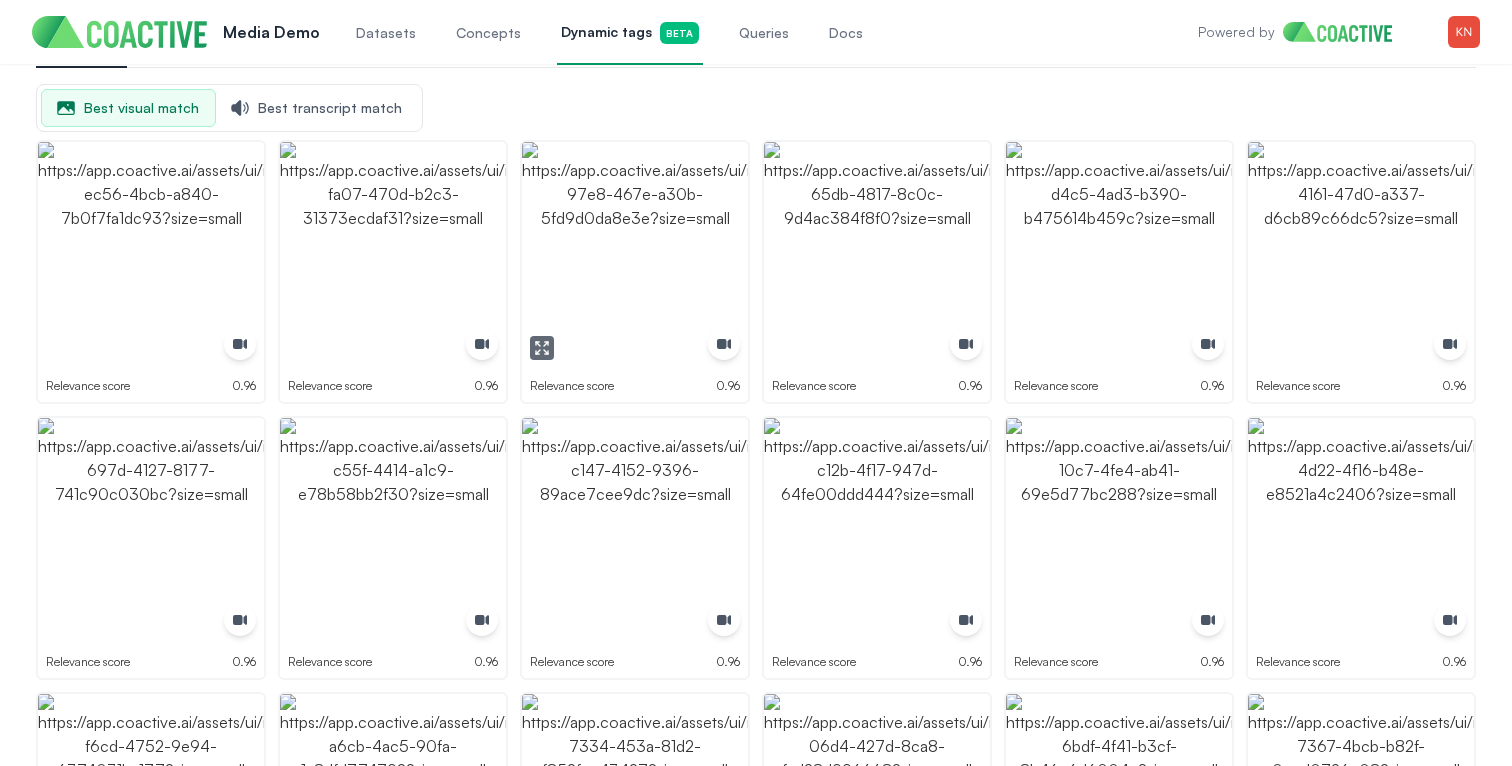 scroll, scrollTop: 269, scrollLeft: 0, axis: vertical 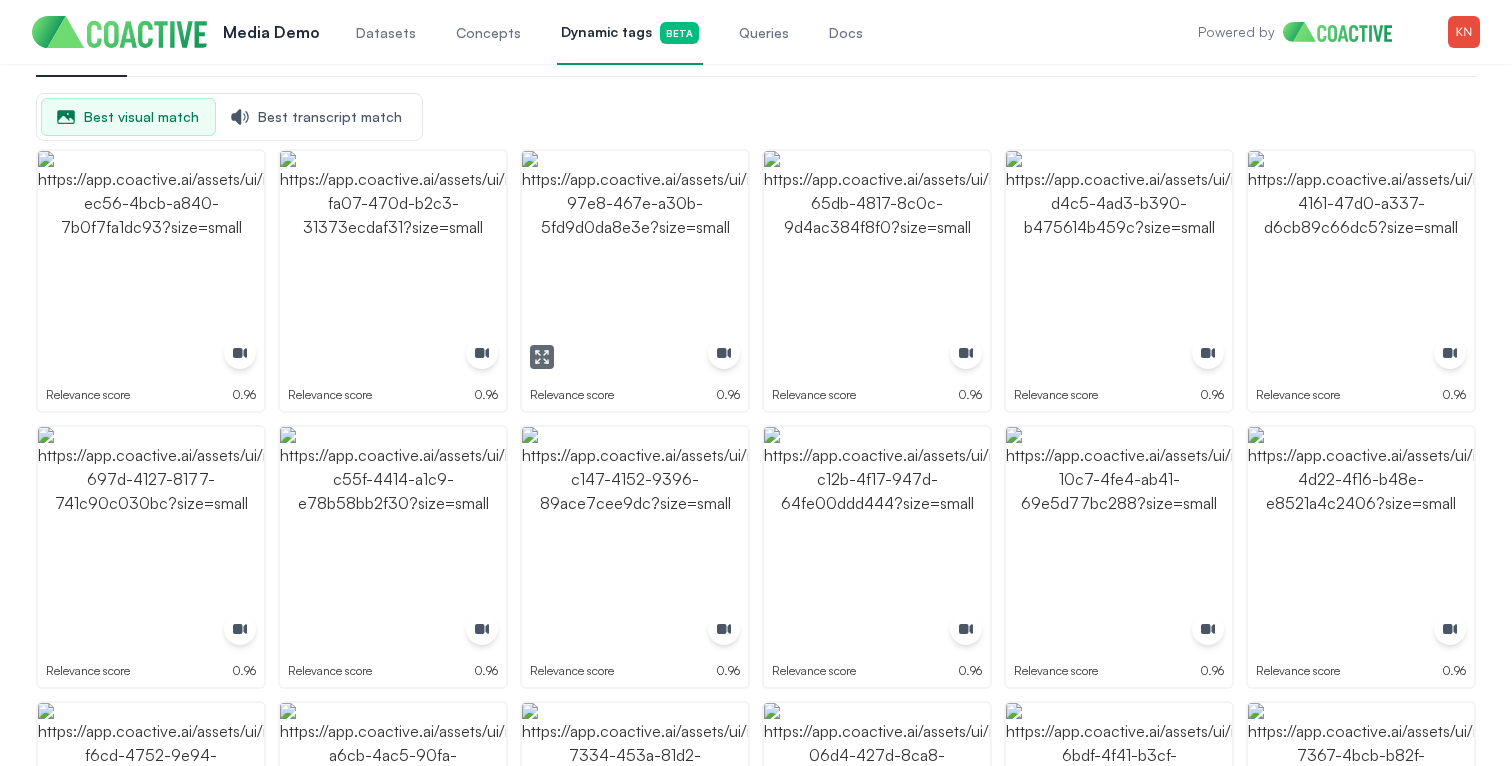 click 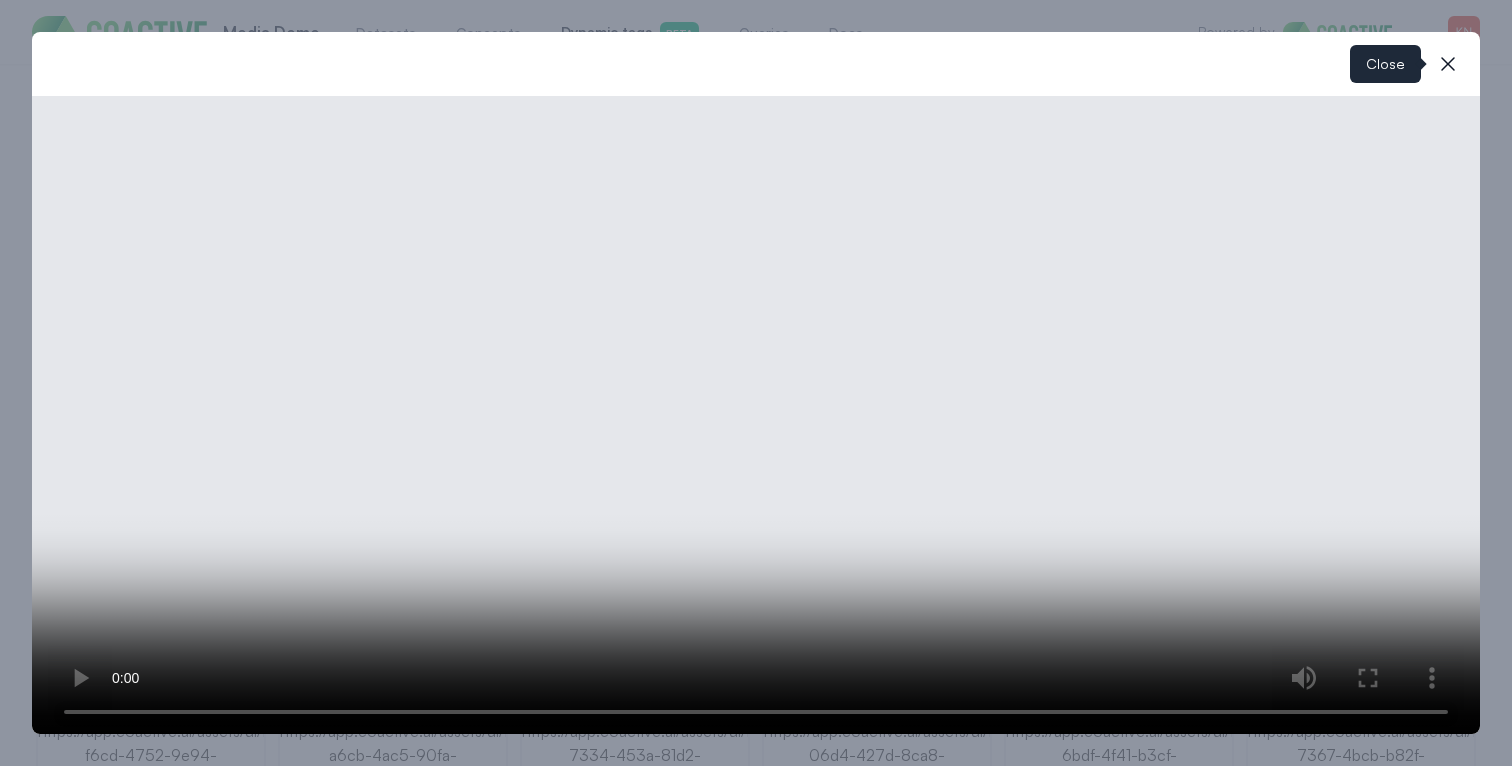 click 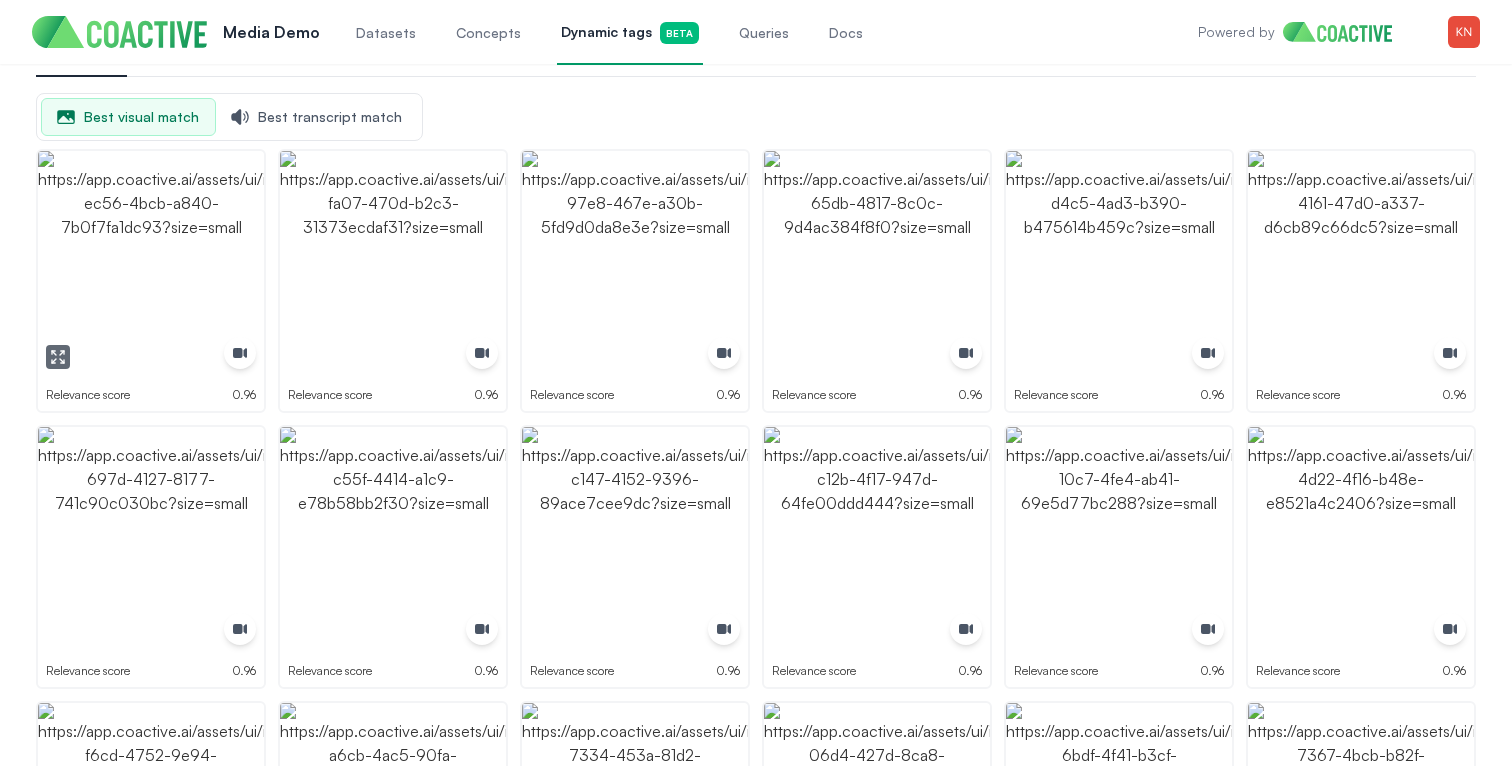 scroll, scrollTop: 0, scrollLeft: 0, axis: both 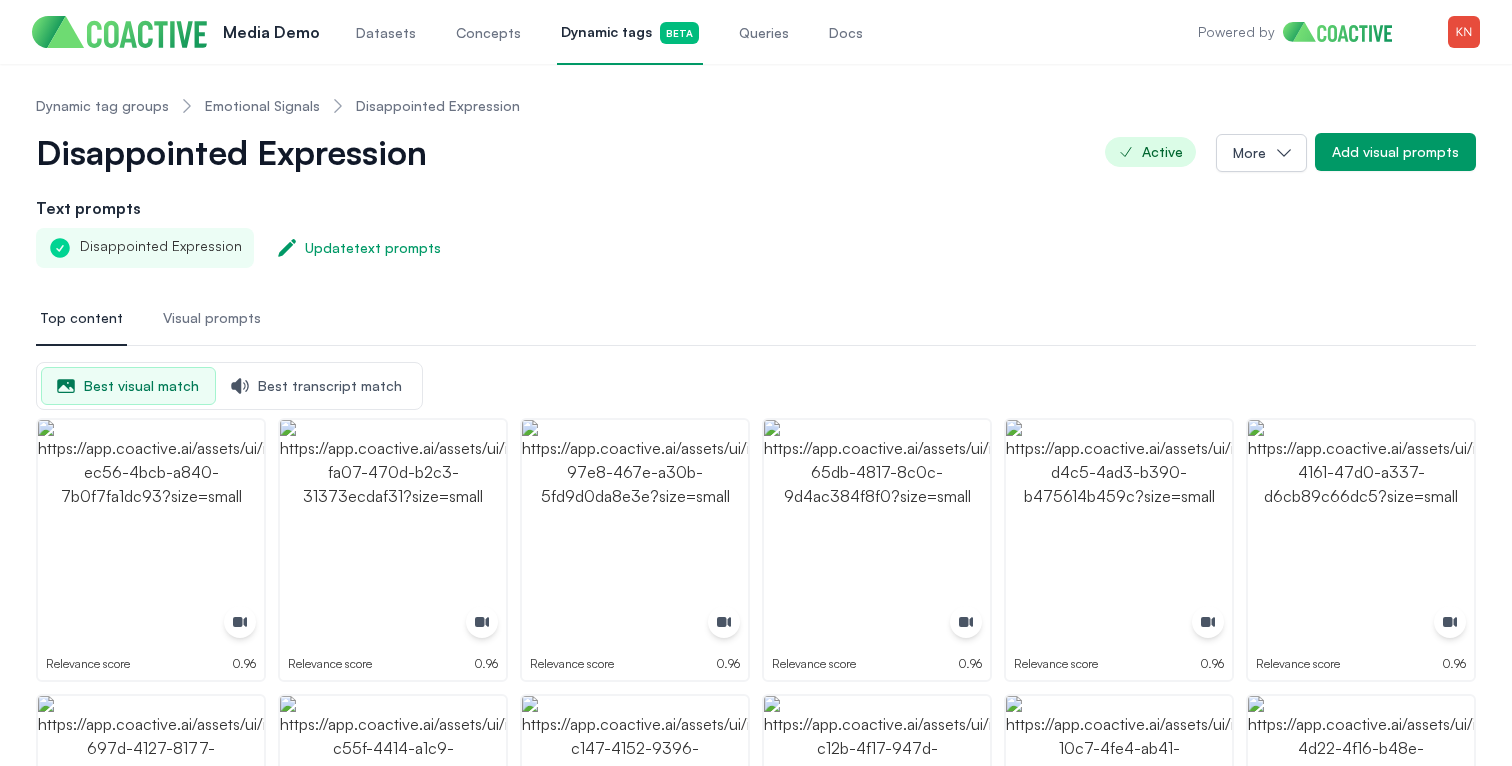 click on "Emotional Signals" at bounding box center [262, 106] 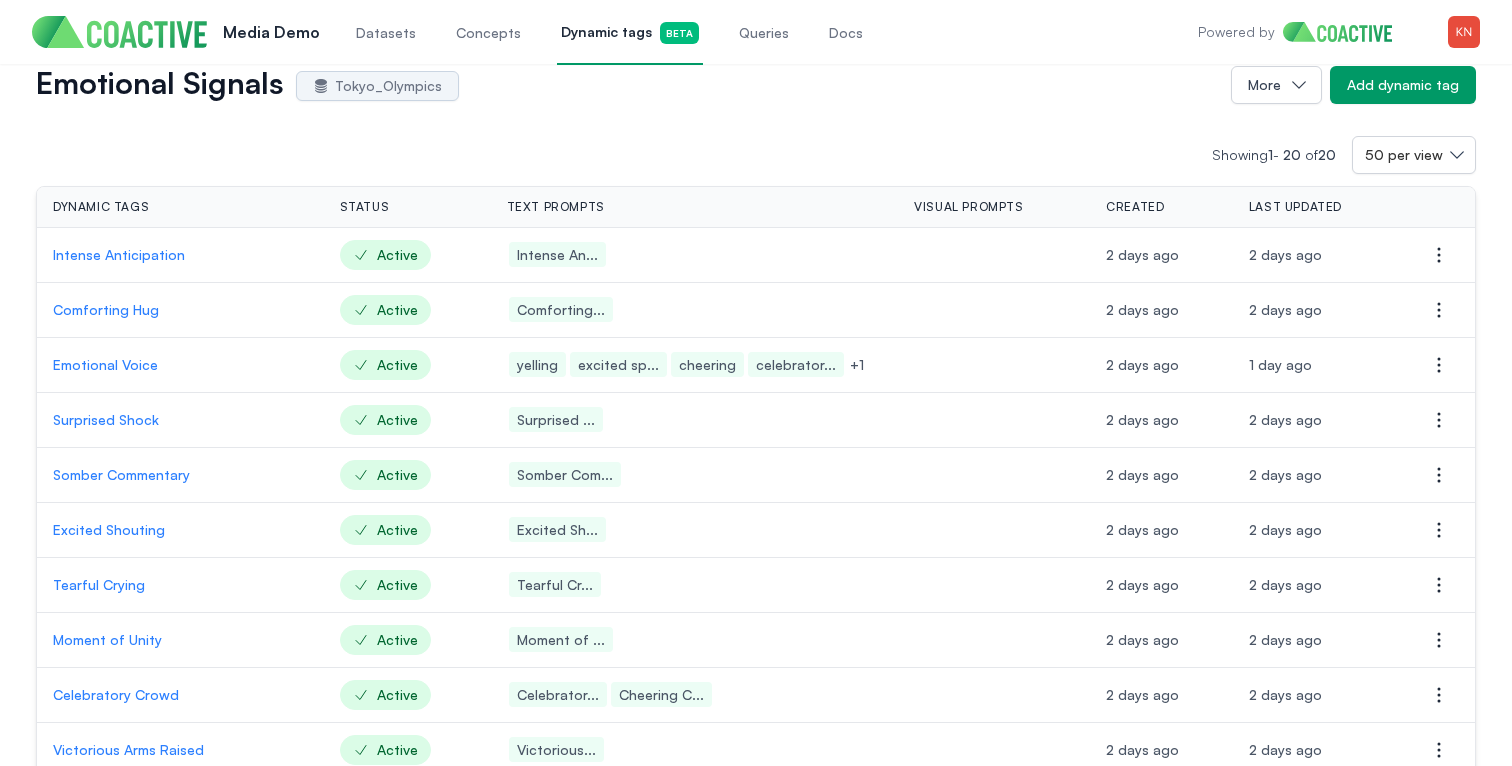 scroll, scrollTop: 67, scrollLeft: 0, axis: vertical 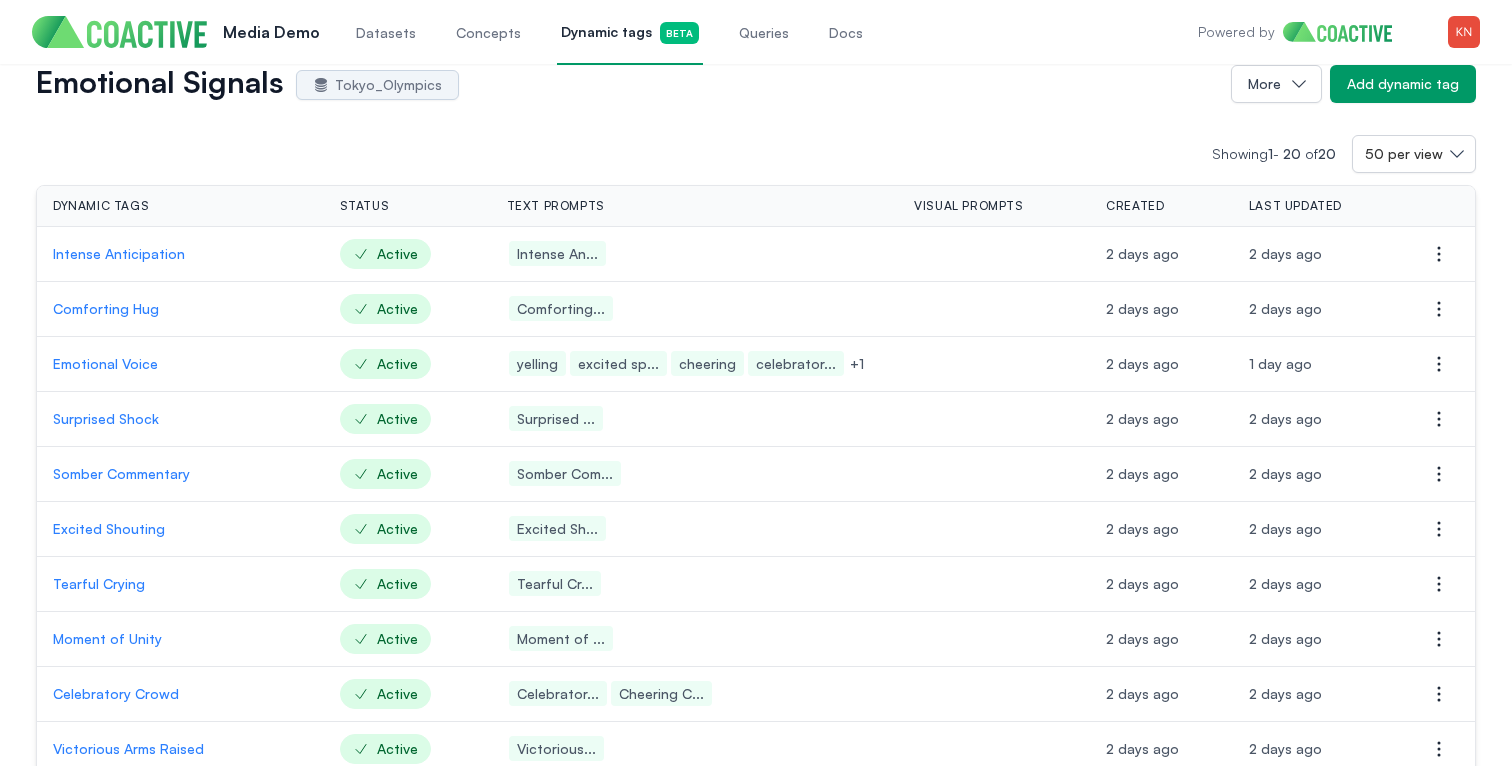 click on "Intense Anticipation" at bounding box center (180, 254) 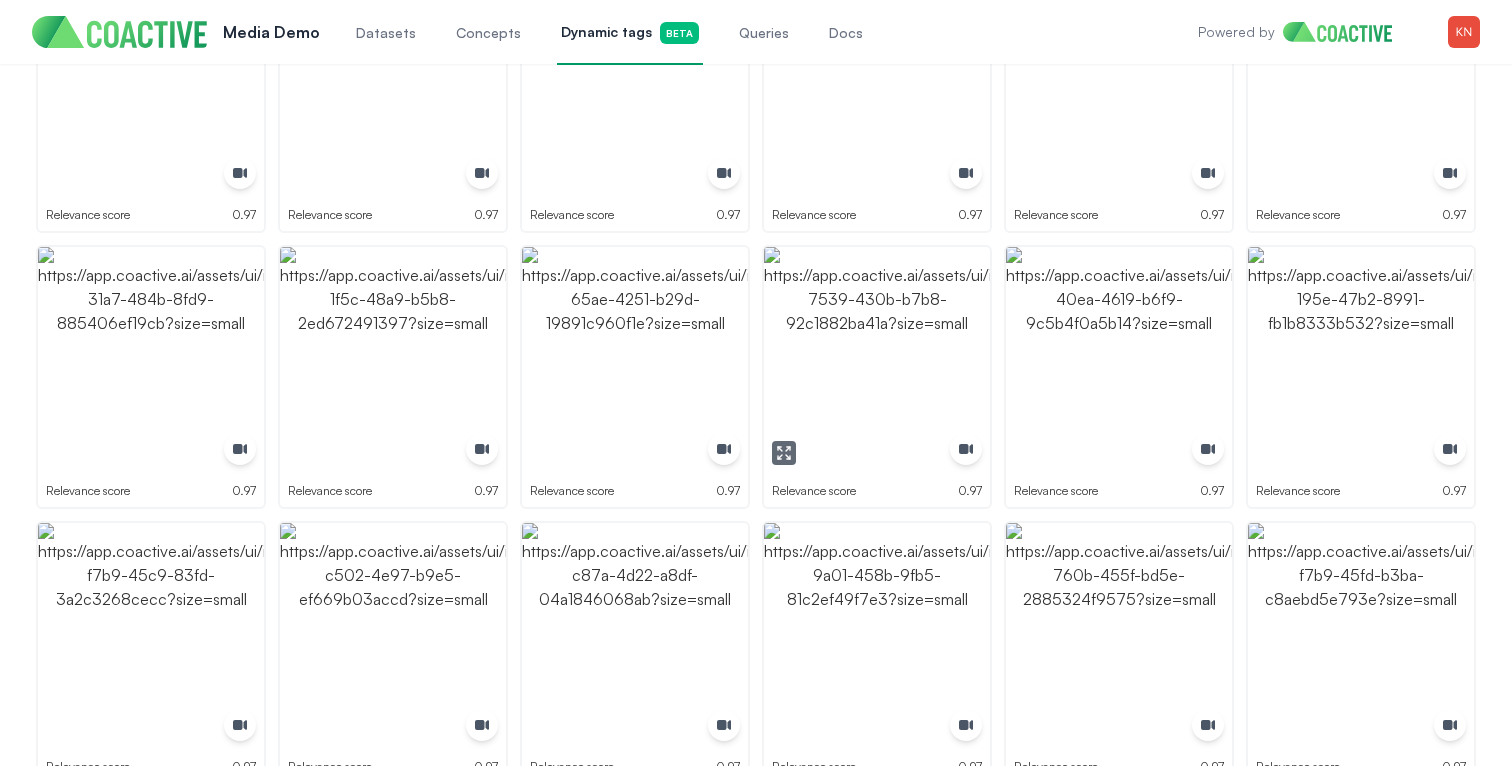 scroll, scrollTop: 492, scrollLeft: 0, axis: vertical 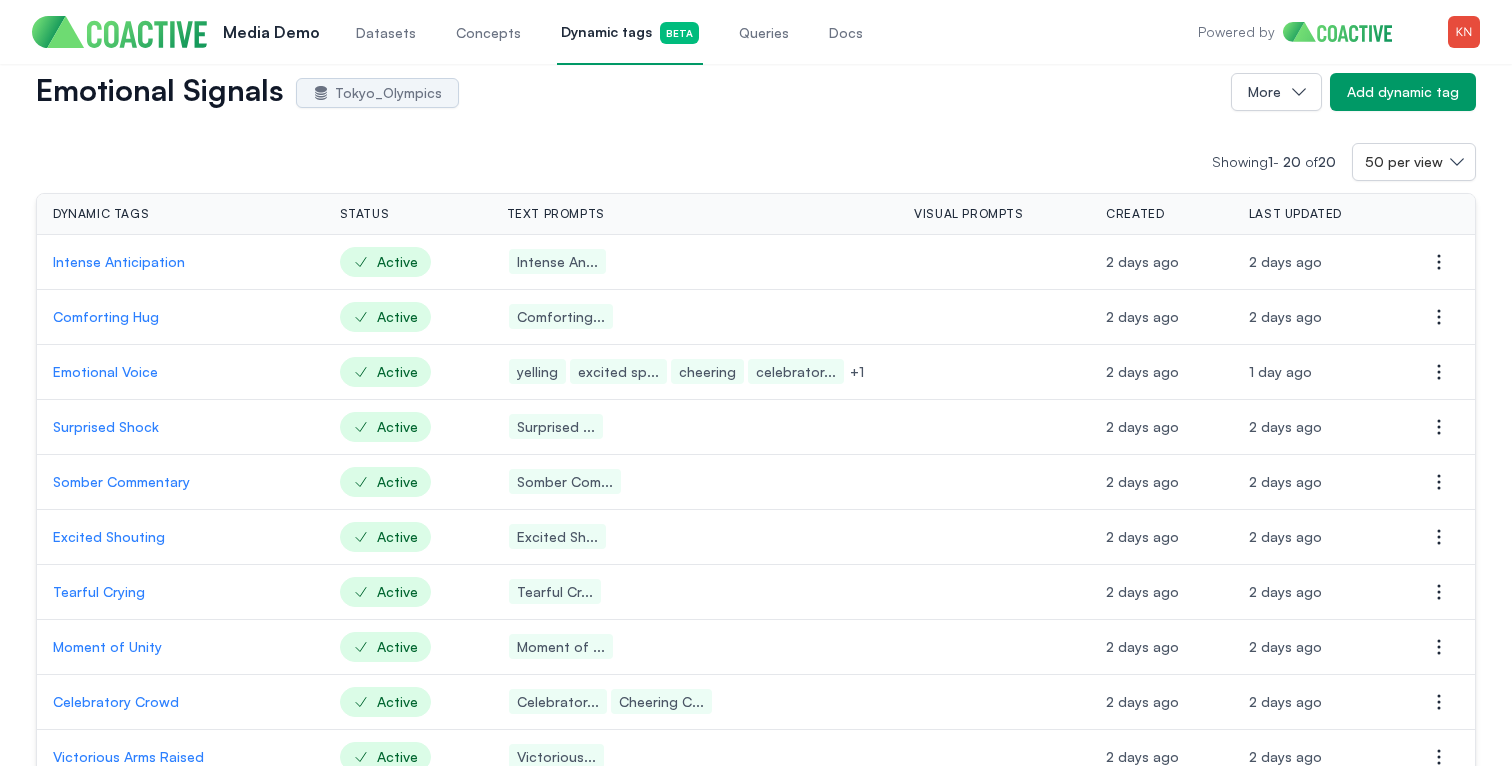 click on "Comforting Hug" at bounding box center (180, 317) 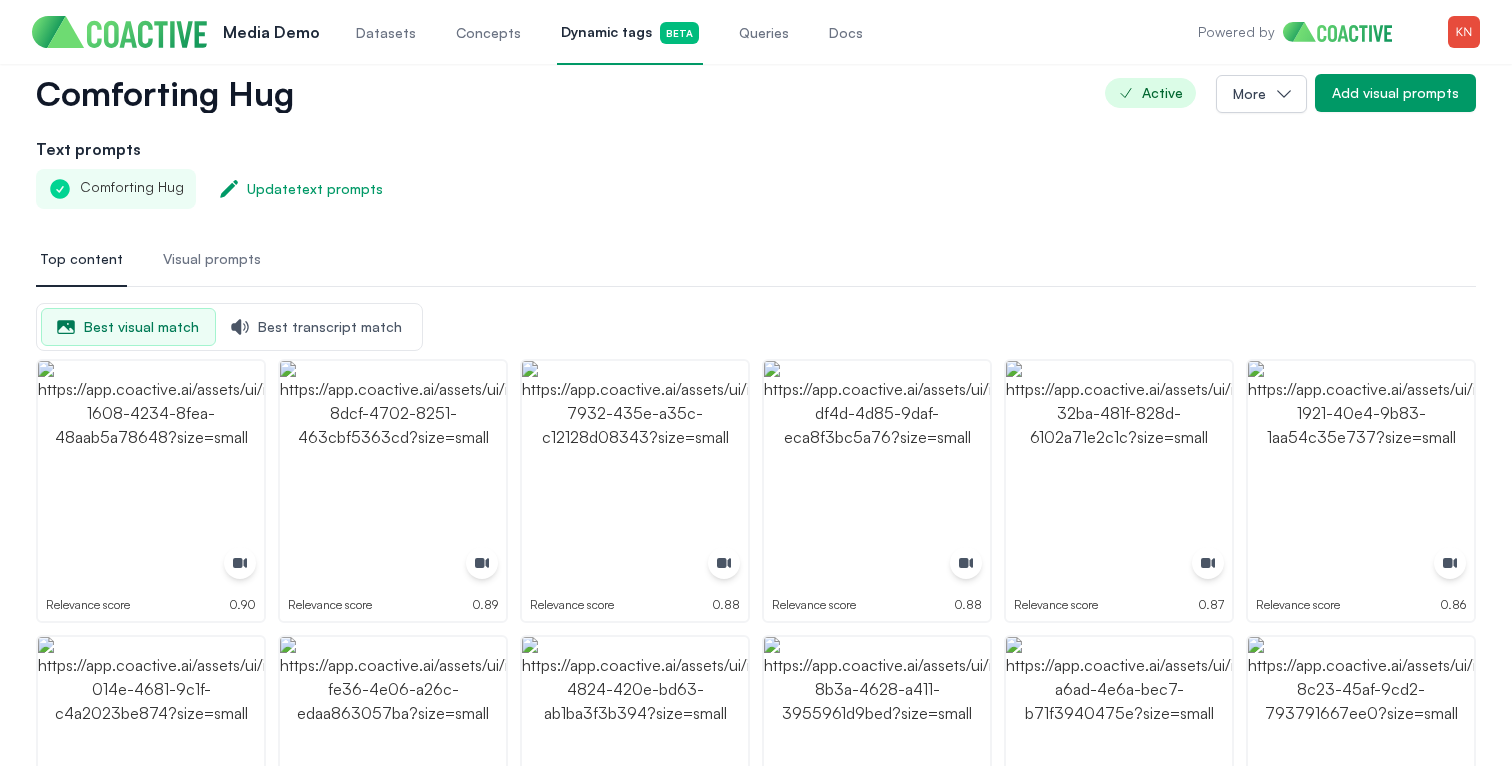 click on "Dynamic tags Beta" at bounding box center (630, 33) 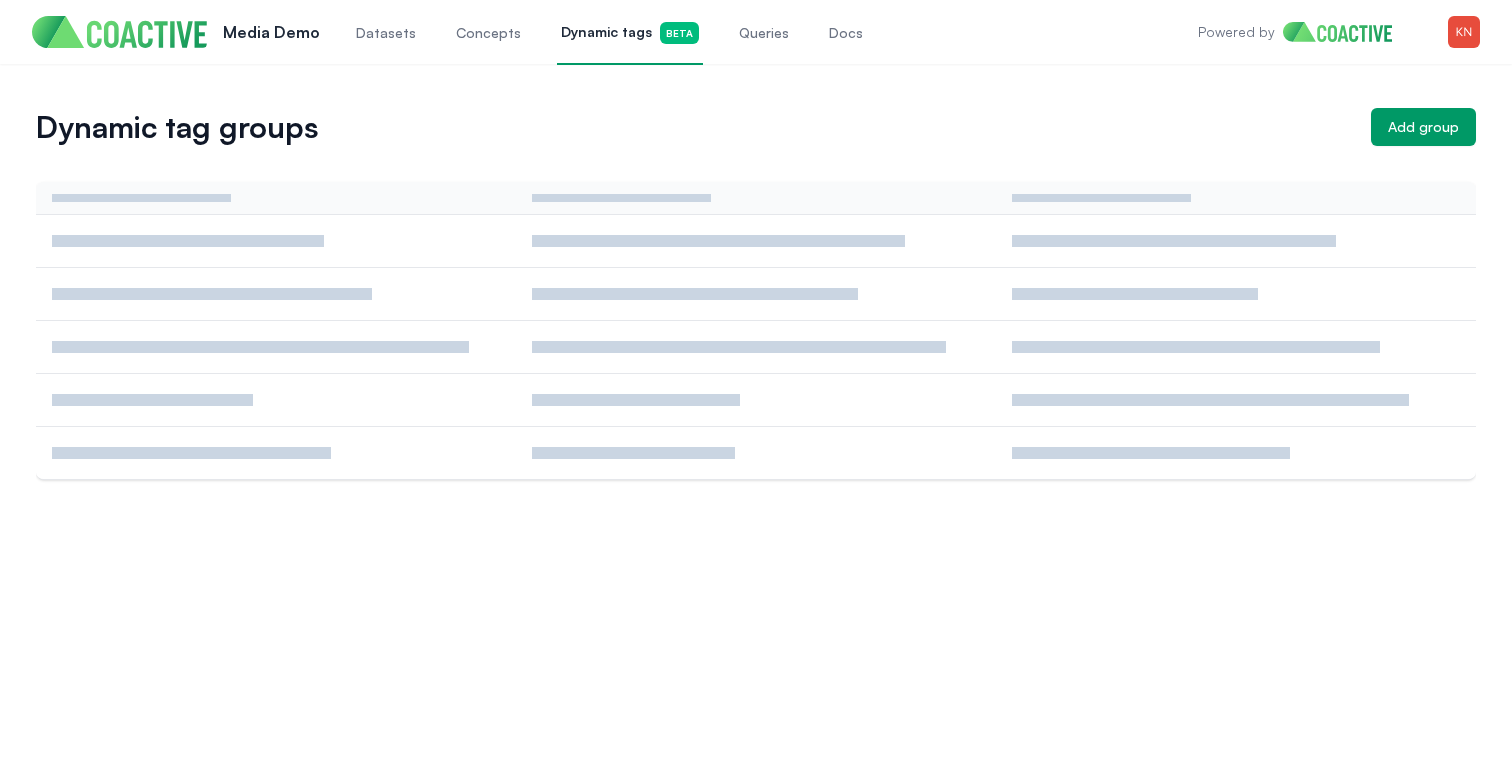 scroll, scrollTop: 0, scrollLeft: 0, axis: both 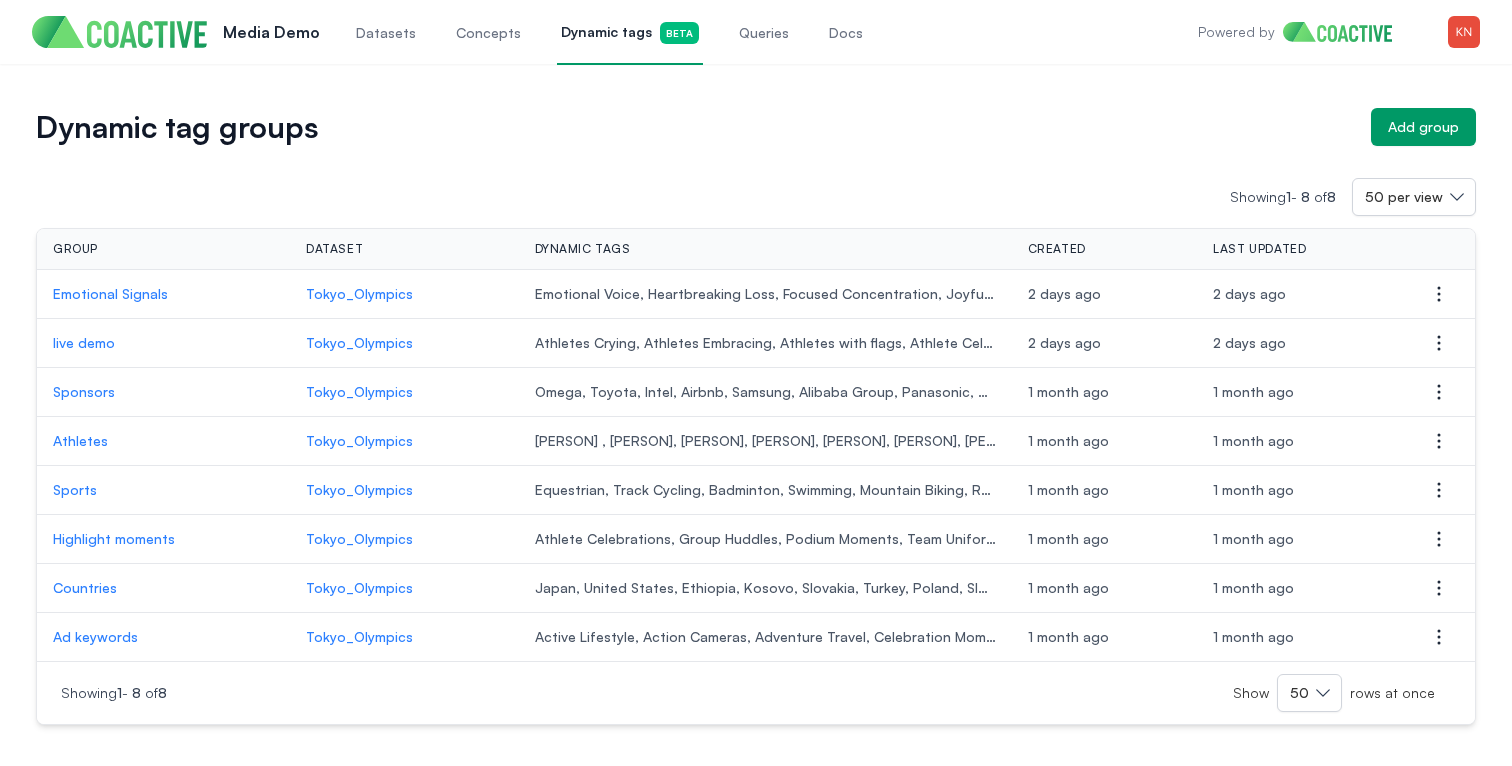 click on "Emotional Signals" at bounding box center [163, 294] 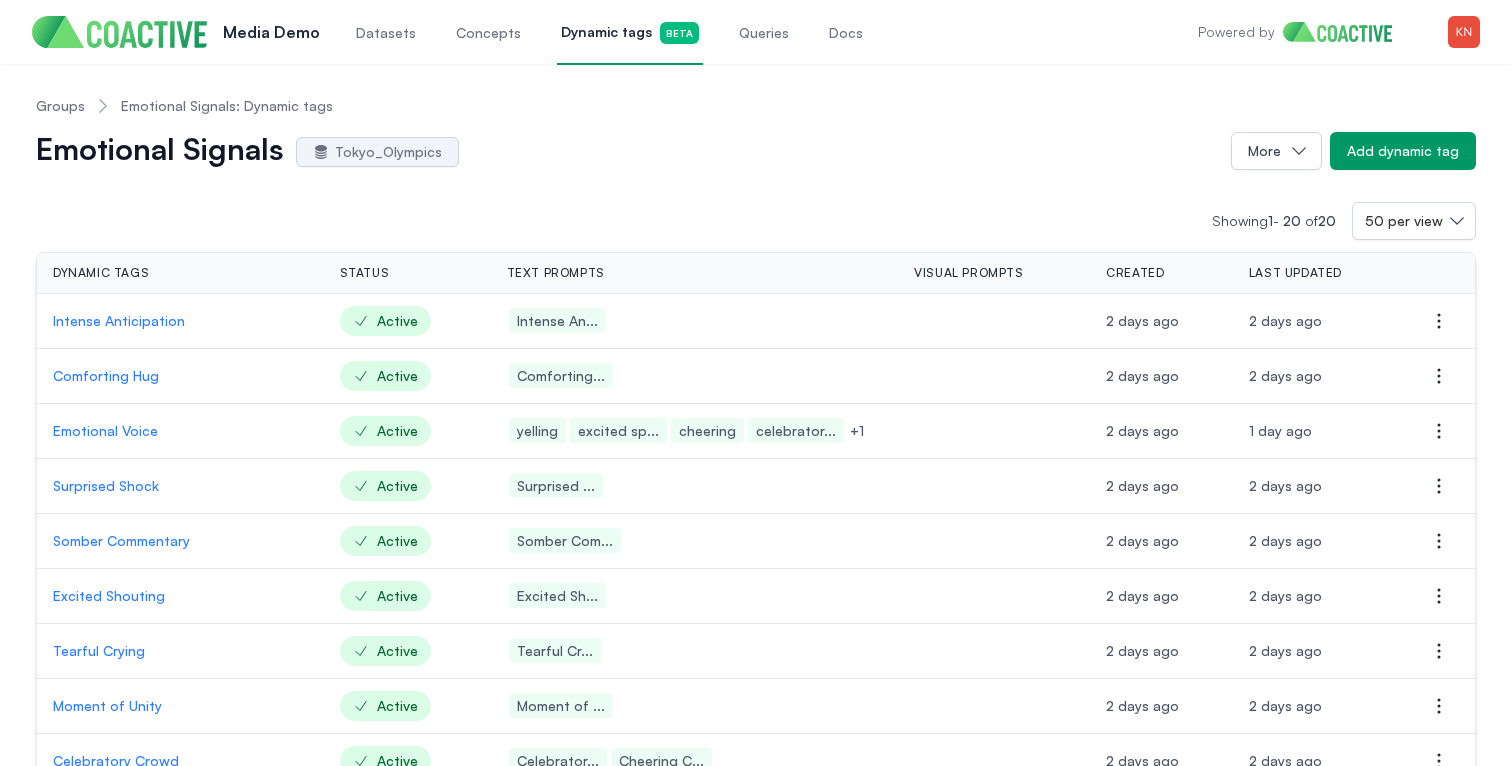 click on "Showing  1  -   20   of  20 50 per view" at bounding box center (756, 221) 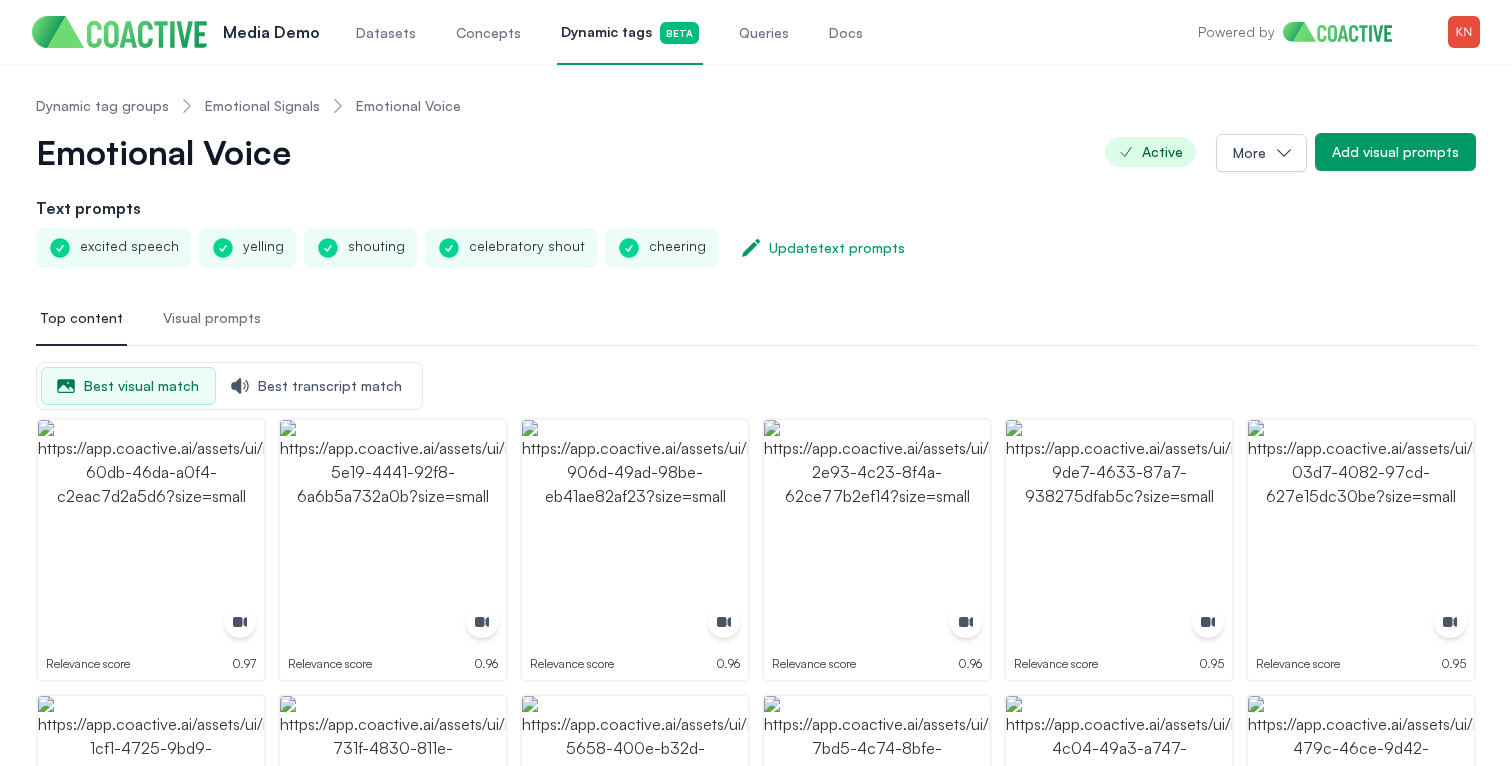 click on "Emotional Signals" at bounding box center [262, 106] 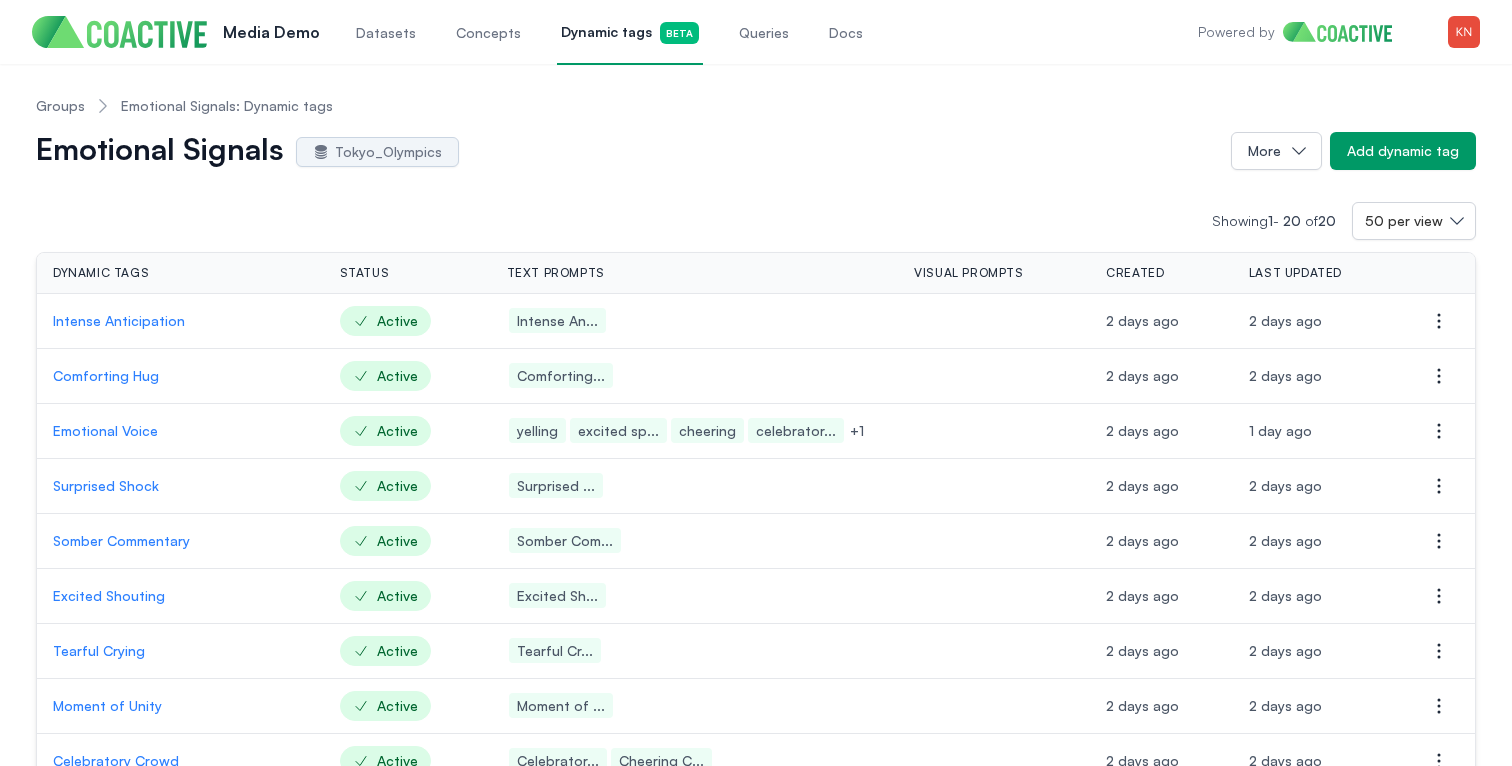 click on "Showing  1  -   20   of  20 50 per view" at bounding box center [756, 221] 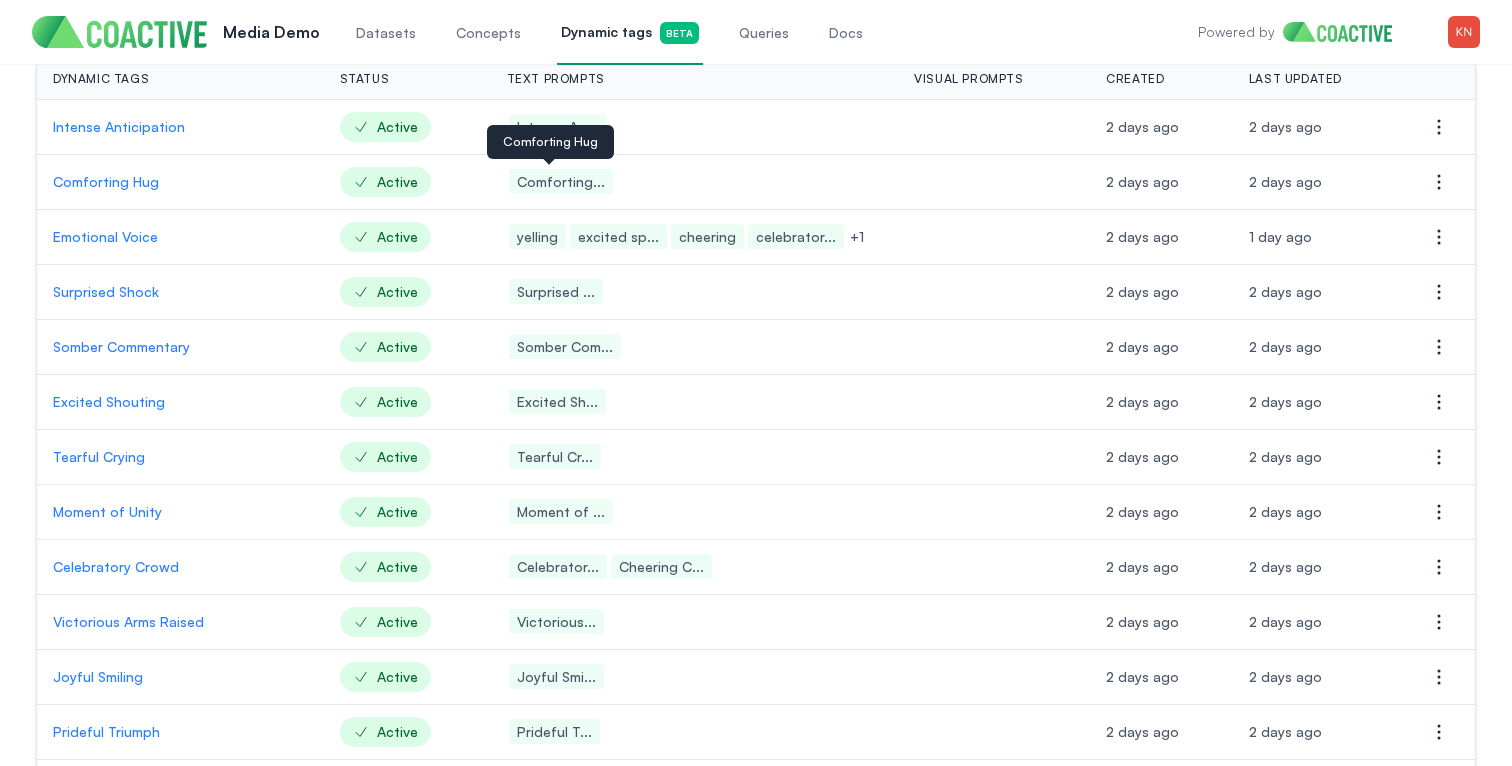 scroll, scrollTop: 206, scrollLeft: 0, axis: vertical 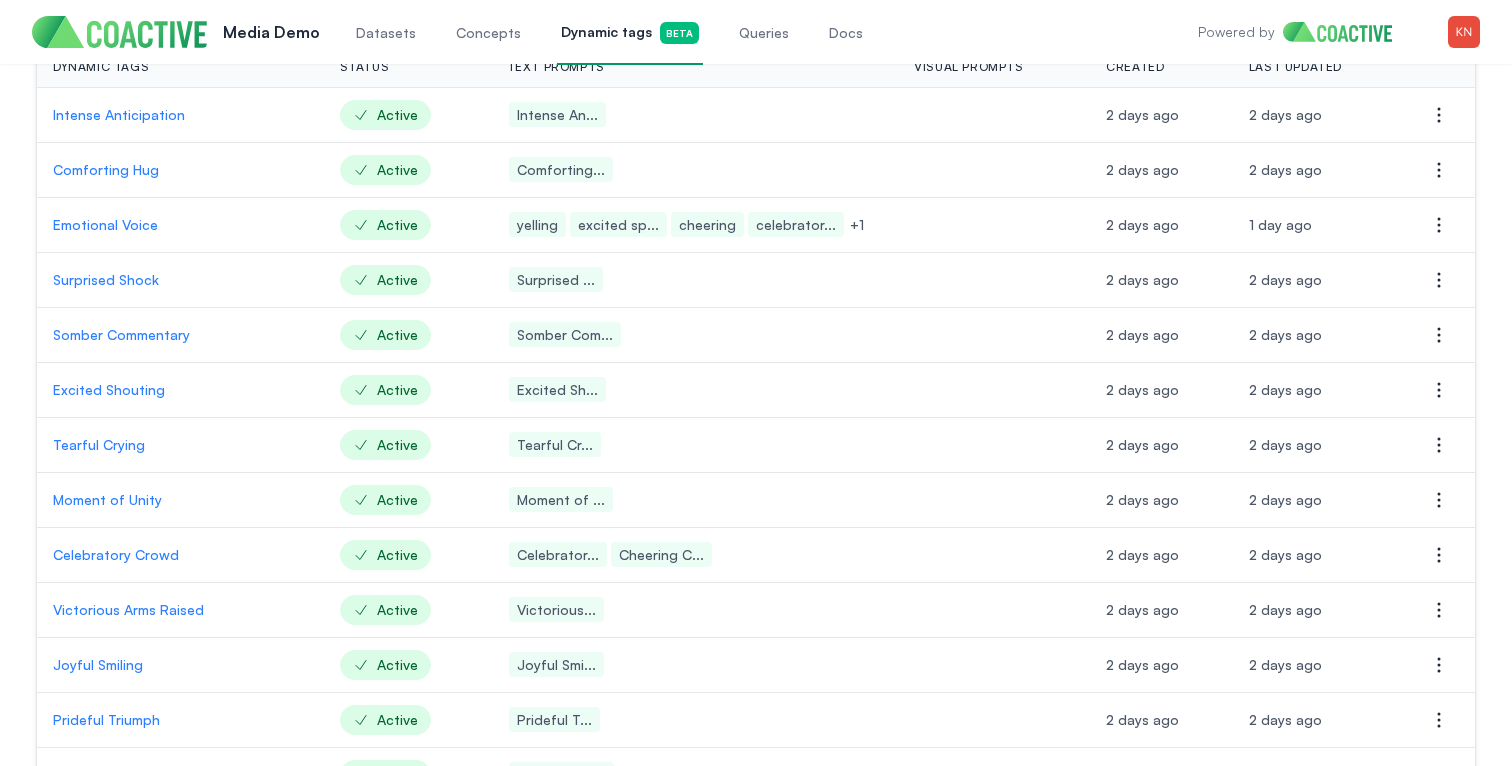 click on "Surprised Shock" at bounding box center (180, 280) 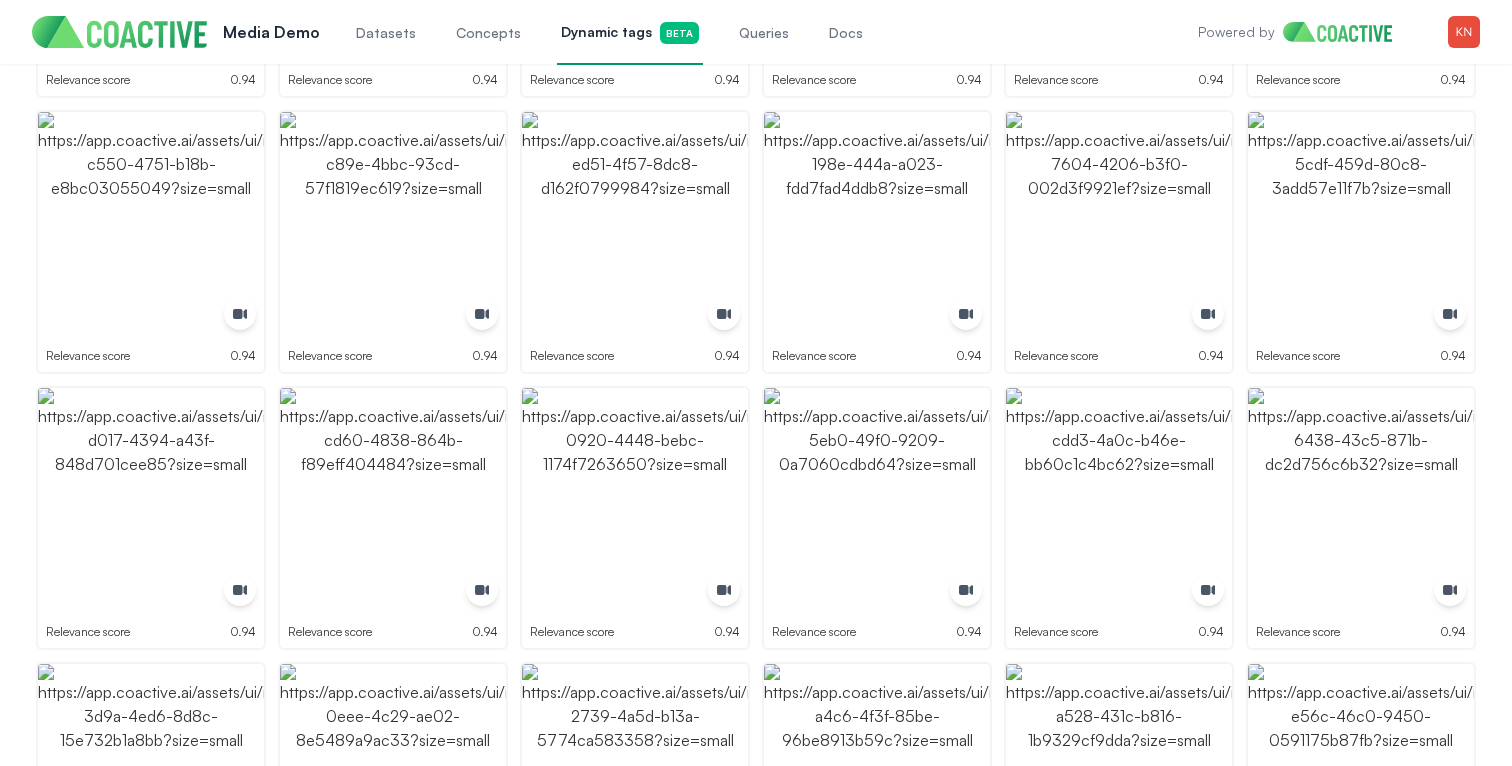 scroll, scrollTop: 1692, scrollLeft: 0, axis: vertical 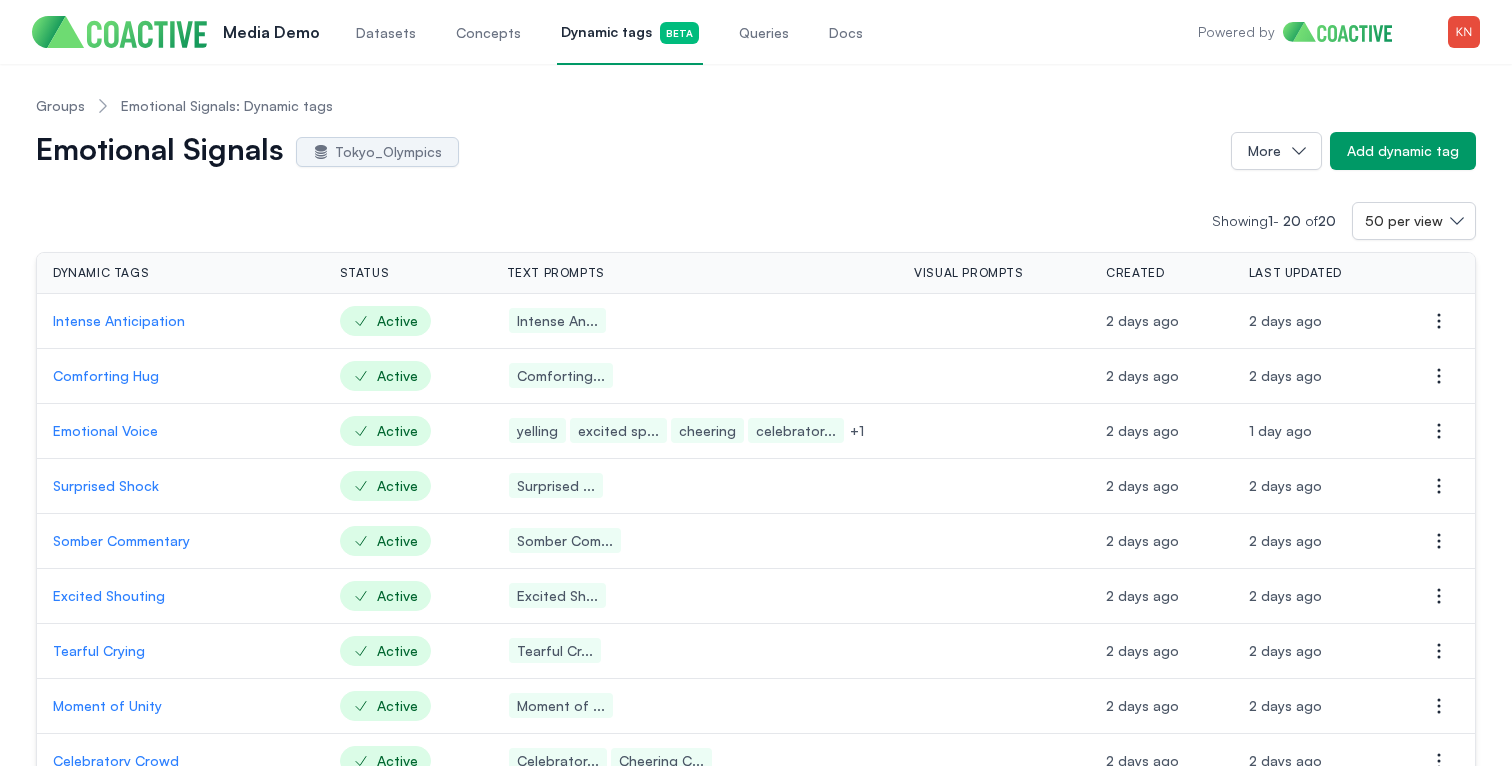 click on "Groups" at bounding box center [60, 106] 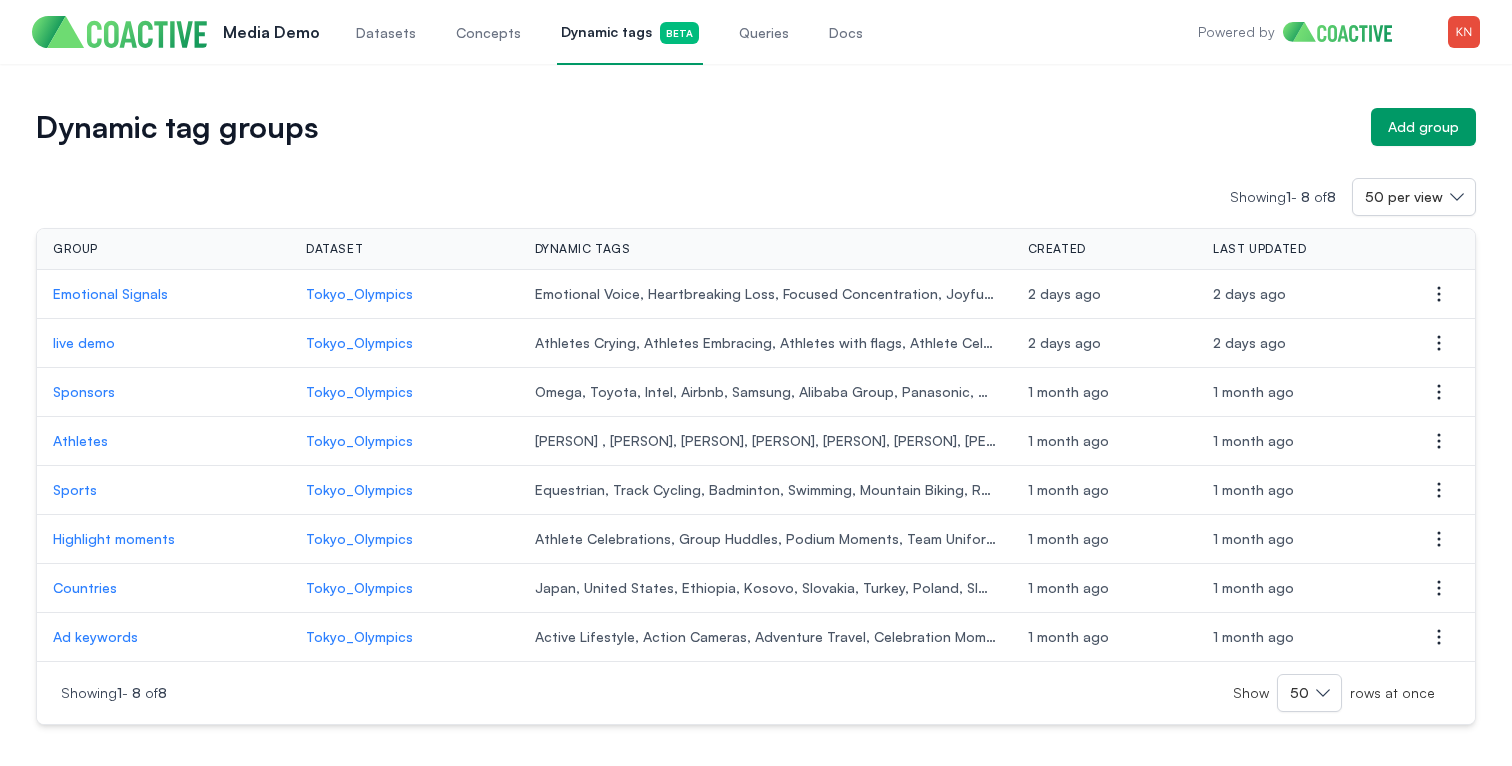 click on "Emotional Signals" at bounding box center (163, 294) 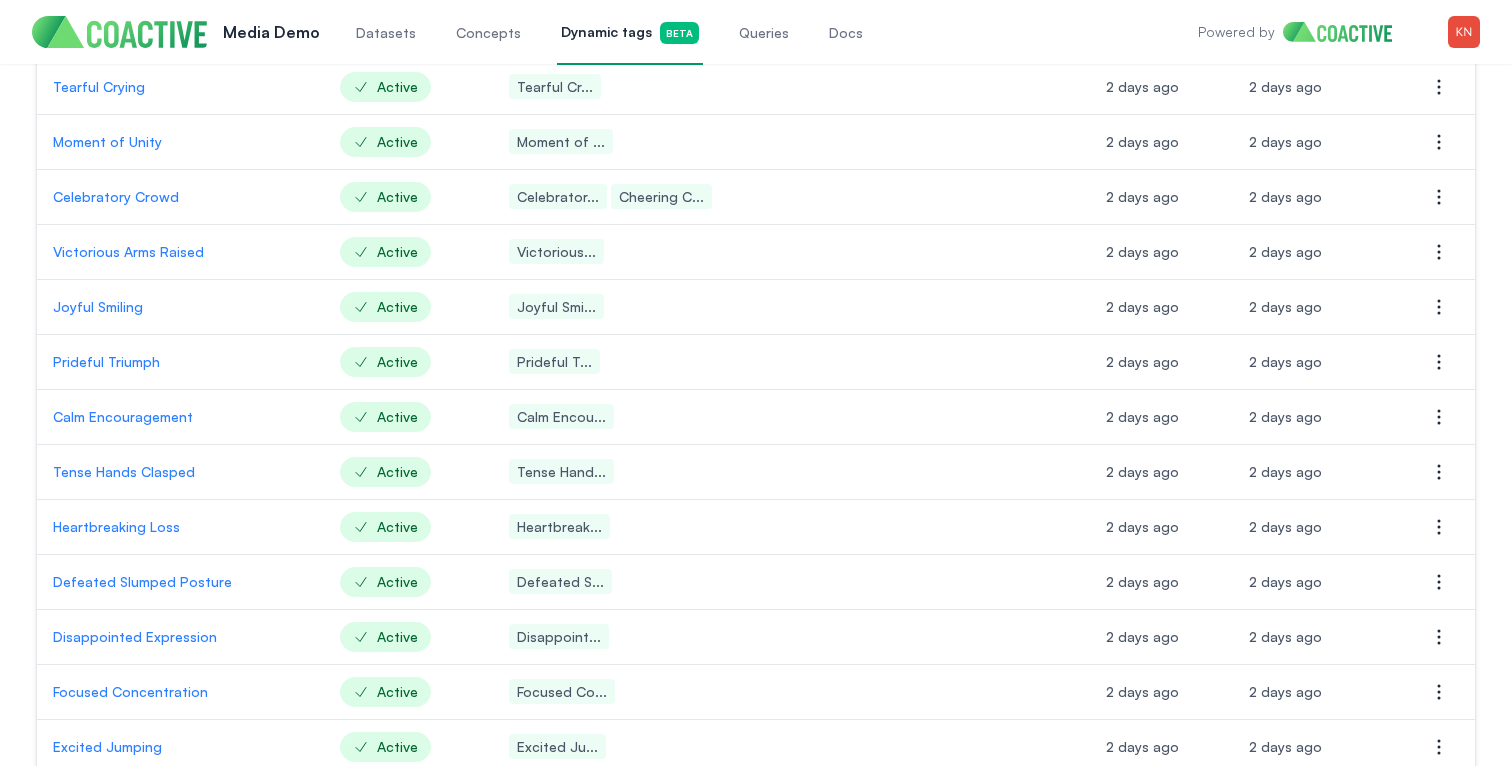 scroll, scrollTop: 707, scrollLeft: 0, axis: vertical 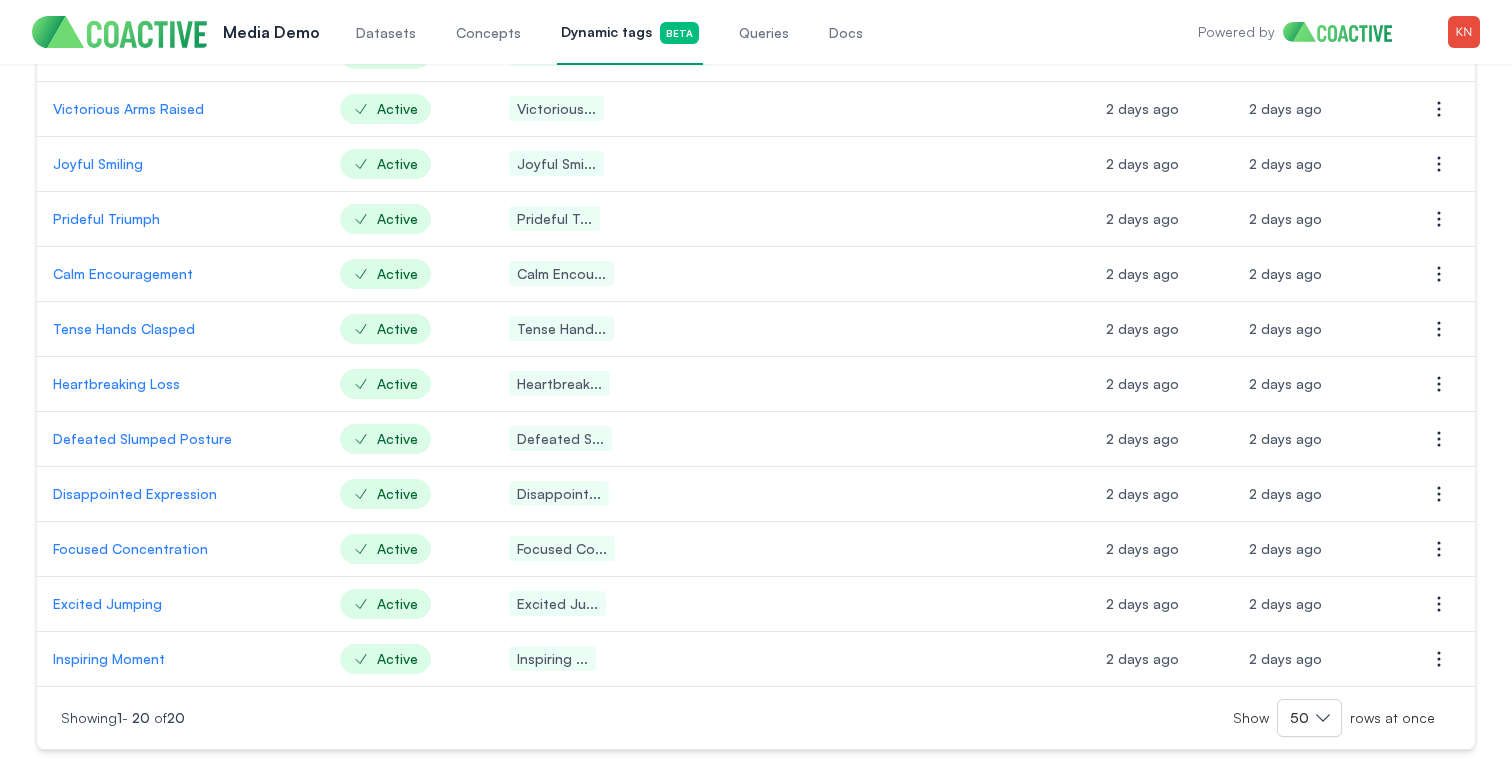 click on "Inspiring Moment" at bounding box center (180, 659) 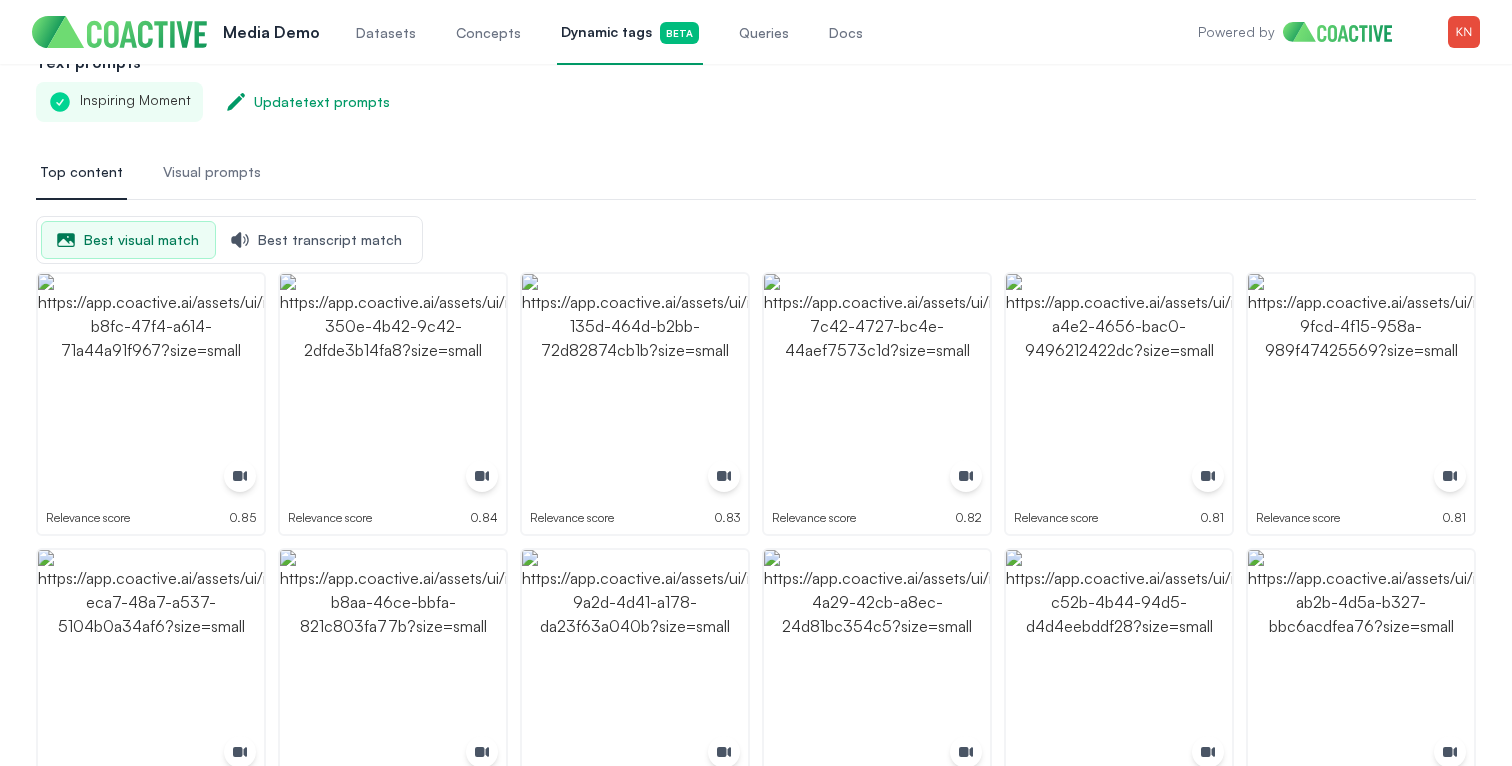 scroll, scrollTop: 0, scrollLeft: 0, axis: both 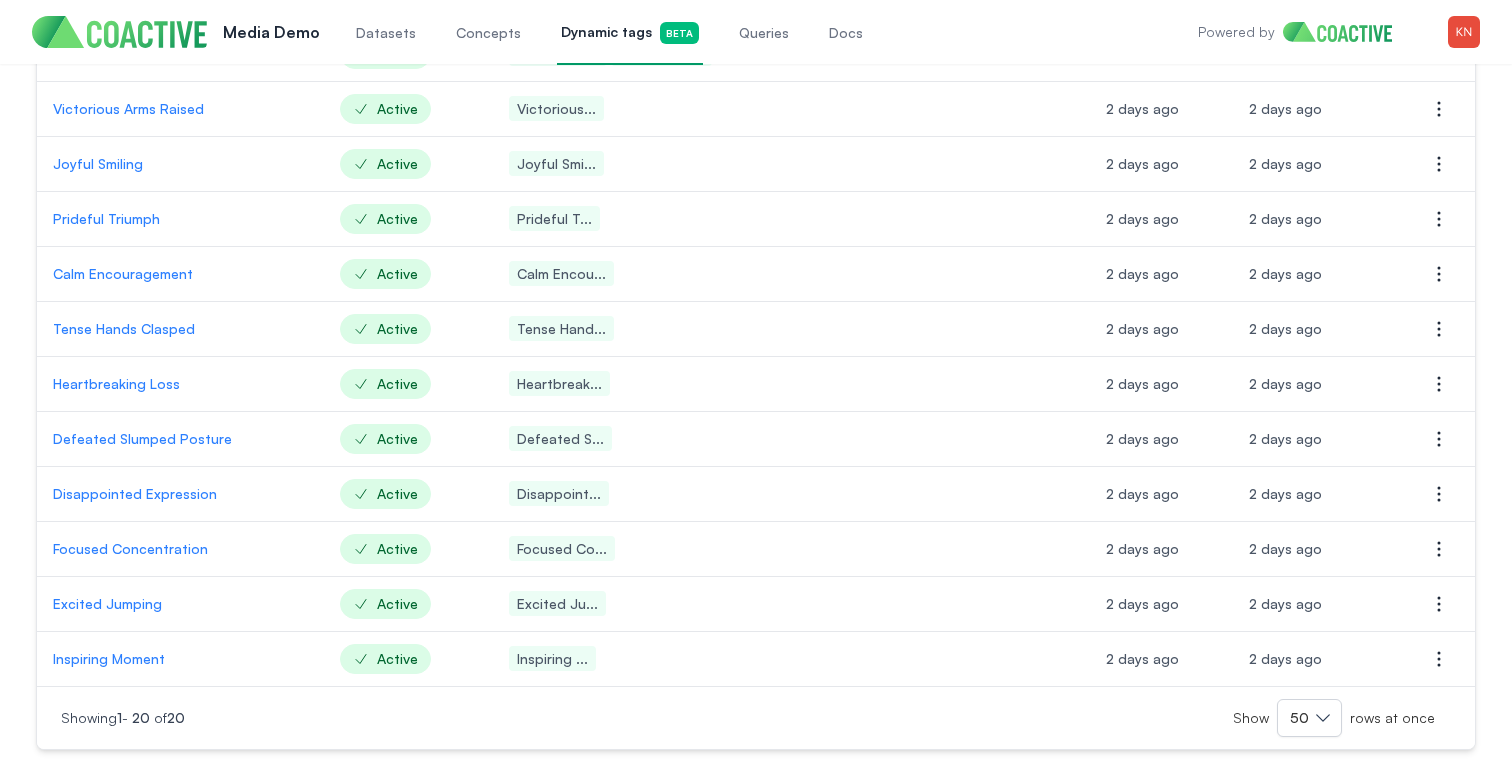 click on "Excited Jumping" at bounding box center (180, 604) 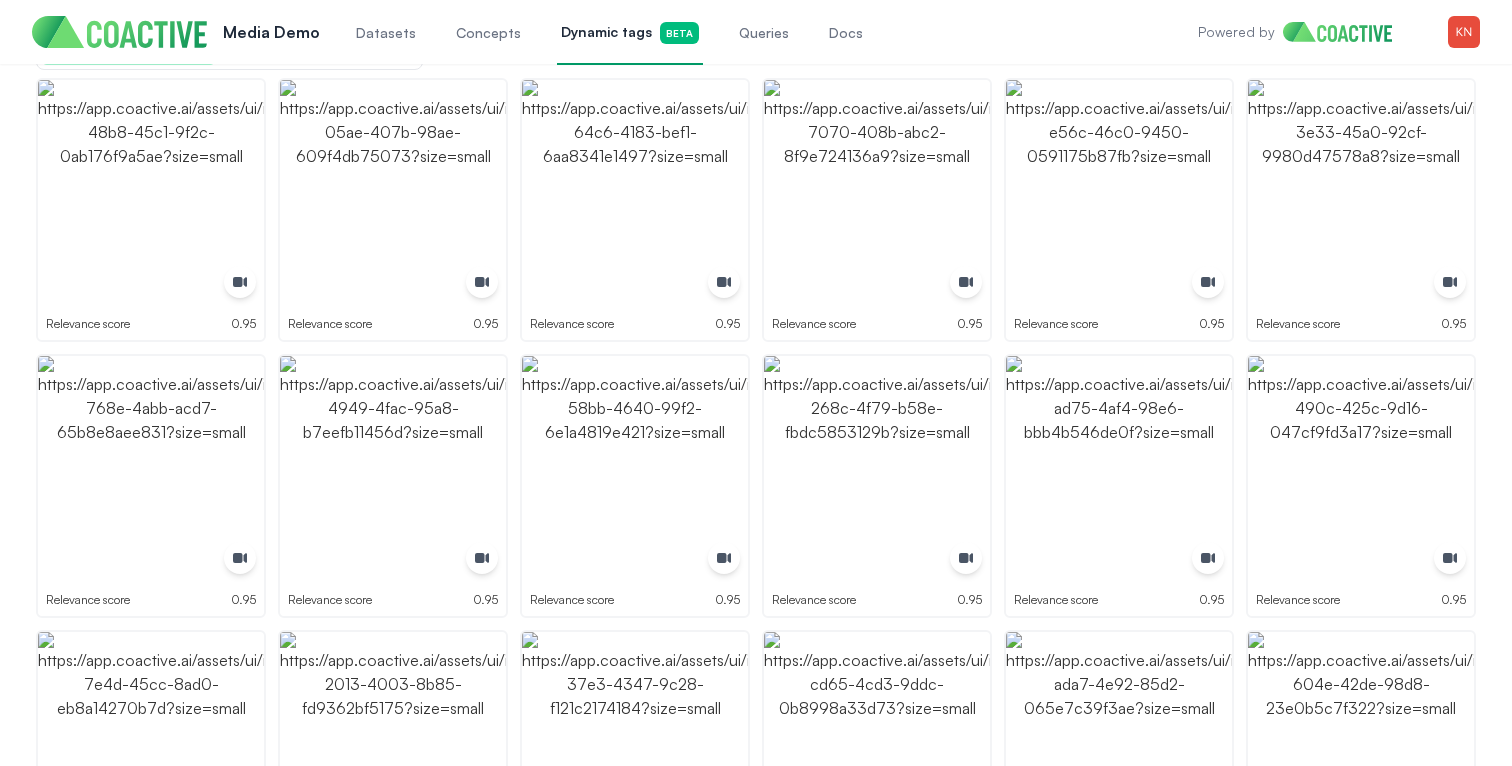 scroll, scrollTop: 114, scrollLeft: 0, axis: vertical 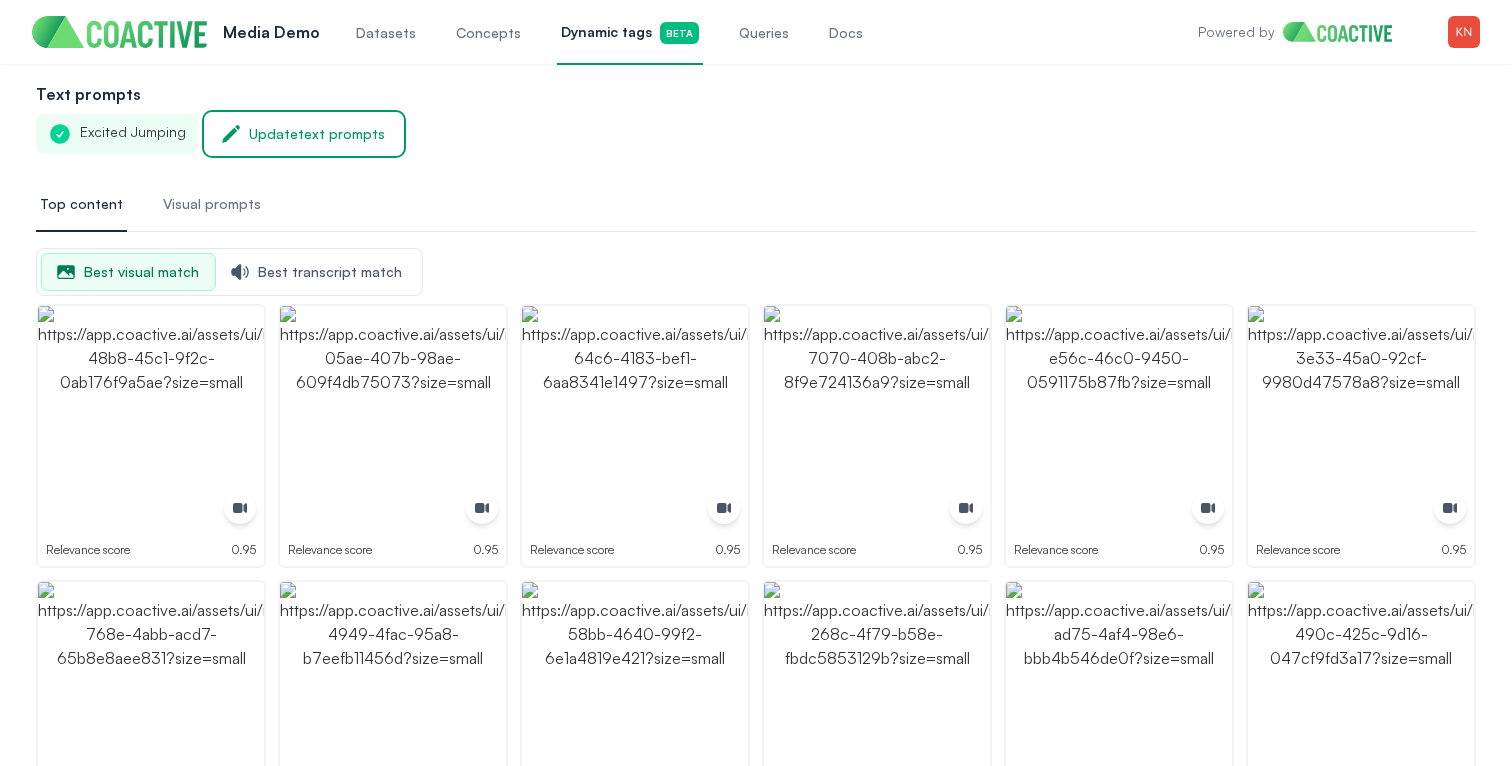 click on "Update  text prompts" at bounding box center (317, 134) 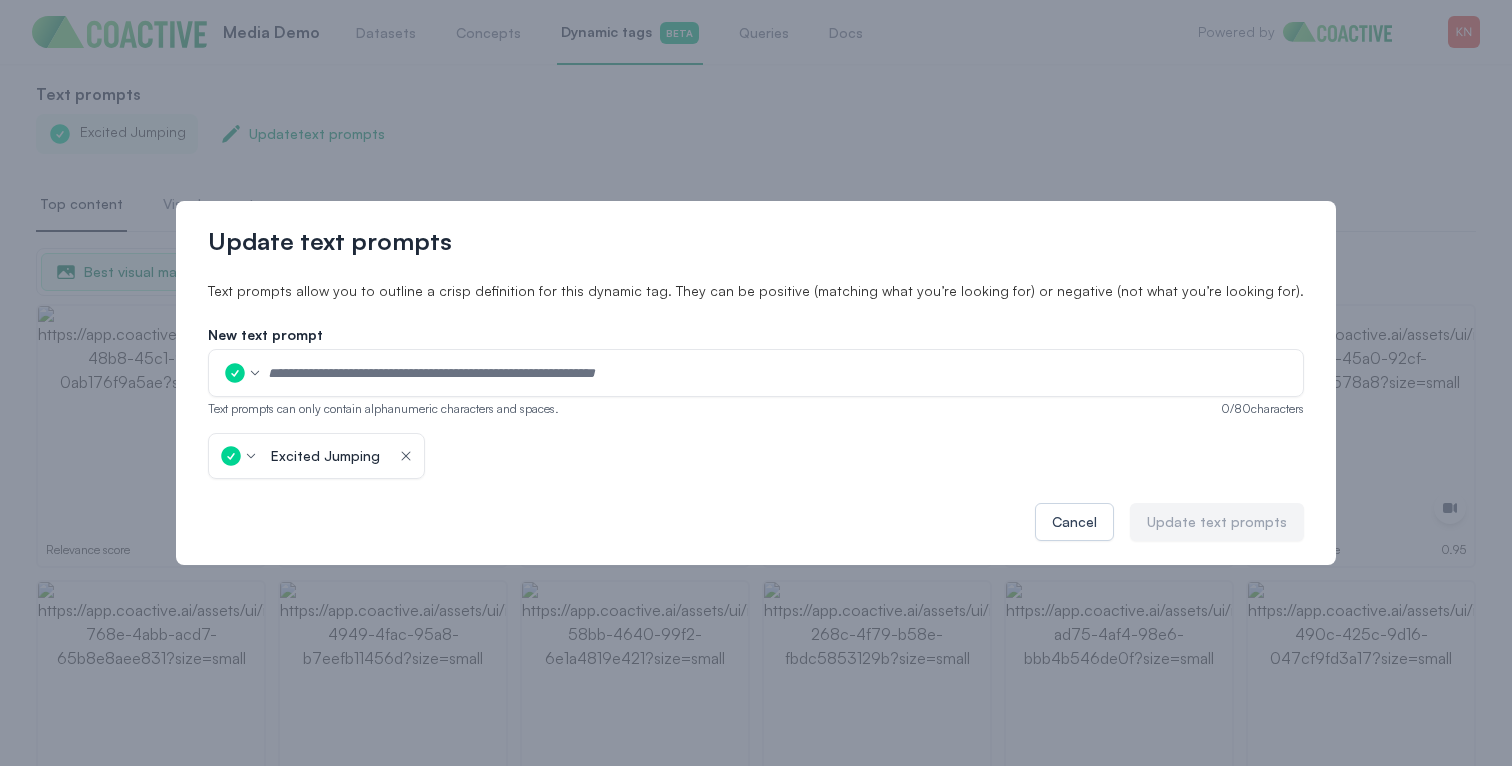 click 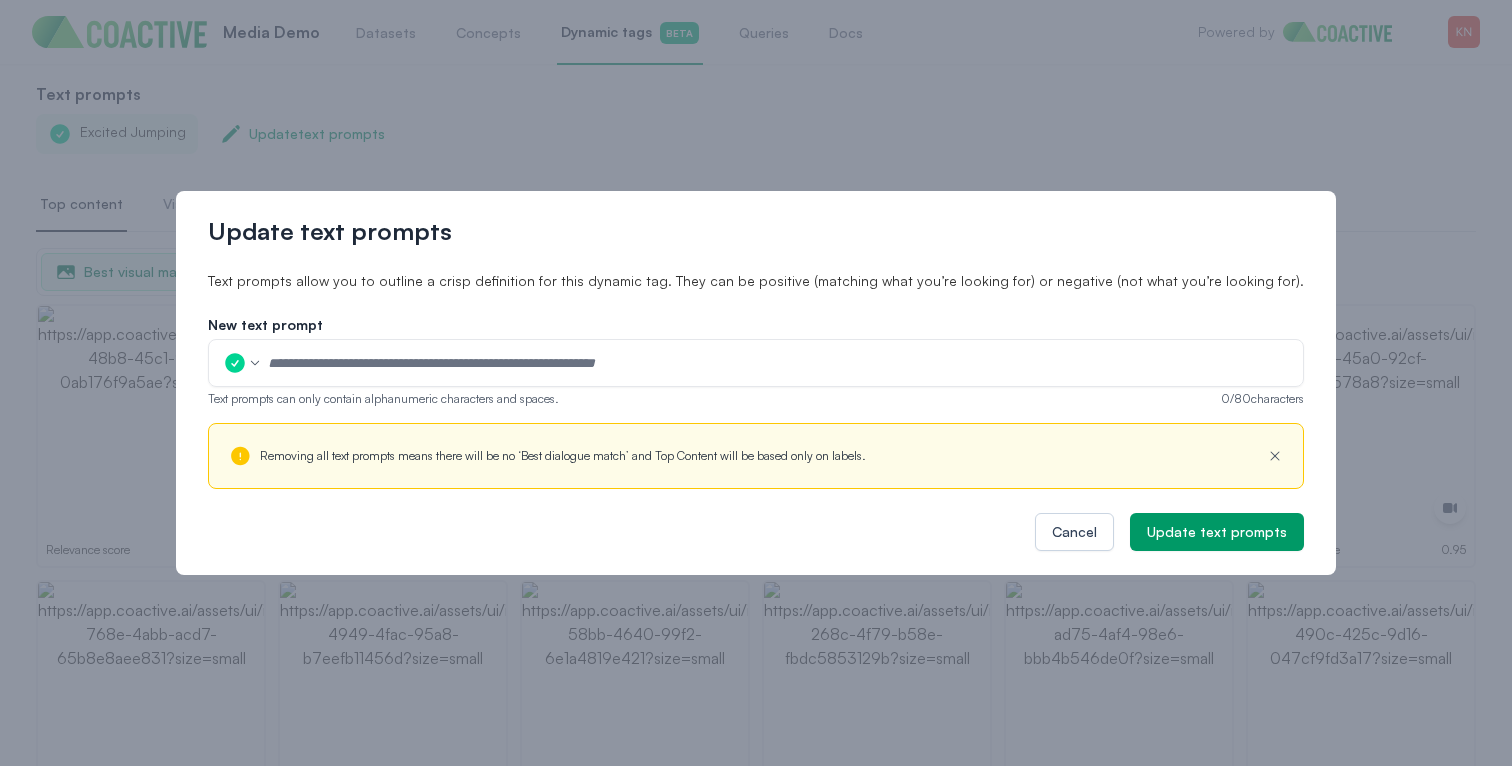 click at bounding box center (756, 363) 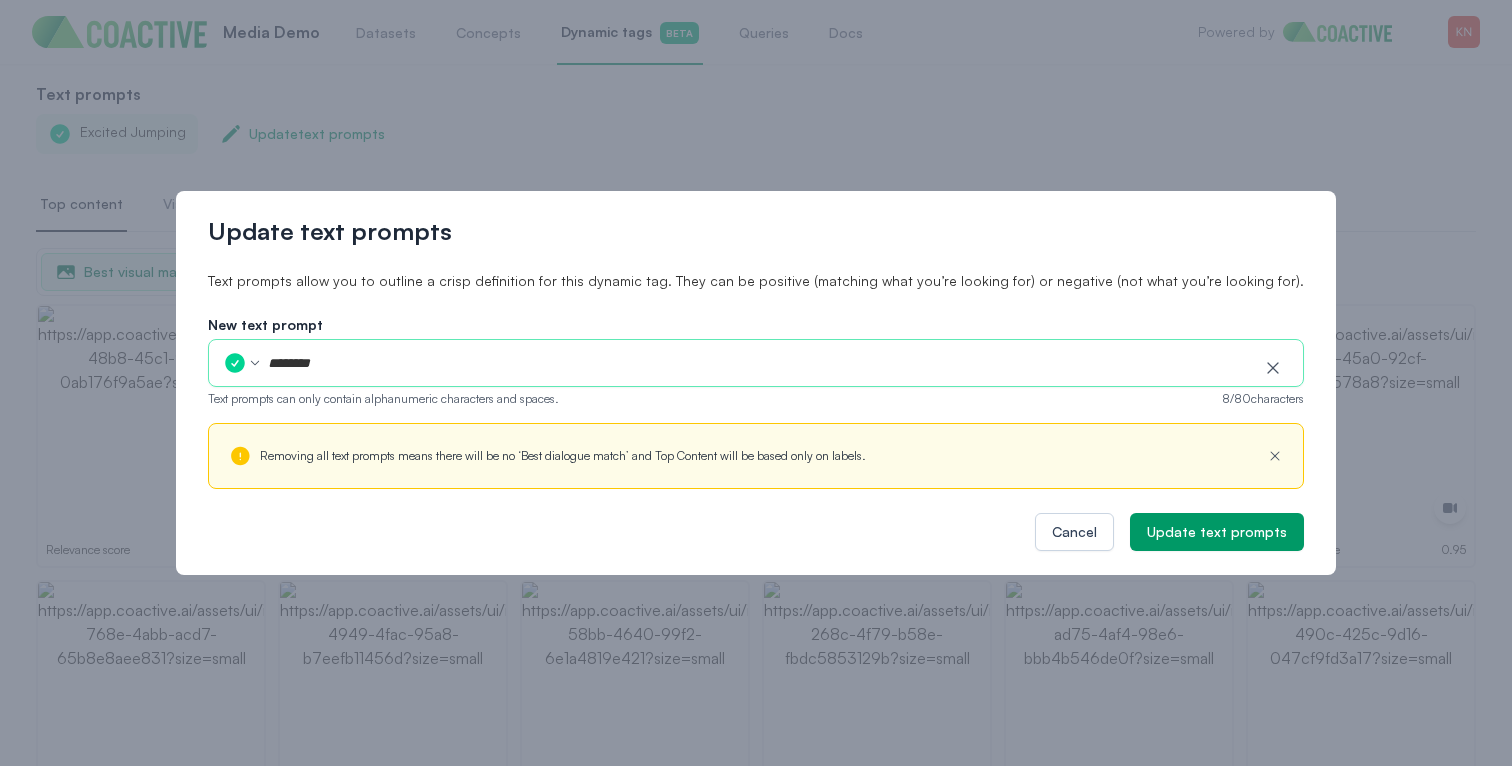 type on "*********" 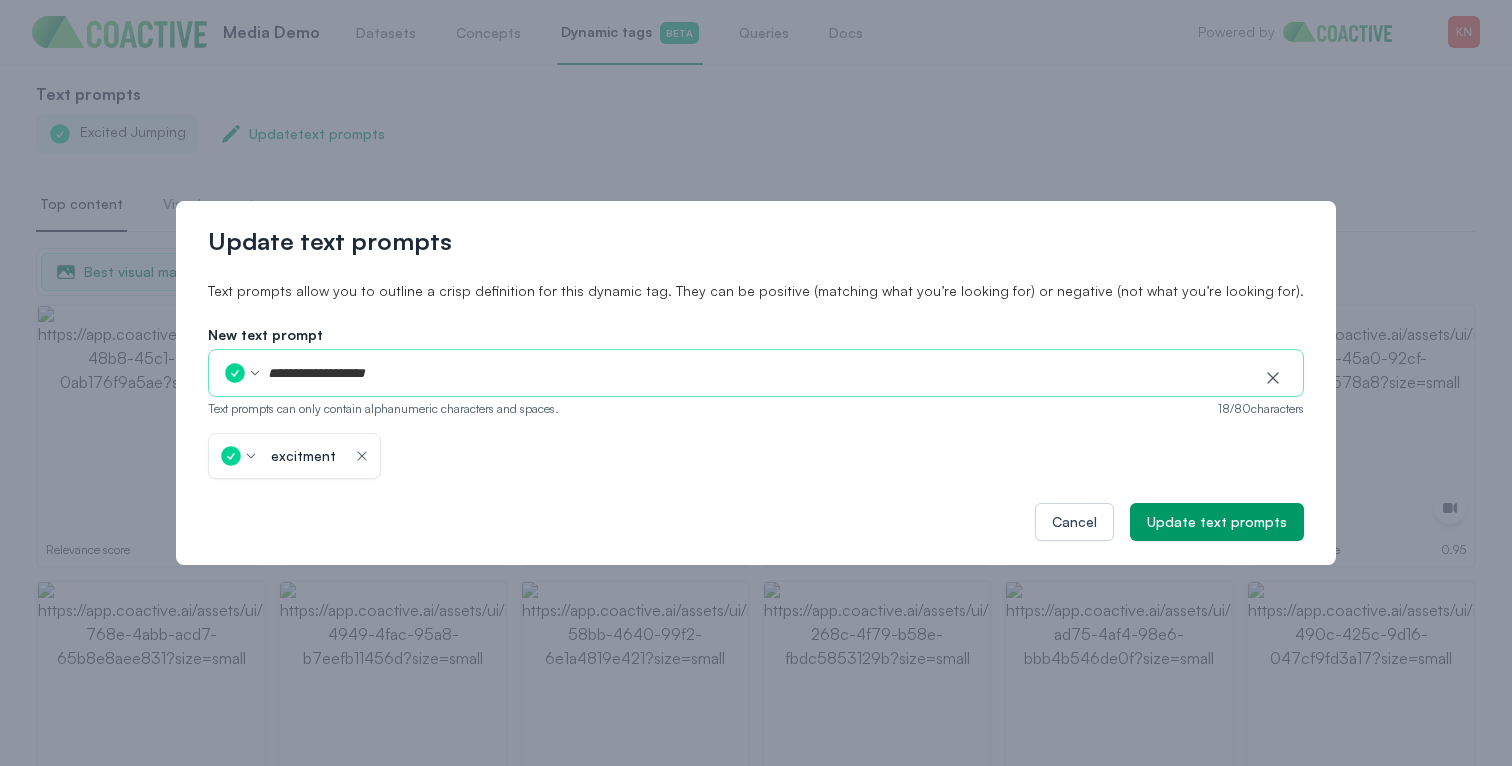 type on "**********" 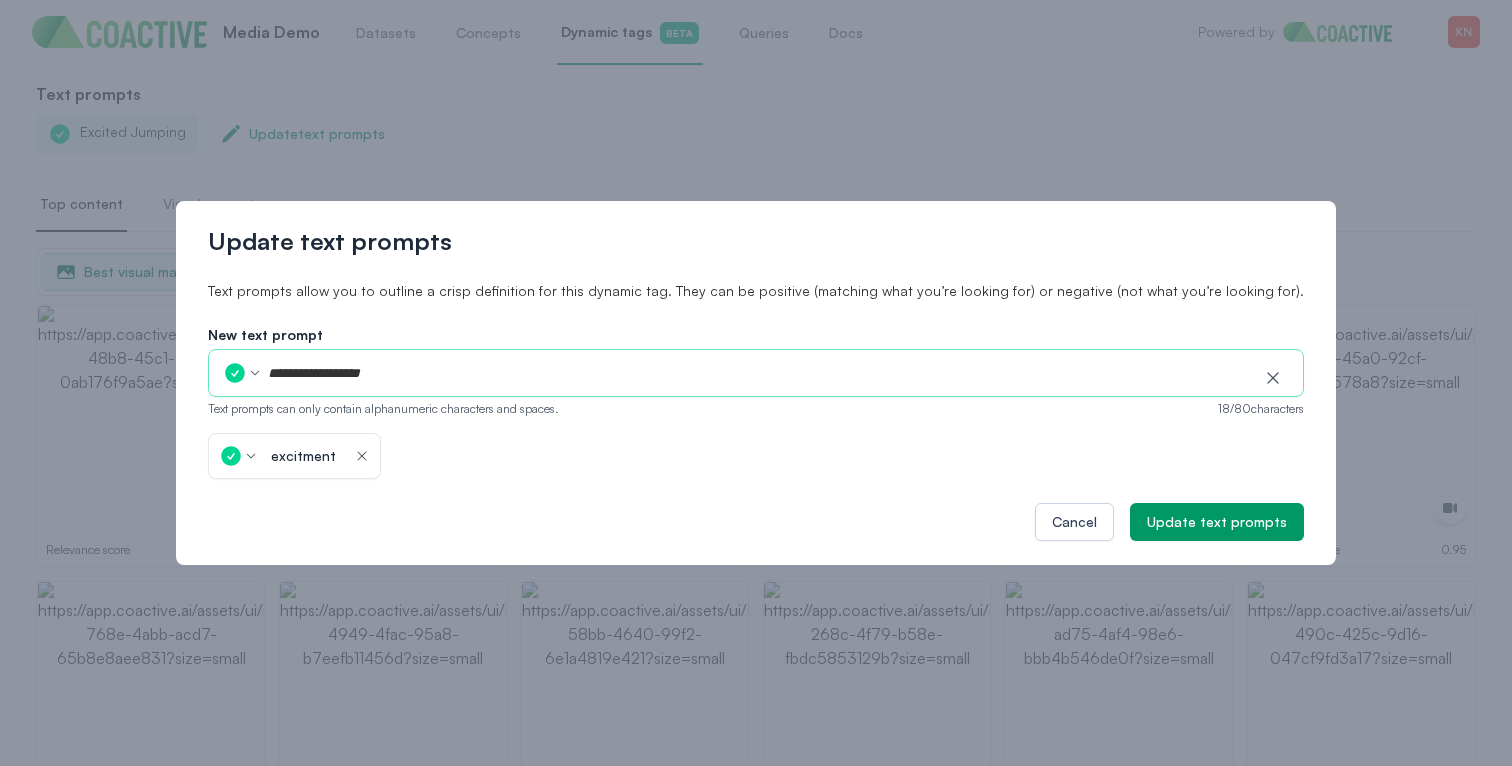 type 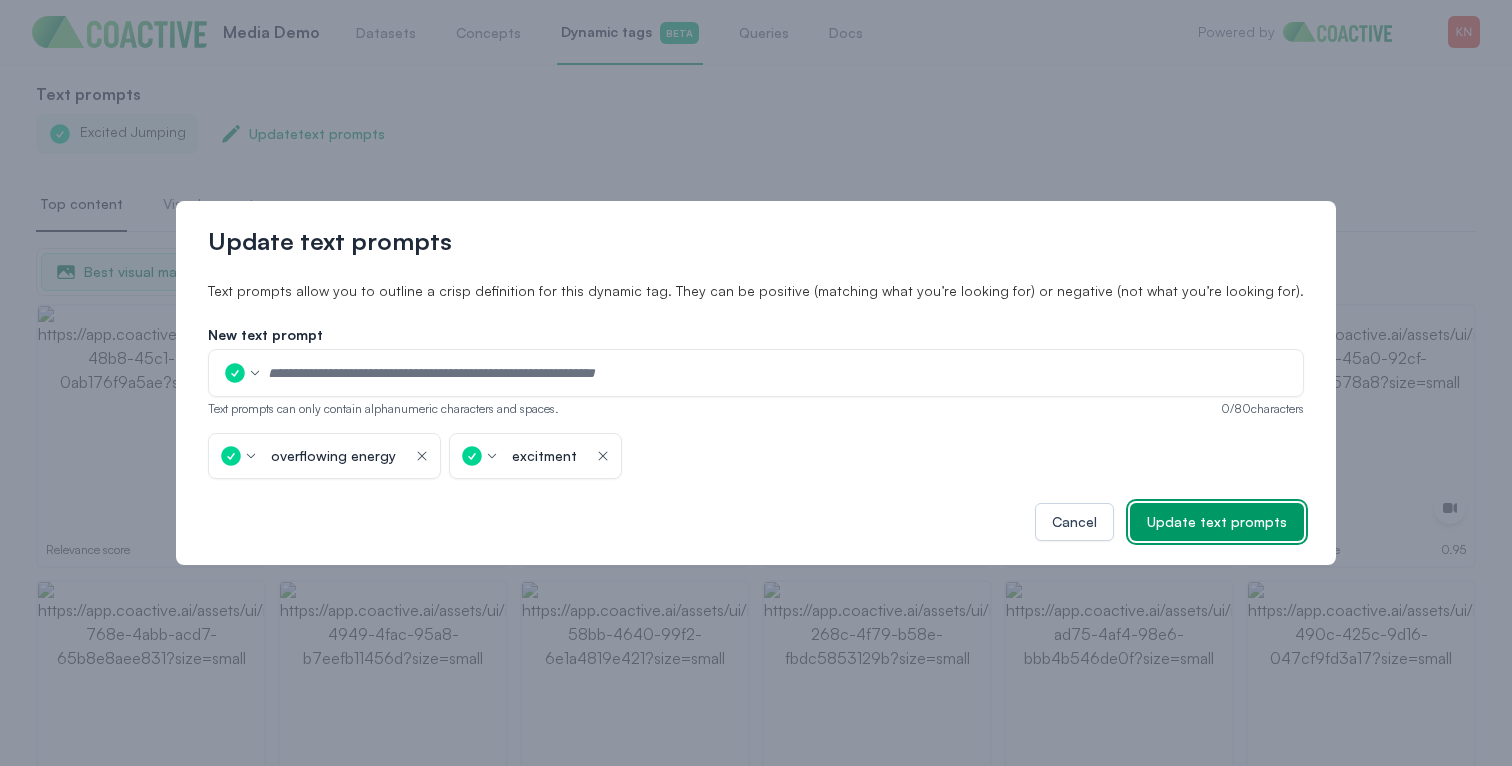 click on "Update text prompts" at bounding box center [1217, 522] 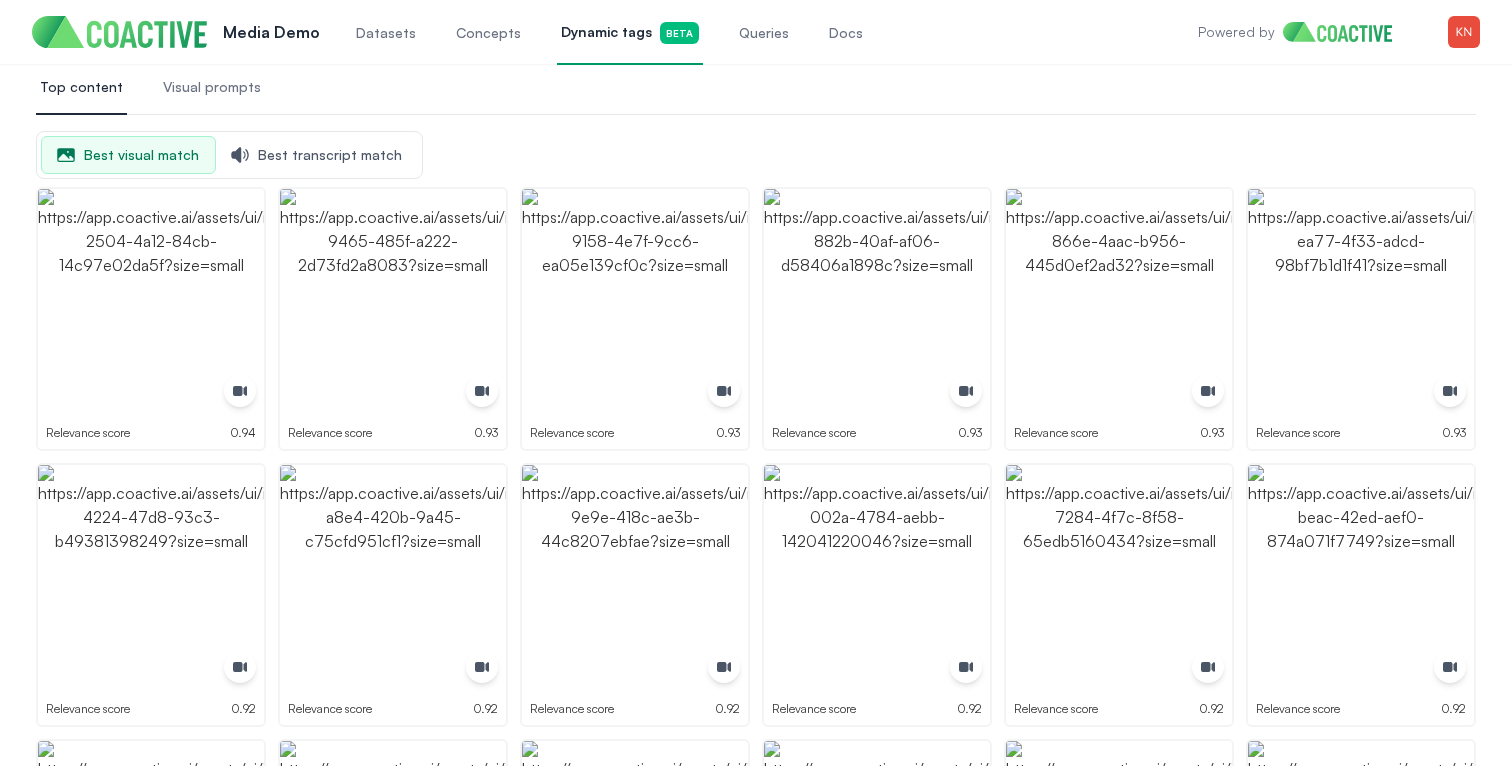 scroll, scrollTop: 0, scrollLeft: 0, axis: both 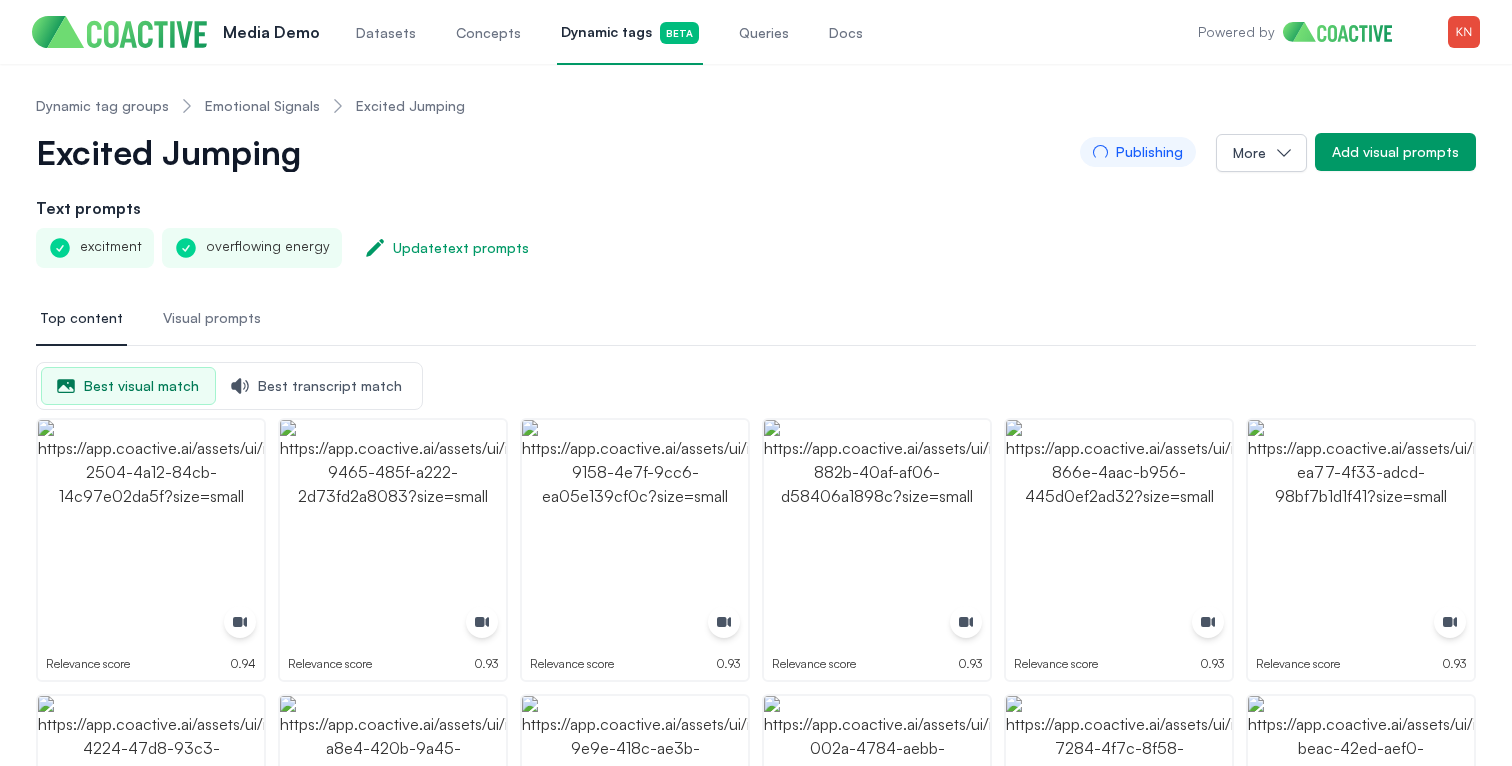 click on "Excited Jumping" at bounding box center [182, 152] 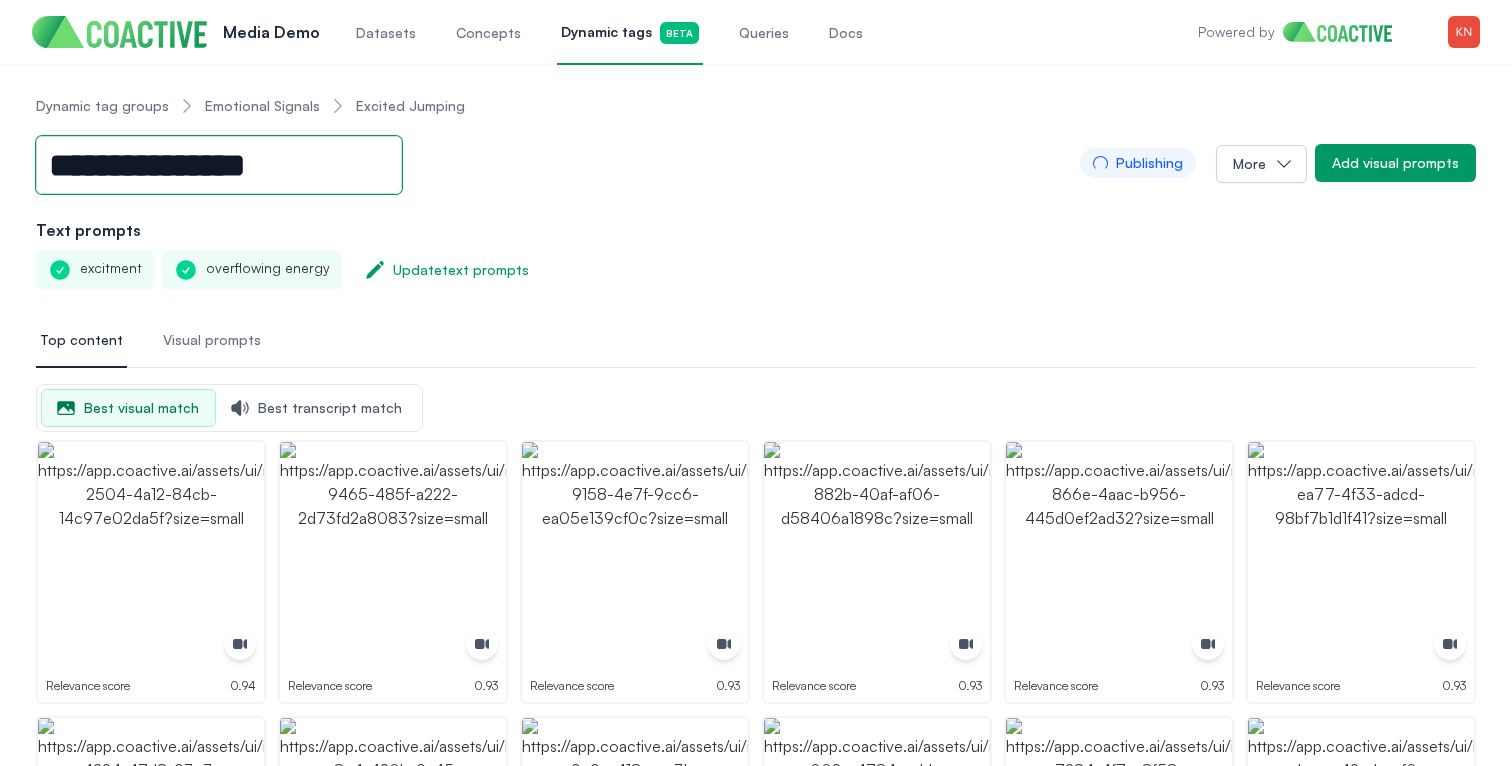 drag, startPoint x: 319, startPoint y: 169, endPoint x: 40, endPoint y: 151, distance: 279.58005 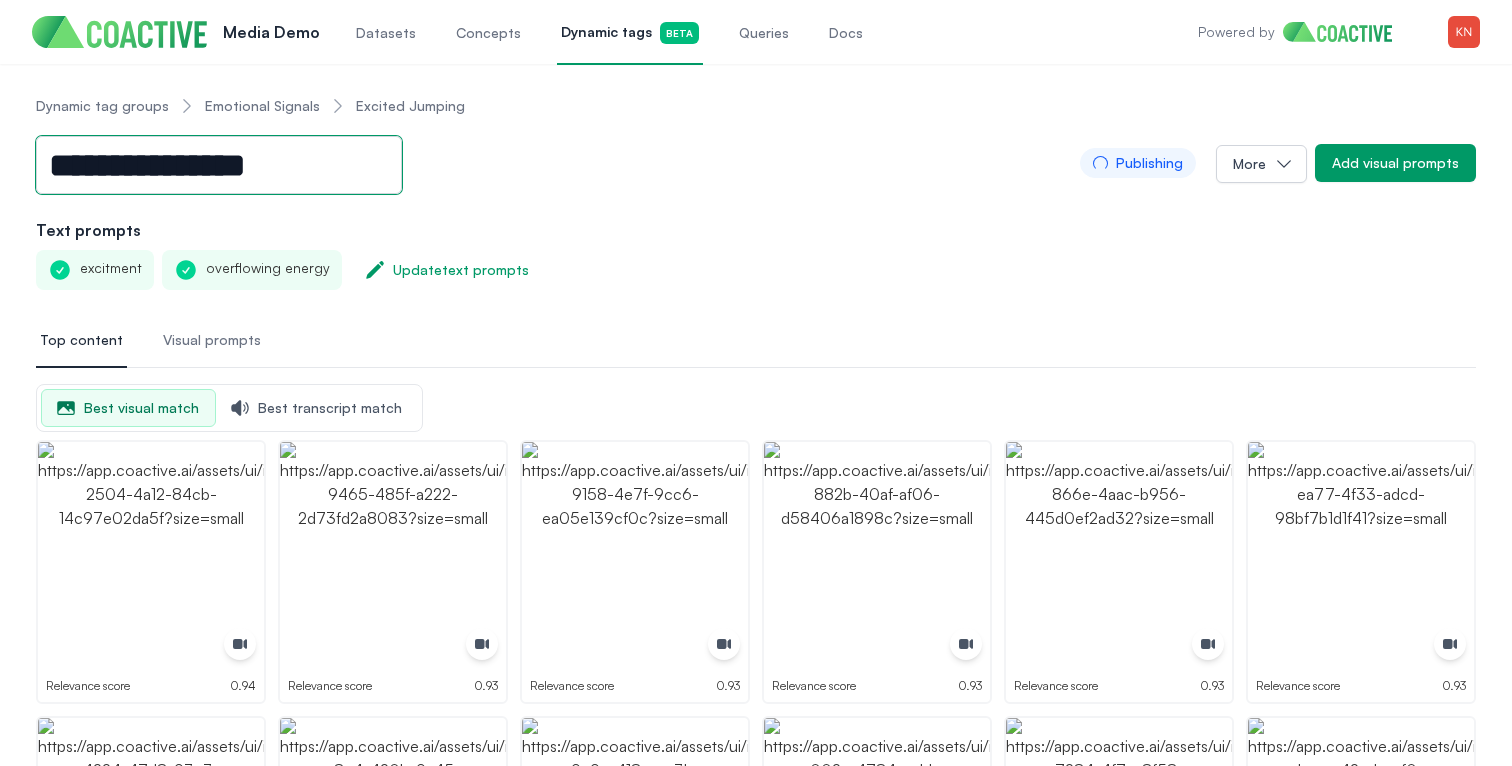 click on "**********" at bounding box center [219, 165] 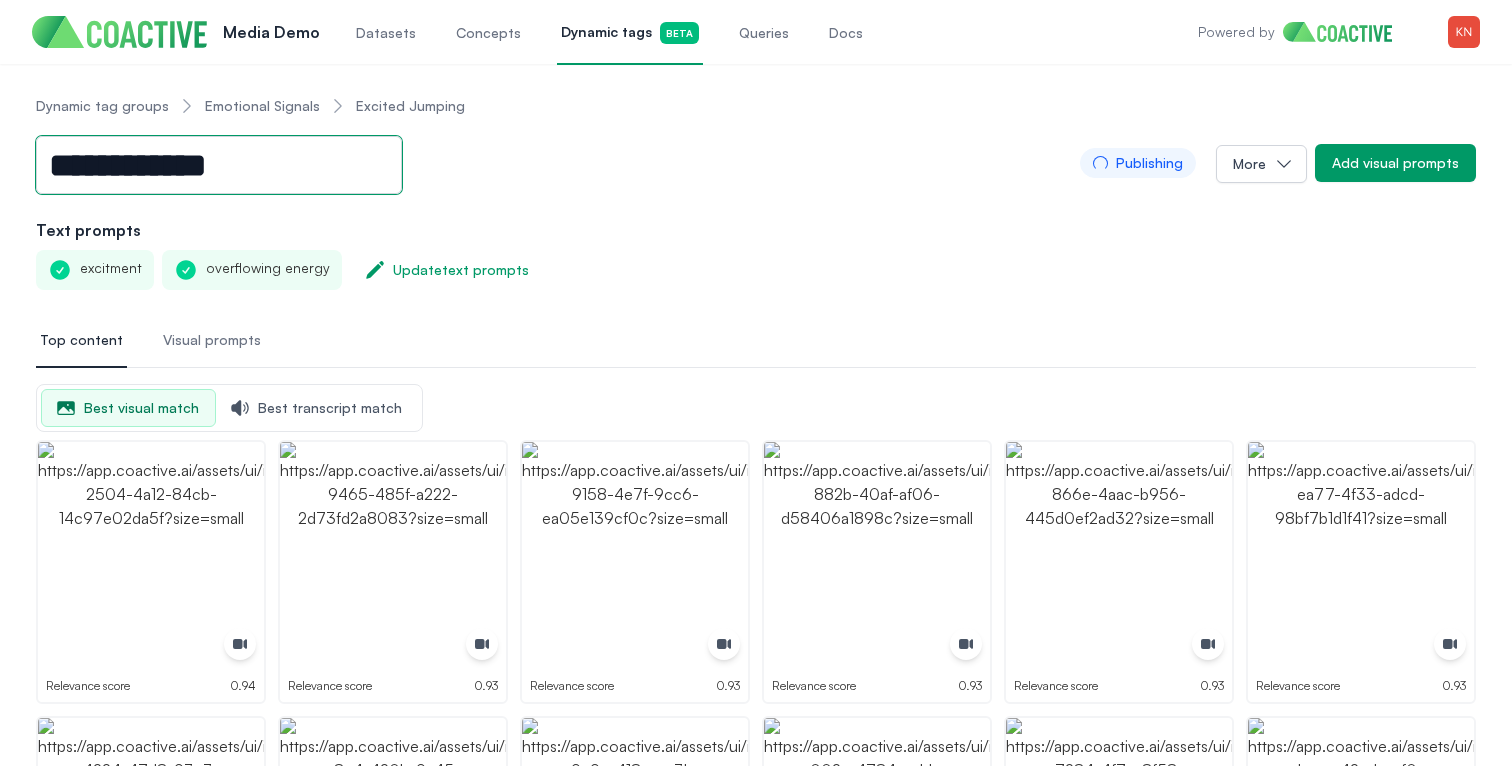 type on "**********" 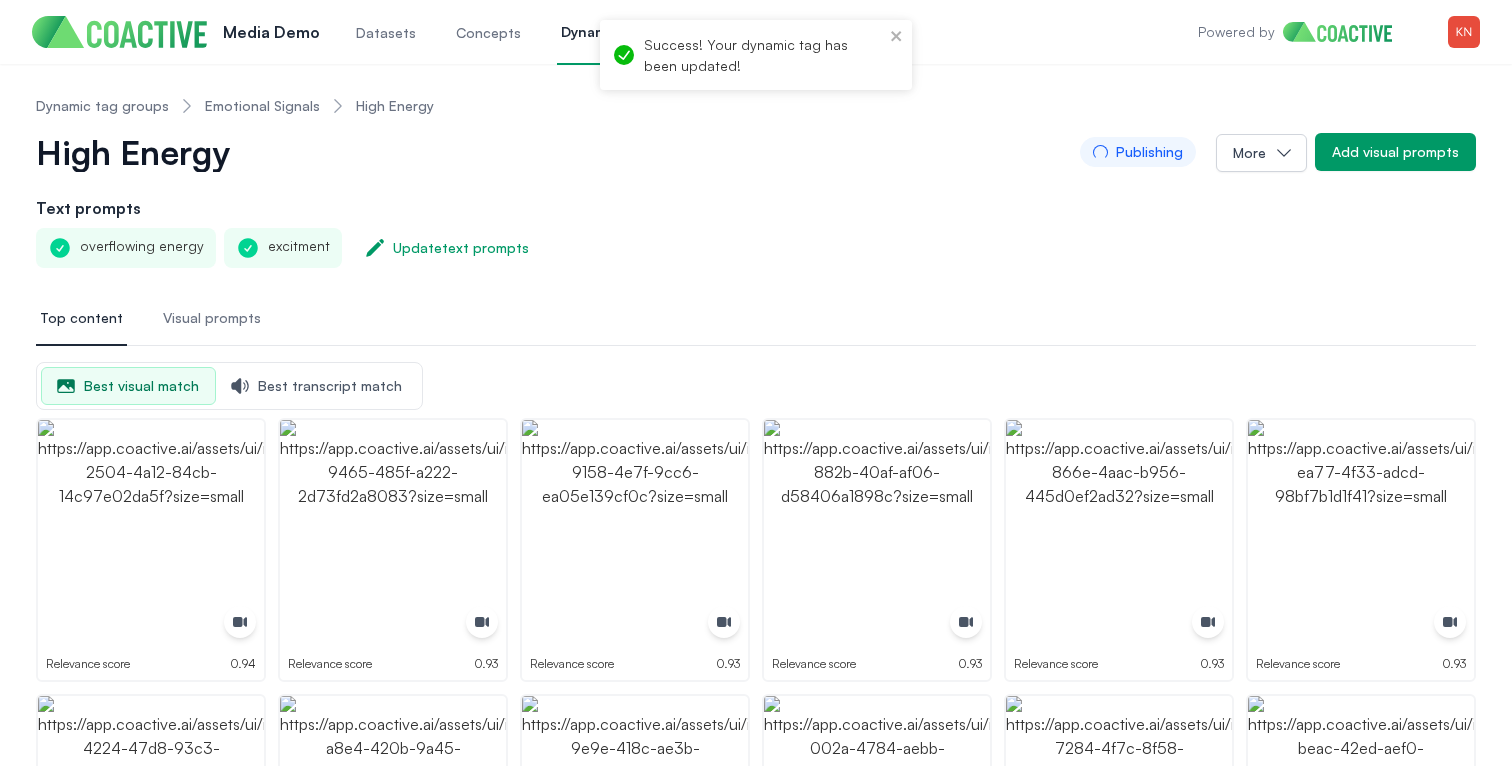 click on "Emotional Signals" at bounding box center (262, 106) 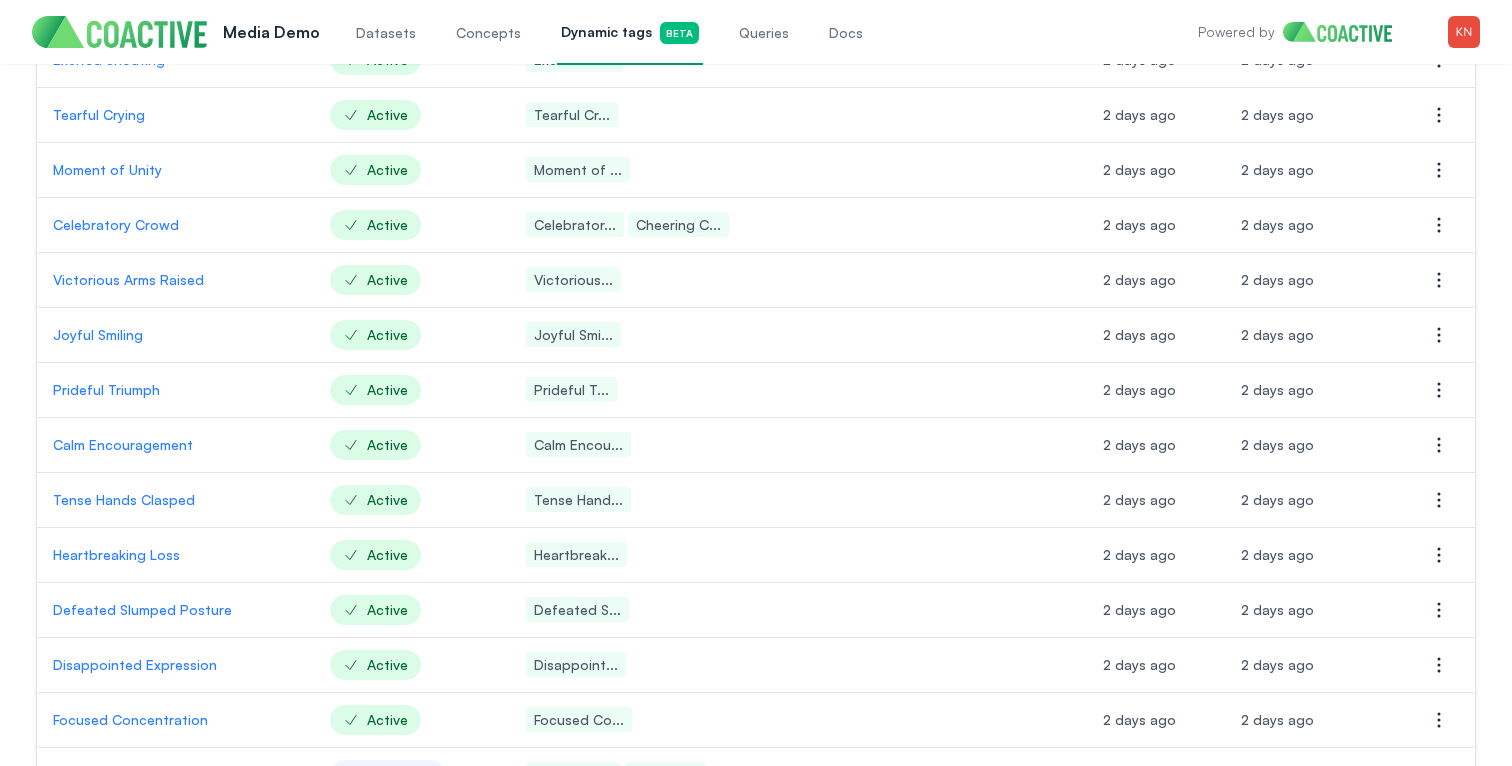 scroll, scrollTop: 707, scrollLeft: 0, axis: vertical 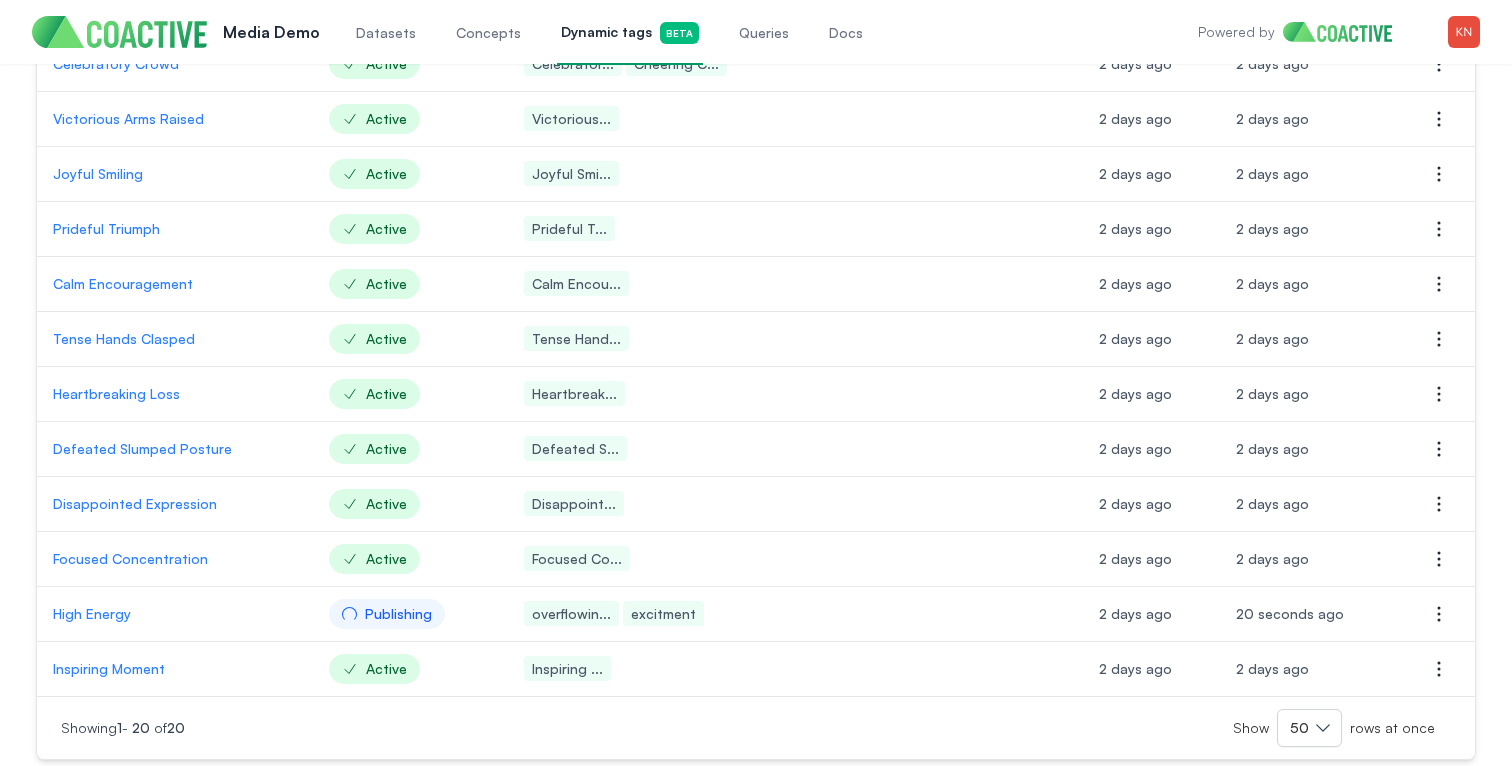 click on "Focused Concentration" at bounding box center [175, 559] 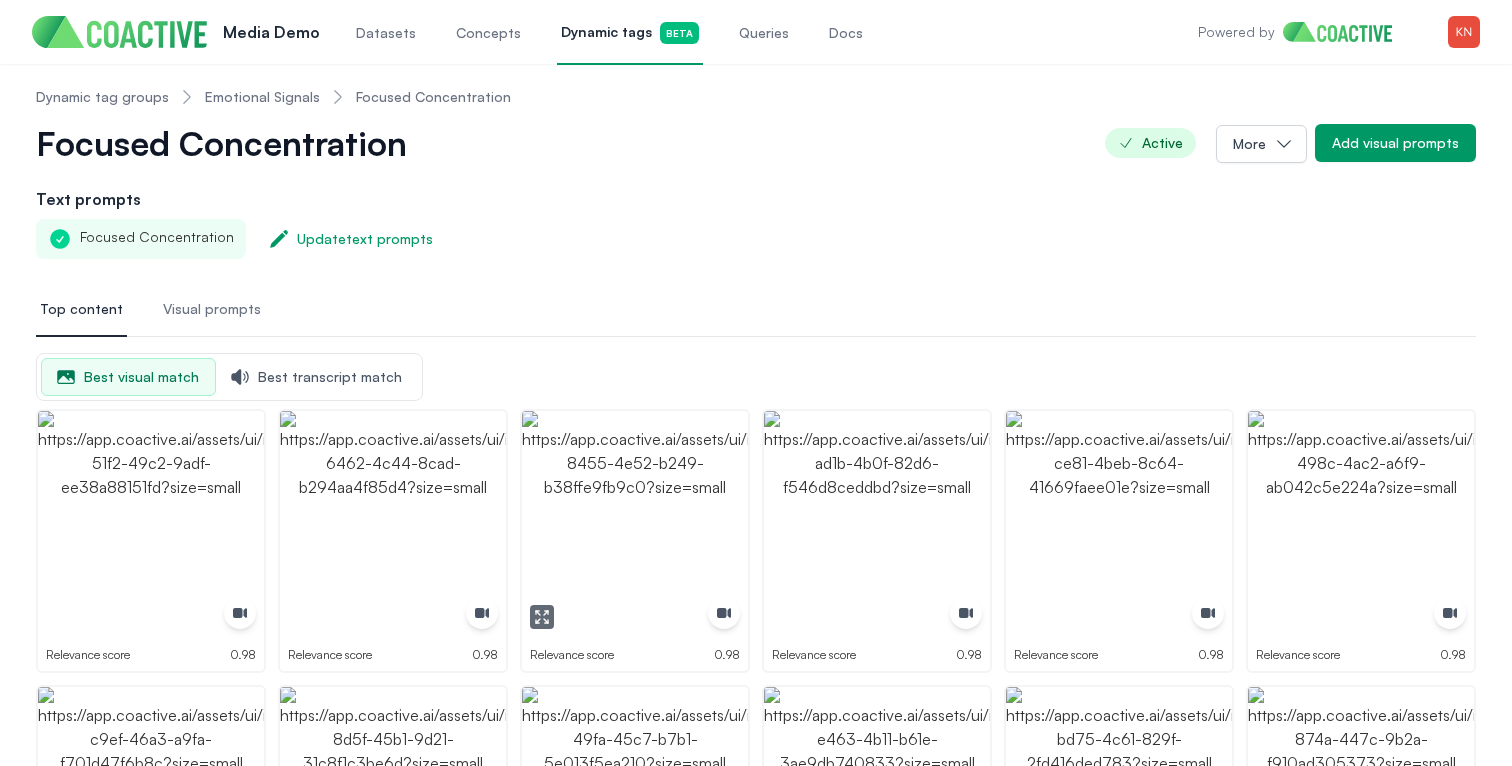scroll, scrollTop: 0, scrollLeft: 0, axis: both 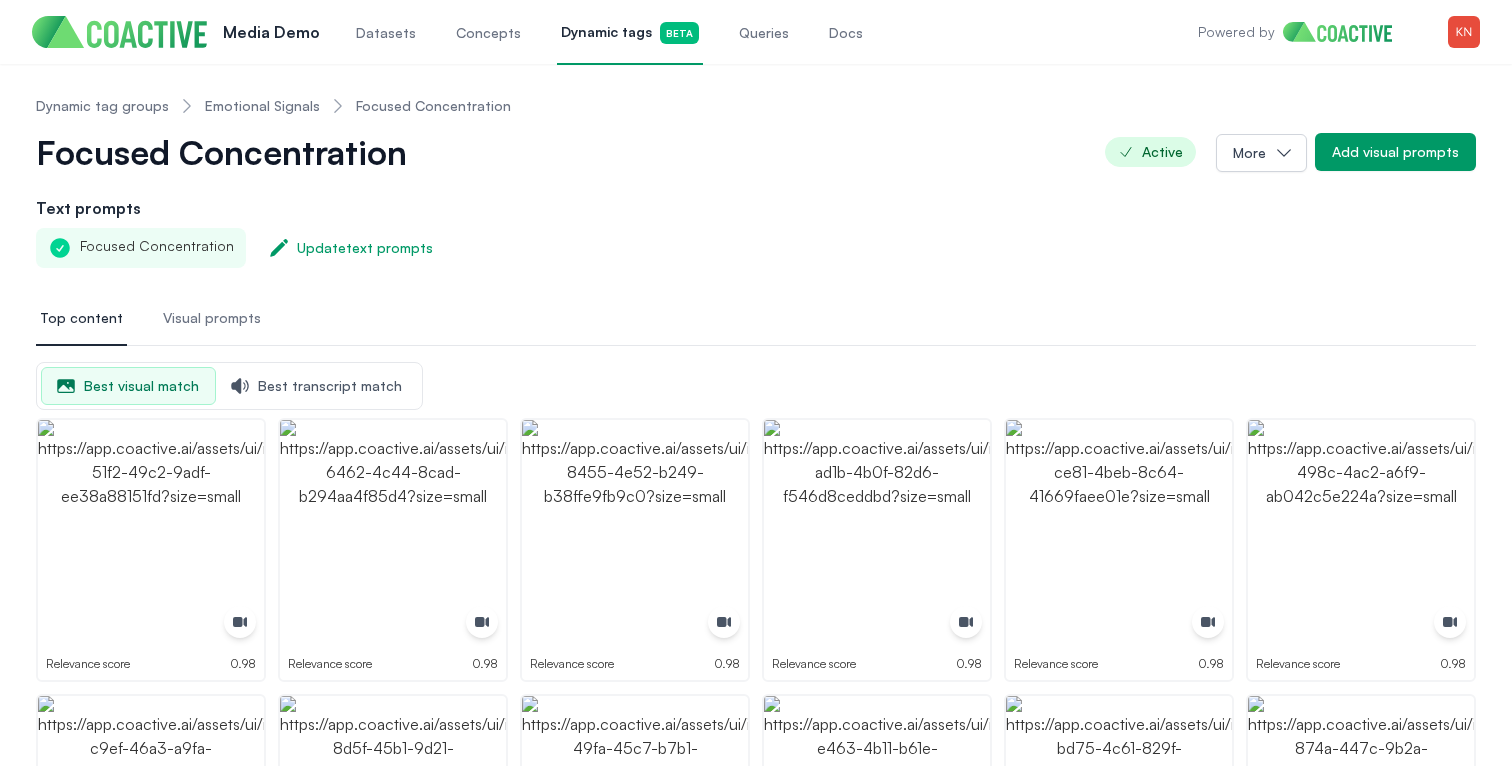 click on "Dynamic tag groups Emotional Signals Focused Concentration" at bounding box center (273, 106) 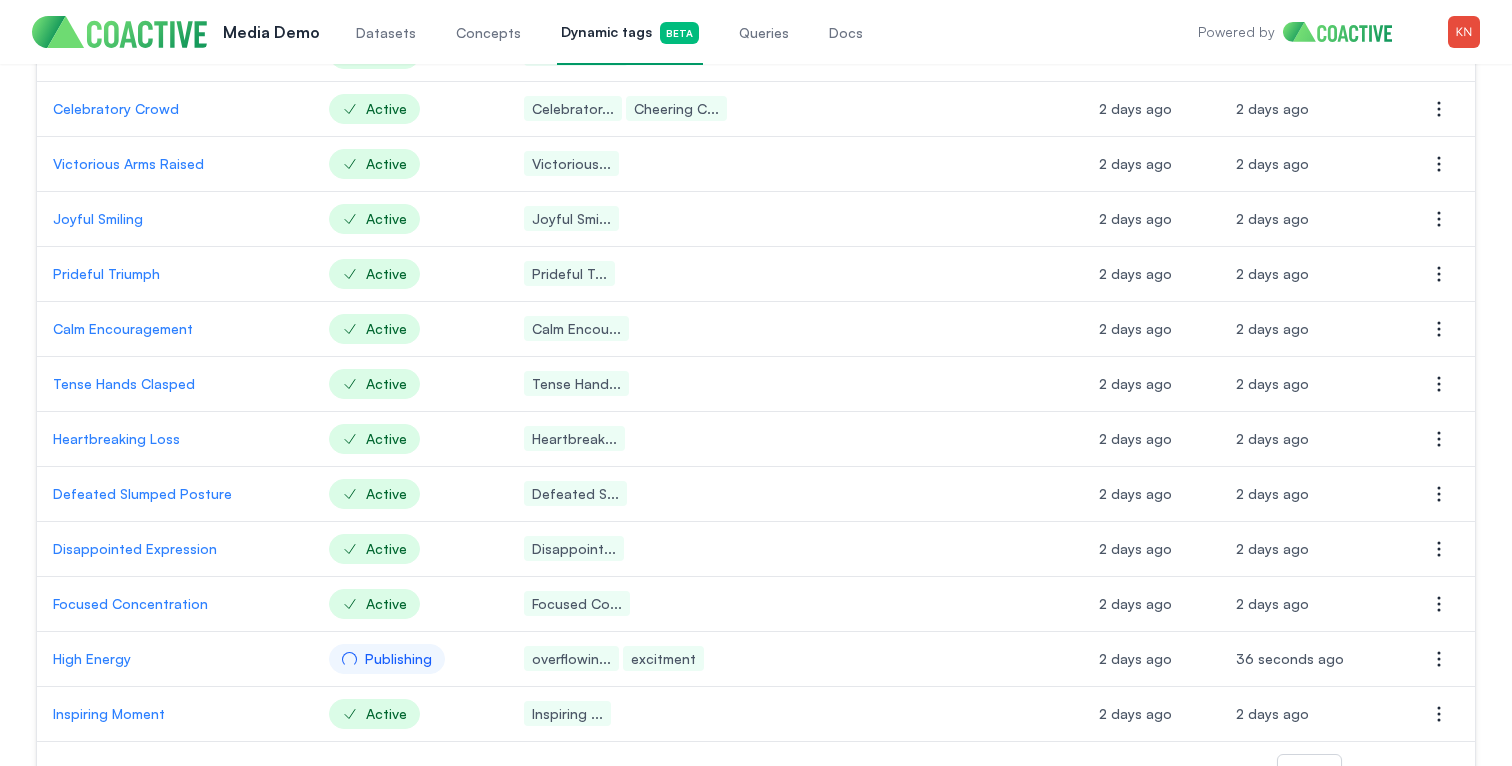 scroll, scrollTop: 707, scrollLeft: 0, axis: vertical 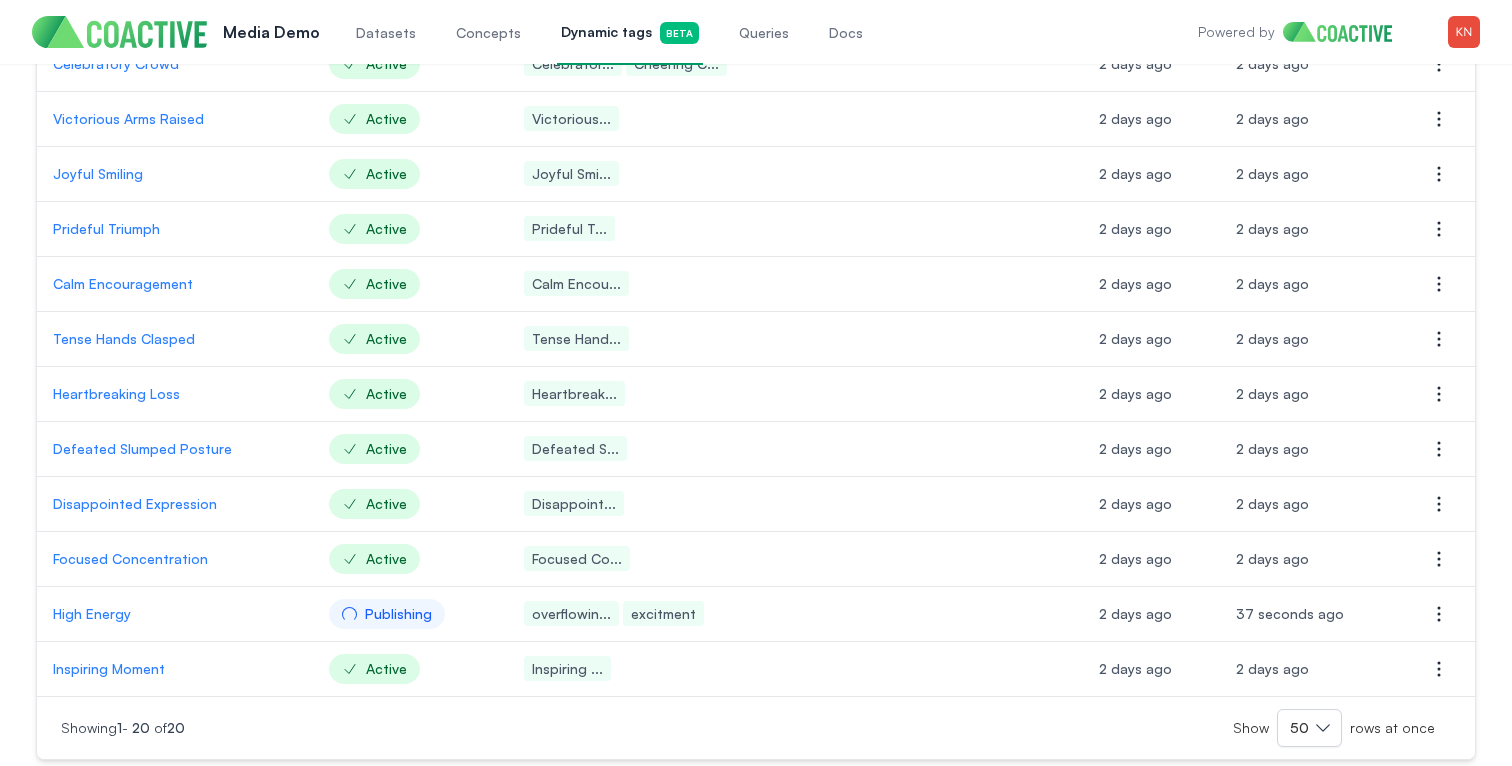 click on "Focused Concentration" at bounding box center [175, 559] 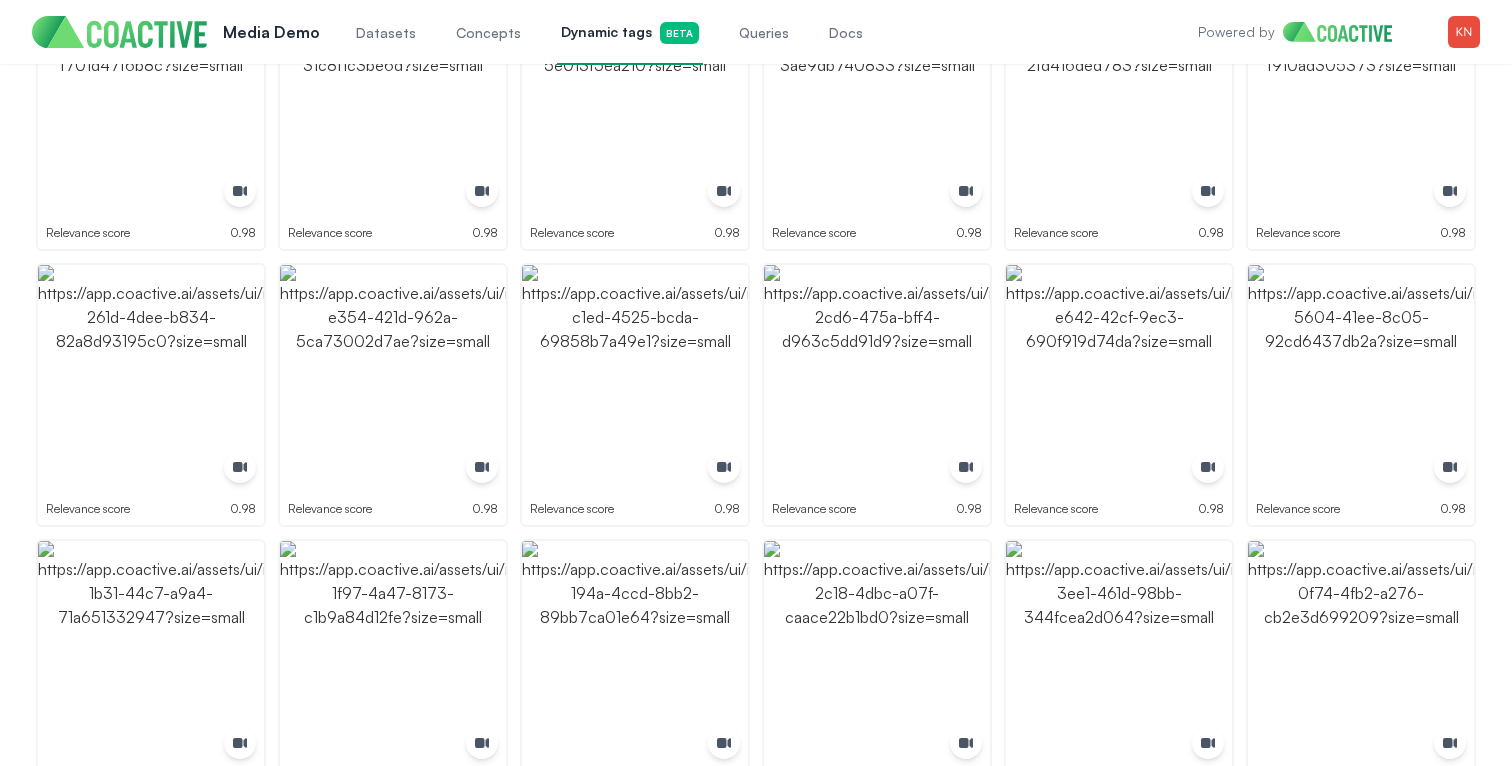 scroll, scrollTop: 0, scrollLeft: 0, axis: both 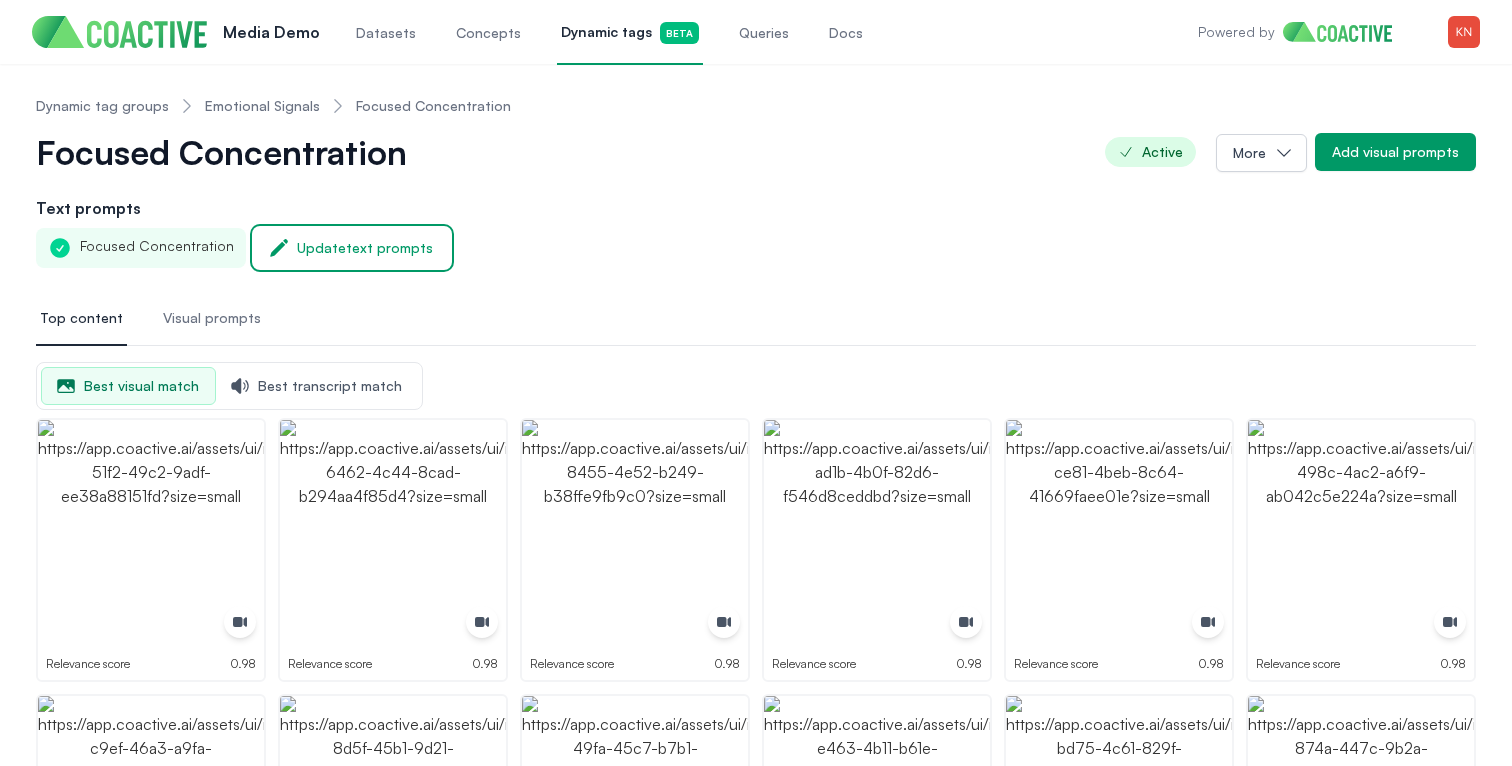 click on "Update  text prompts" at bounding box center (352, 248) 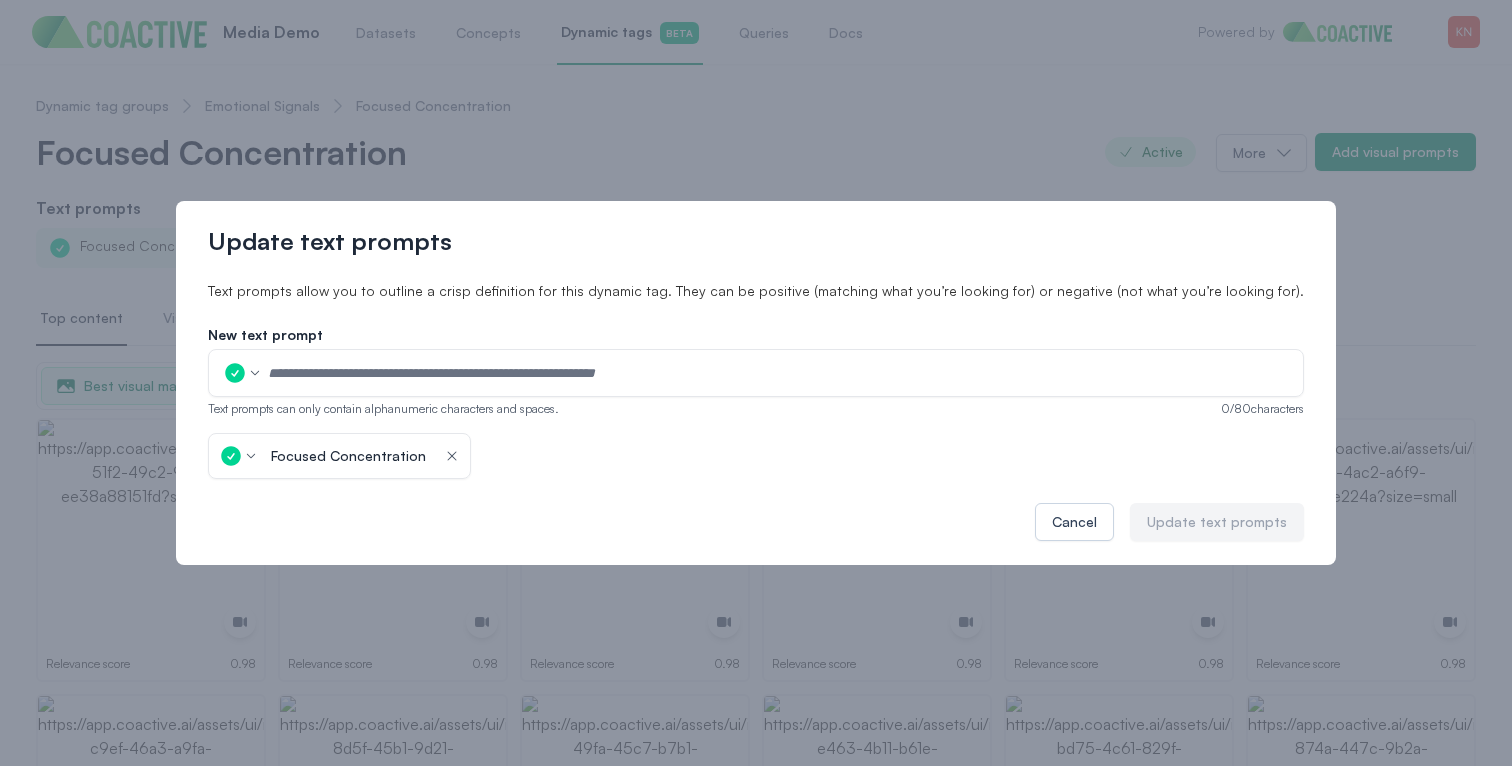 click at bounding box center (779, 373) 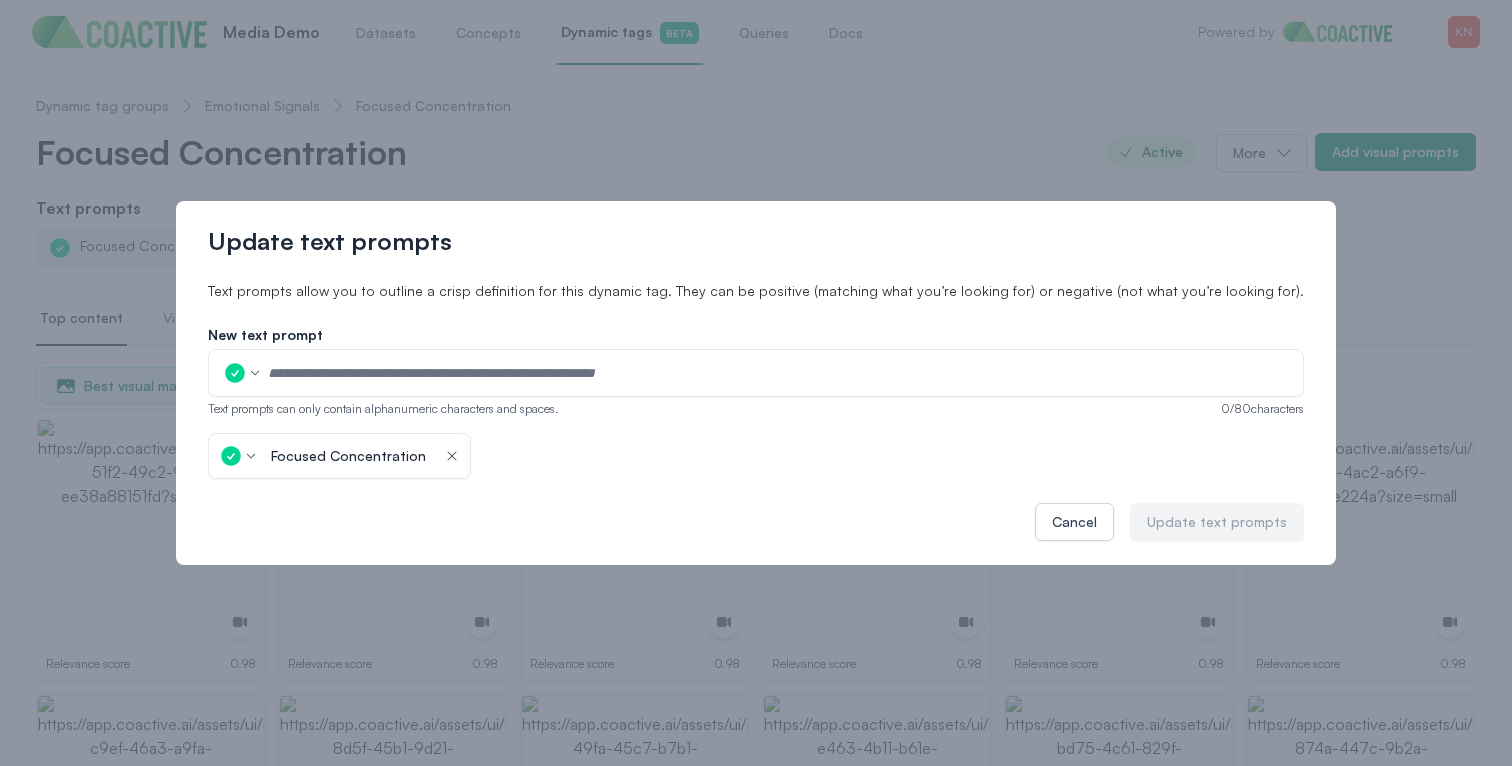 click 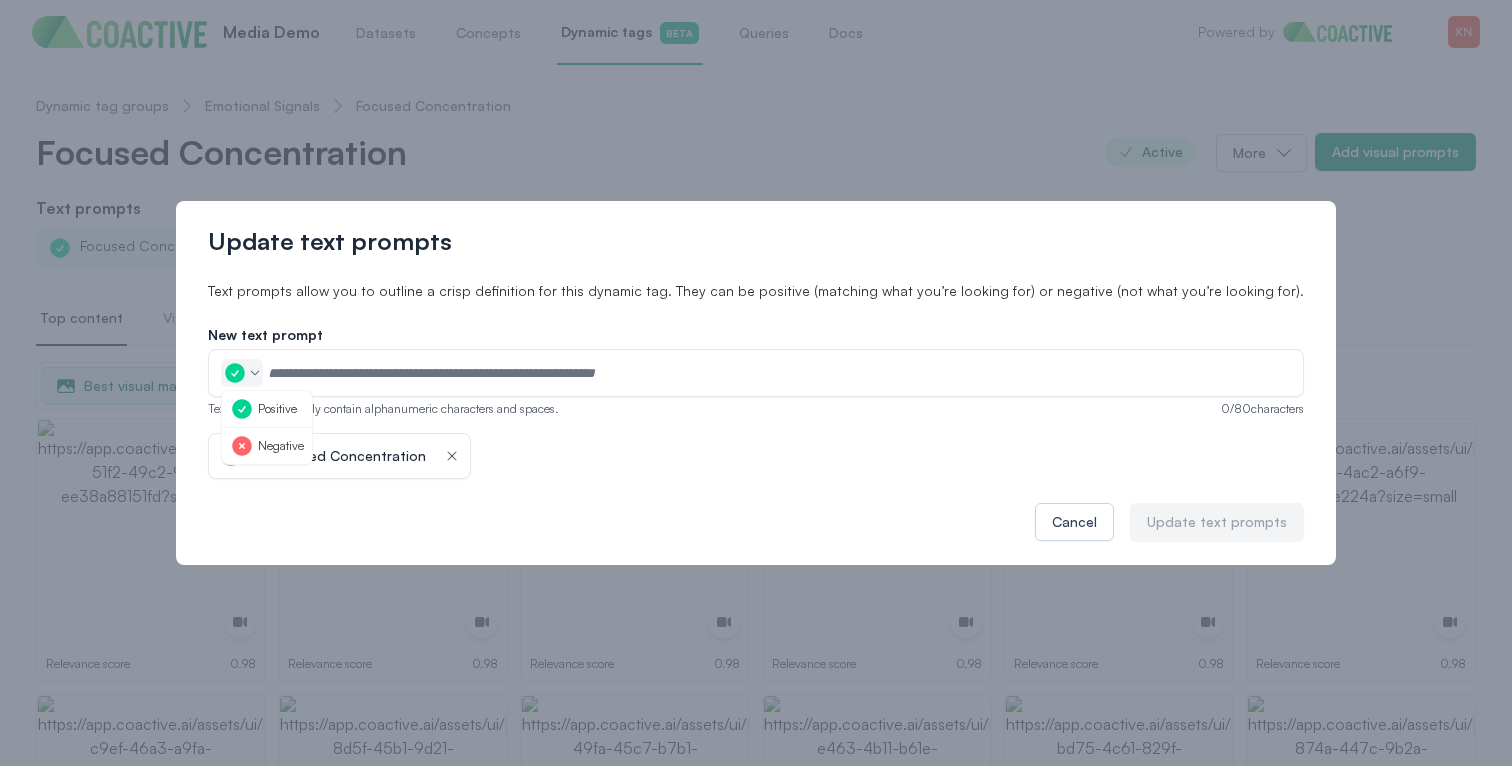 click on "Negative" at bounding box center [267, 446] 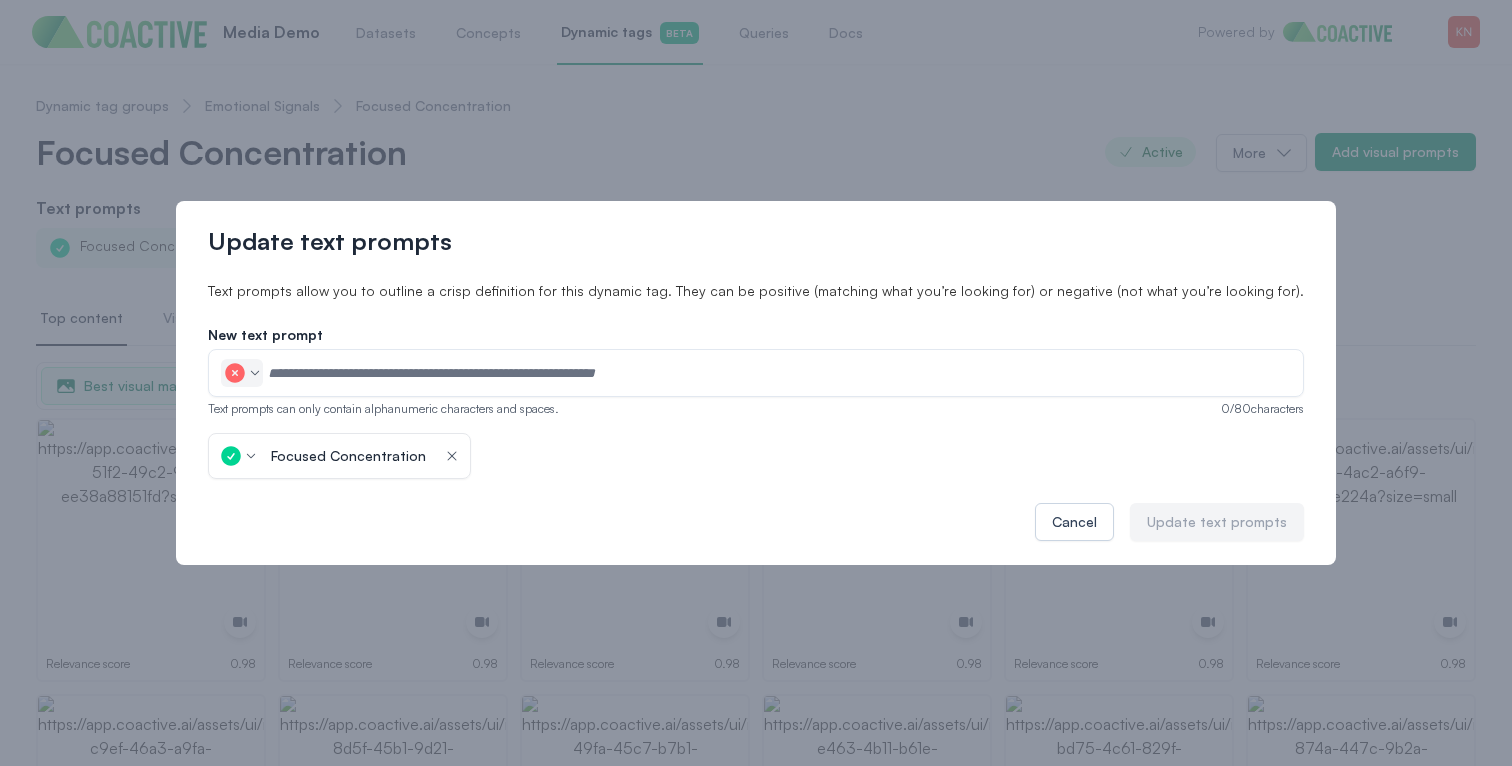 click at bounding box center (779, 373) 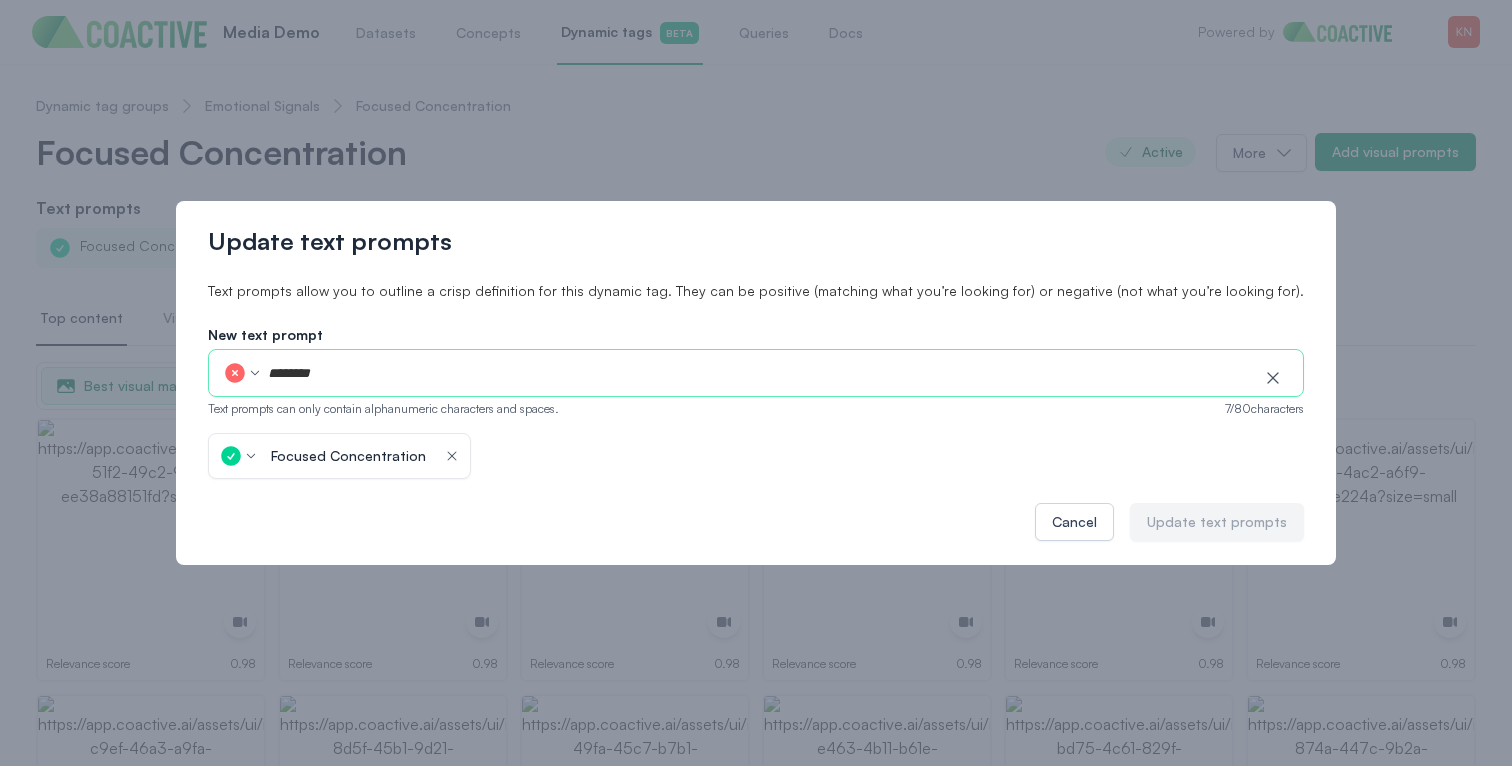 type on "*********" 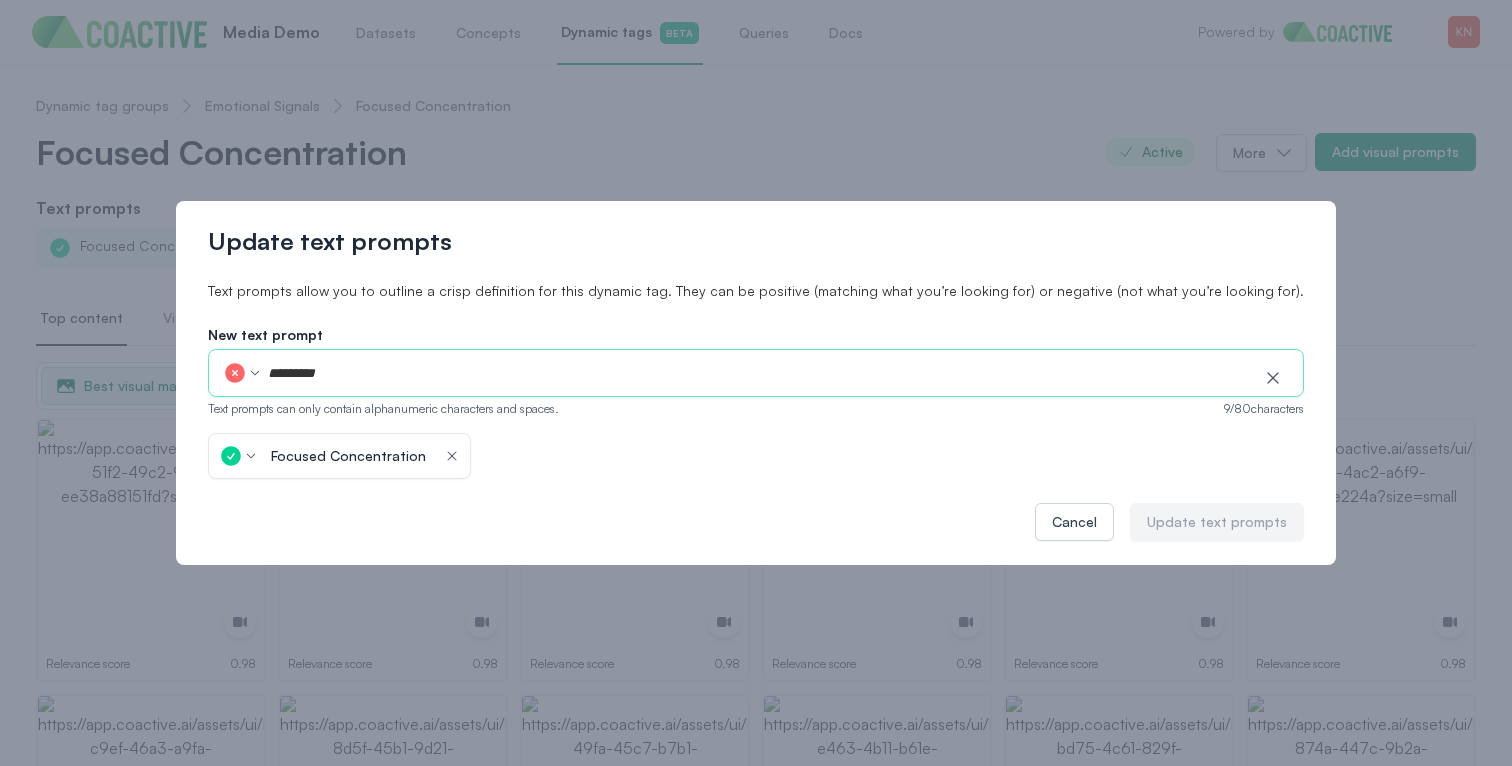 type 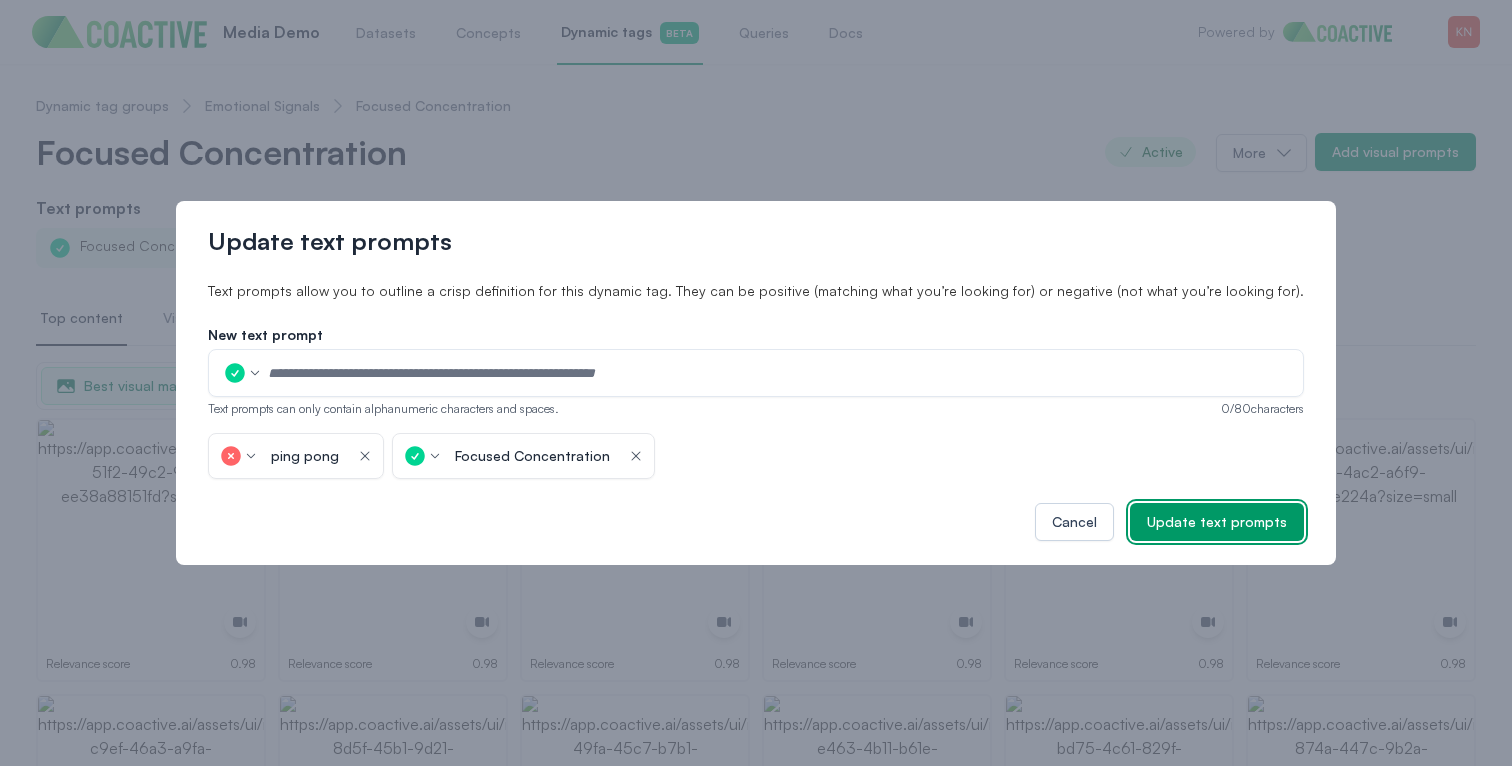 click on "Update text prompts" at bounding box center (1217, 522) 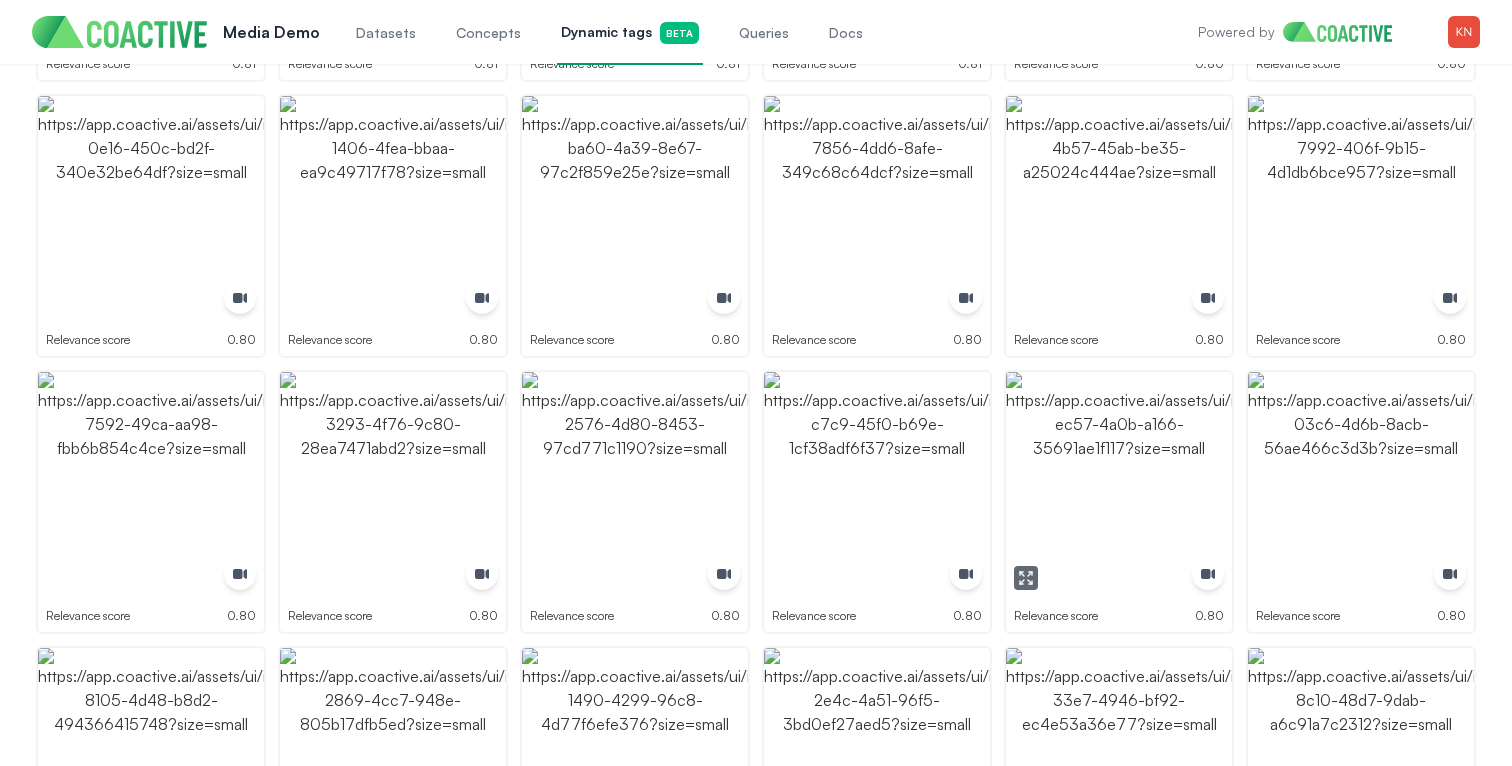 scroll, scrollTop: 786, scrollLeft: 0, axis: vertical 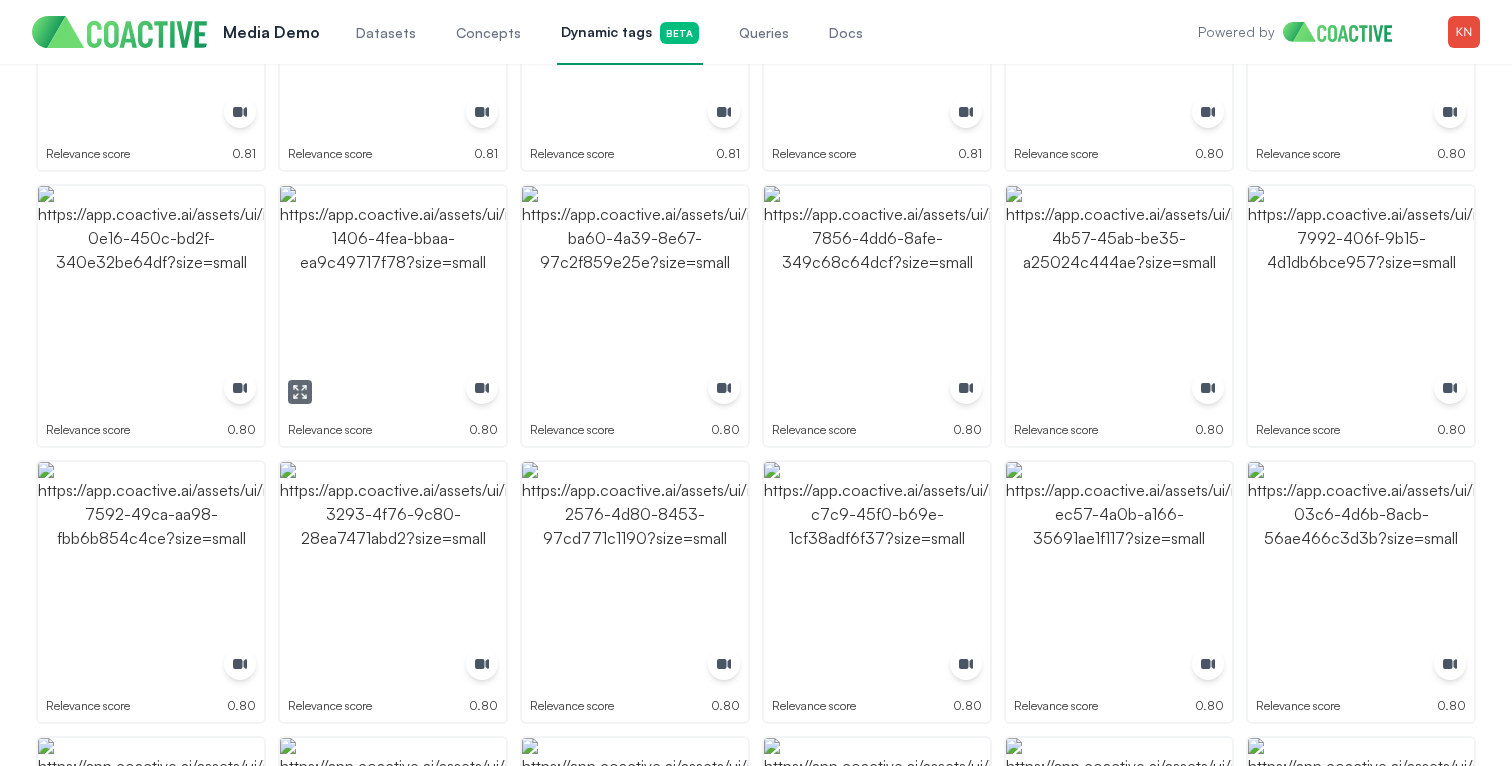 click 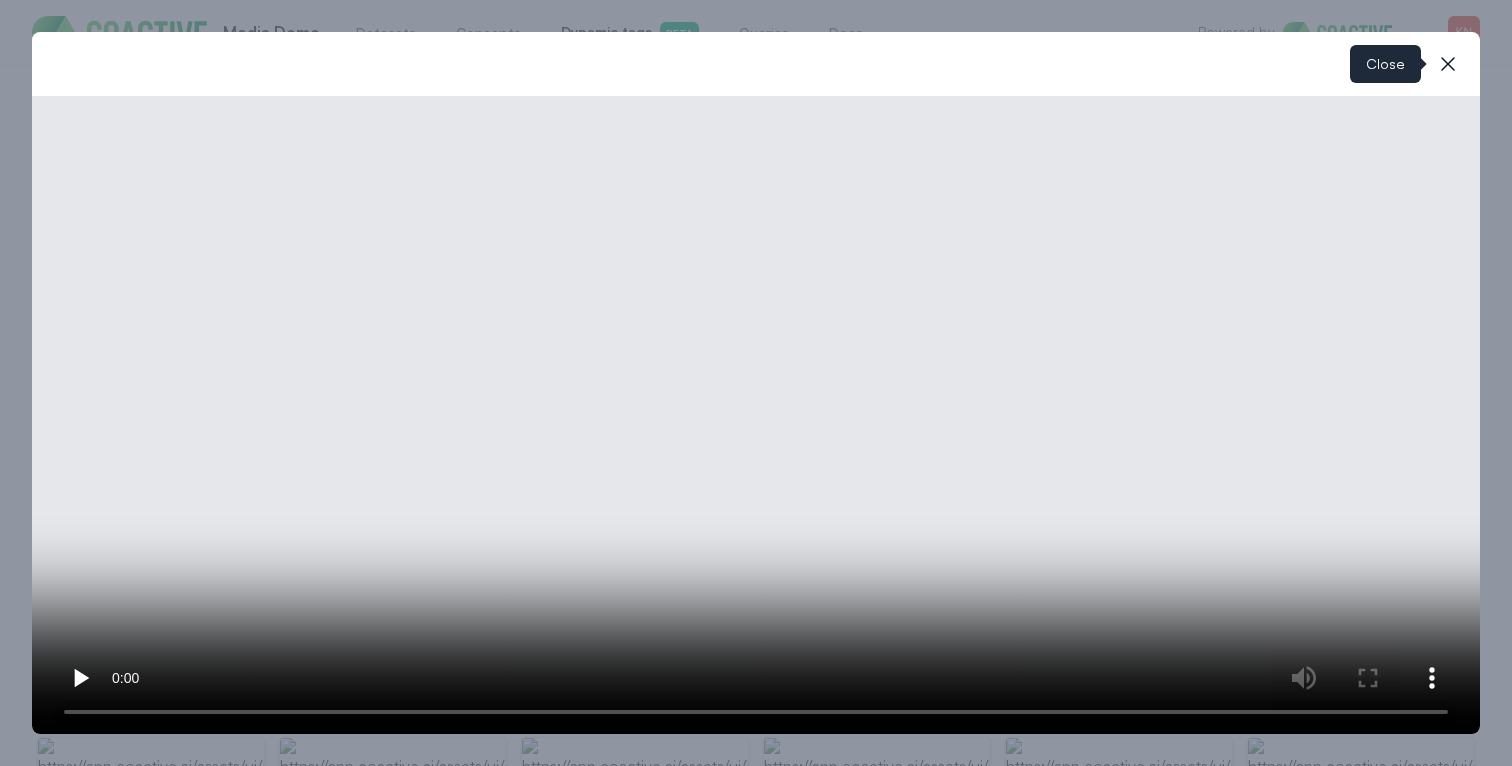 click 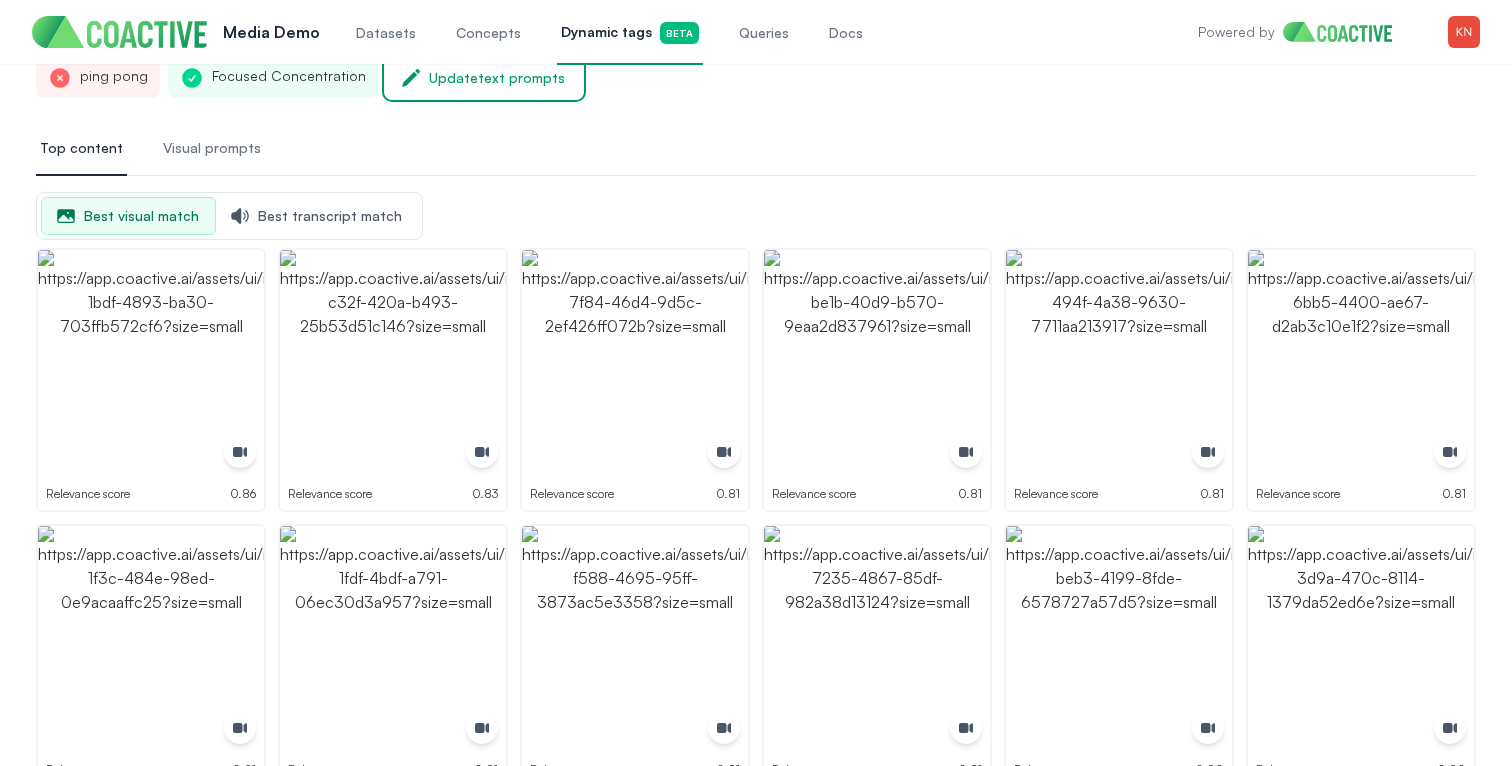 scroll, scrollTop: 0, scrollLeft: 0, axis: both 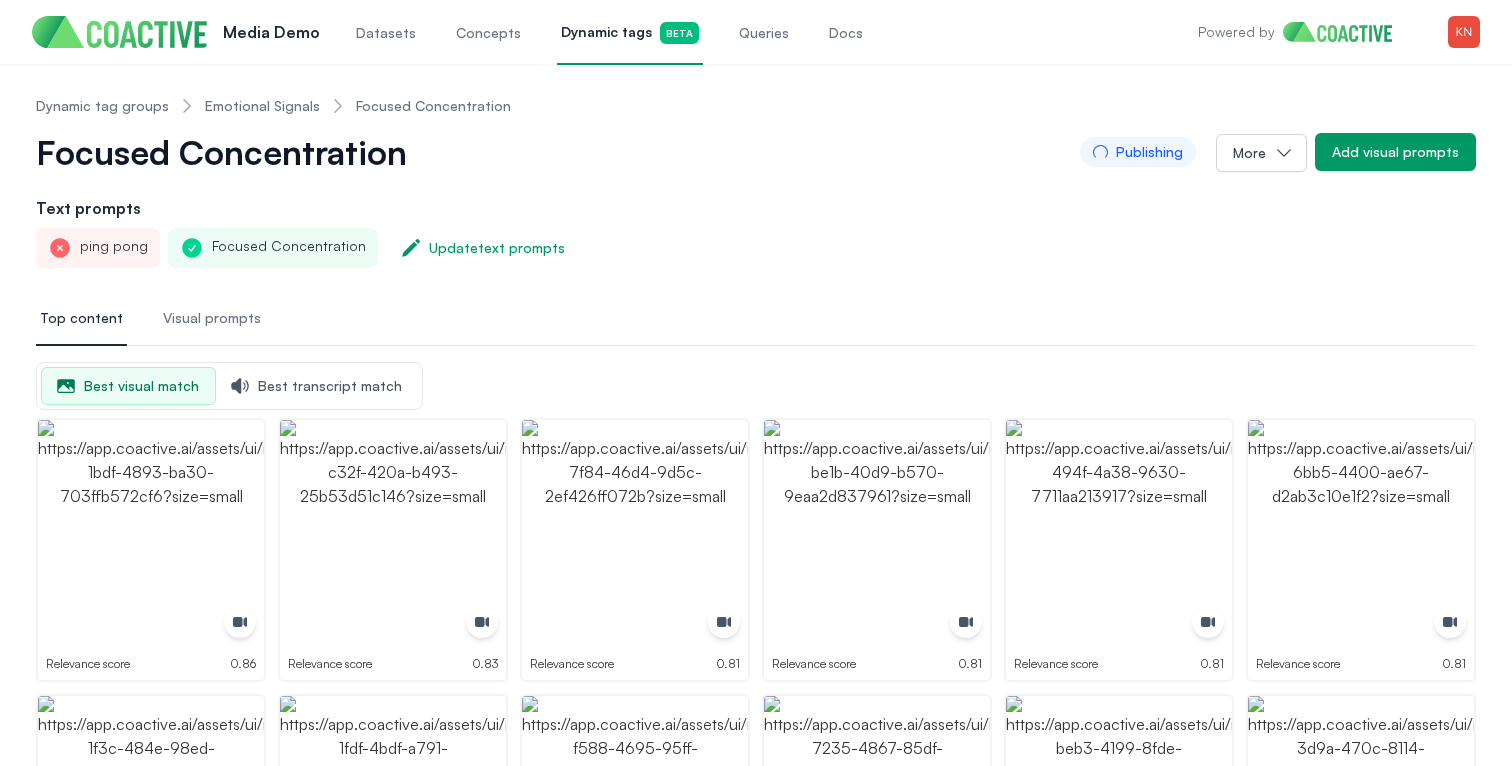 click on "Emotional Signals" at bounding box center [262, 106] 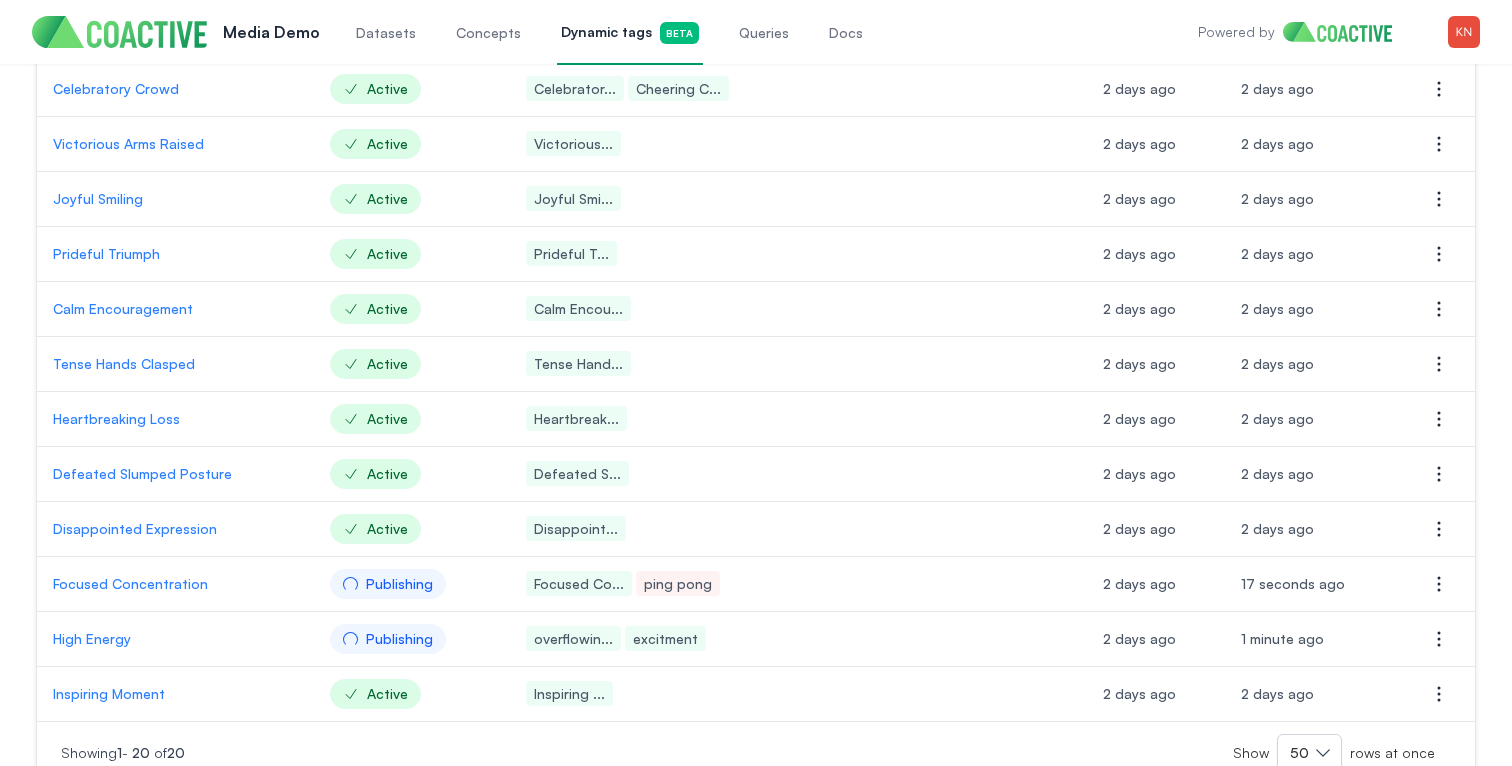scroll, scrollTop: 707, scrollLeft: 0, axis: vertical 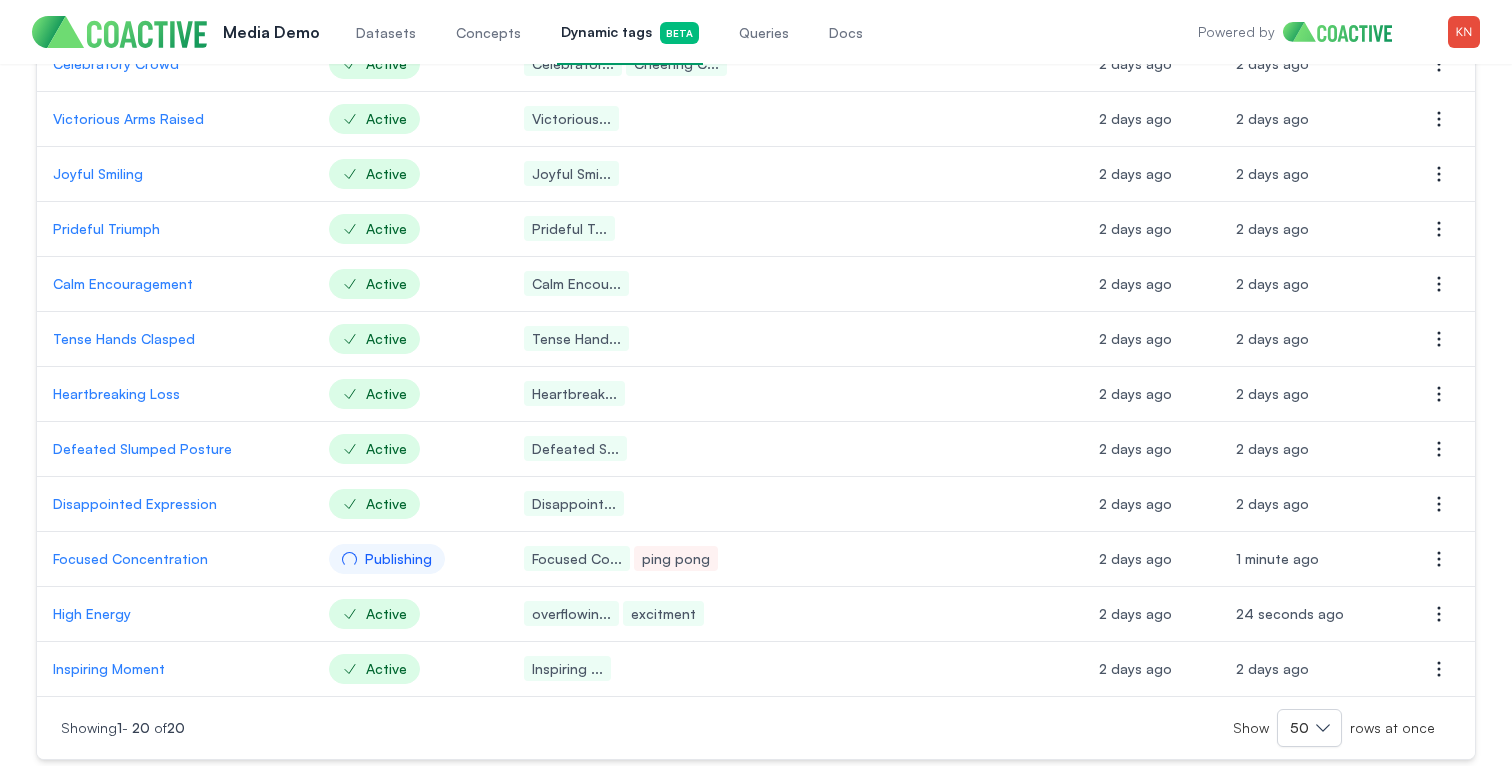 click on "Disappointed Expression" at bounding box center (175, 504) 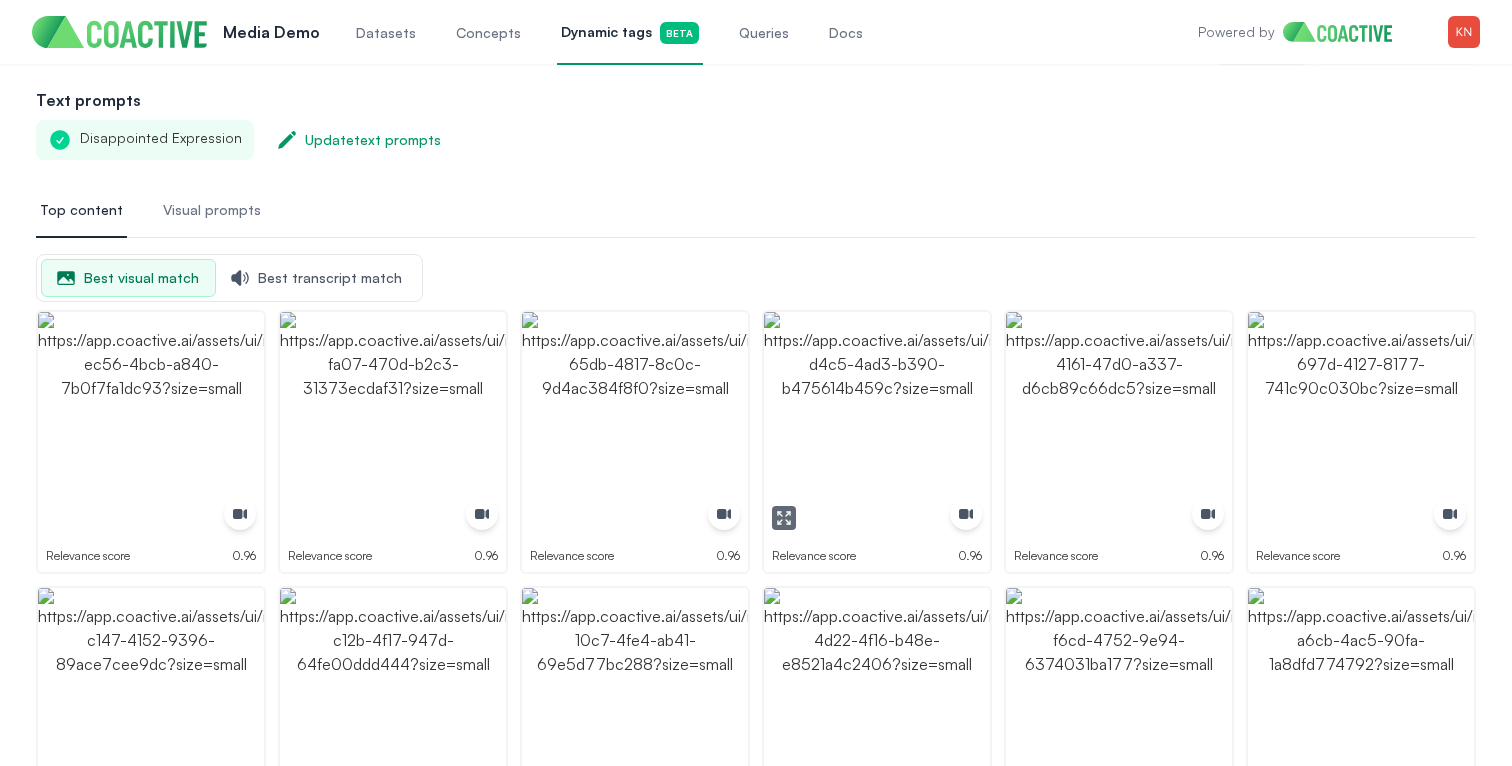 scroll, scrollTop: 0, scrollLeft: 0, axis: both 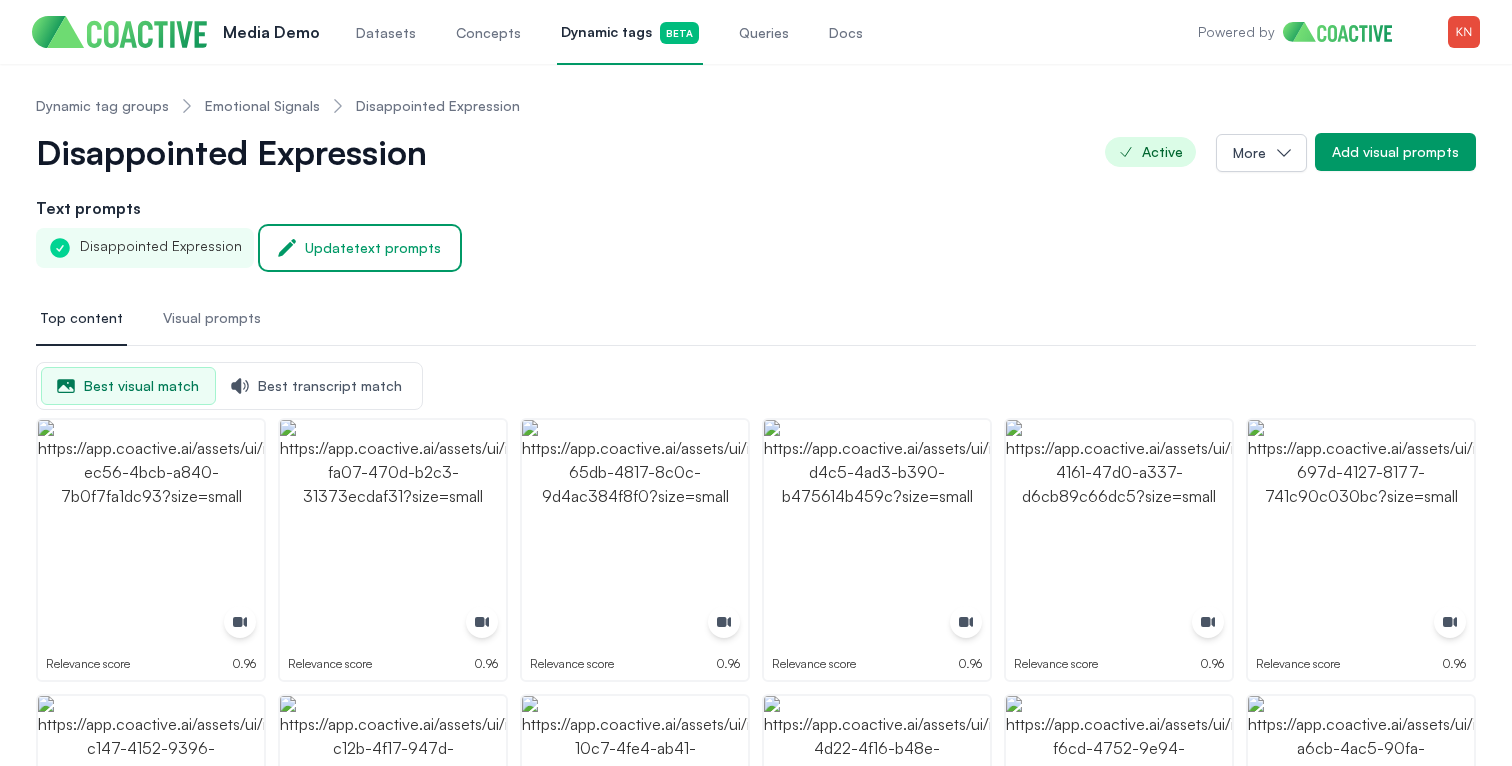 click on "Update  text prompts" at bounding box center [373, 248] 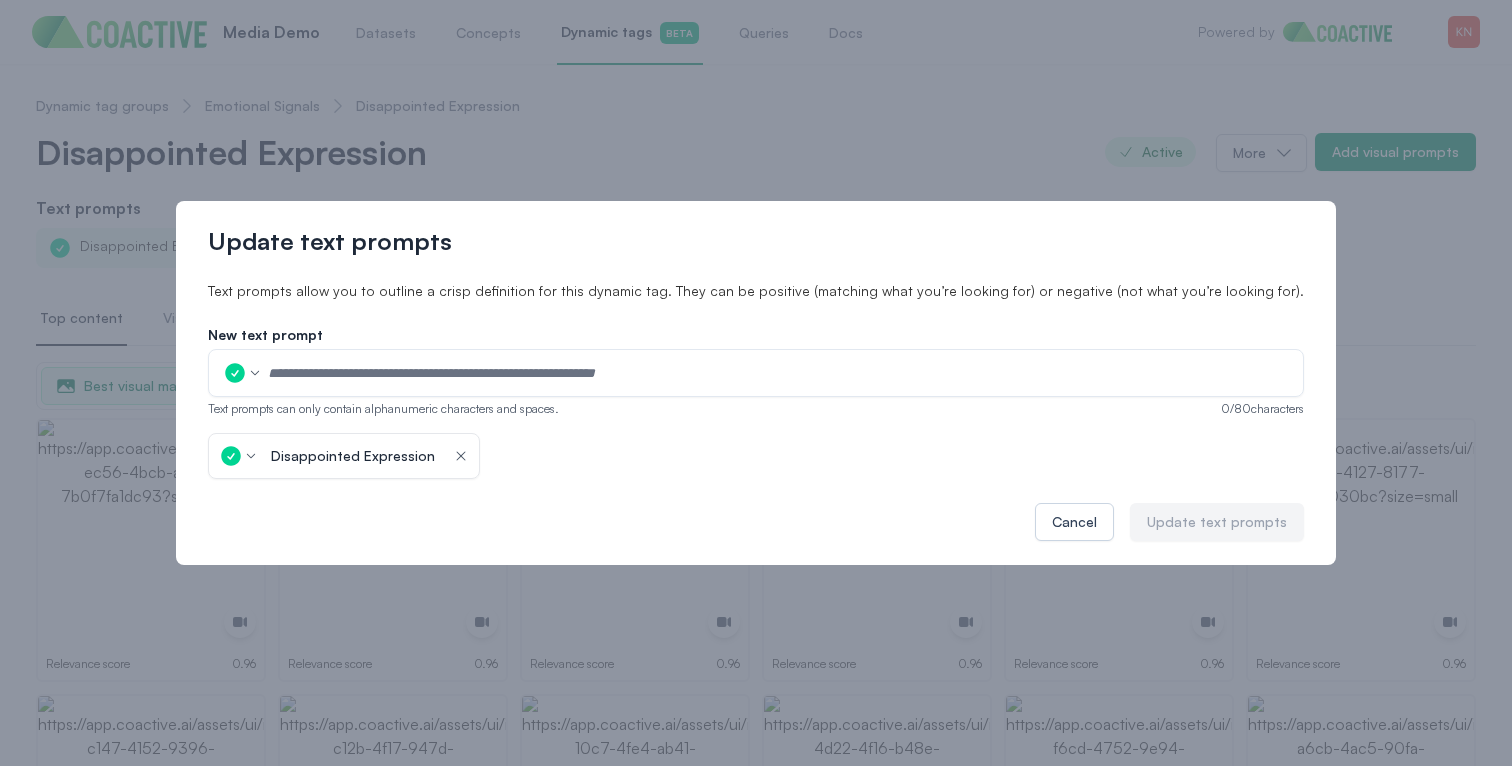 click at bounding box center [779, 373] 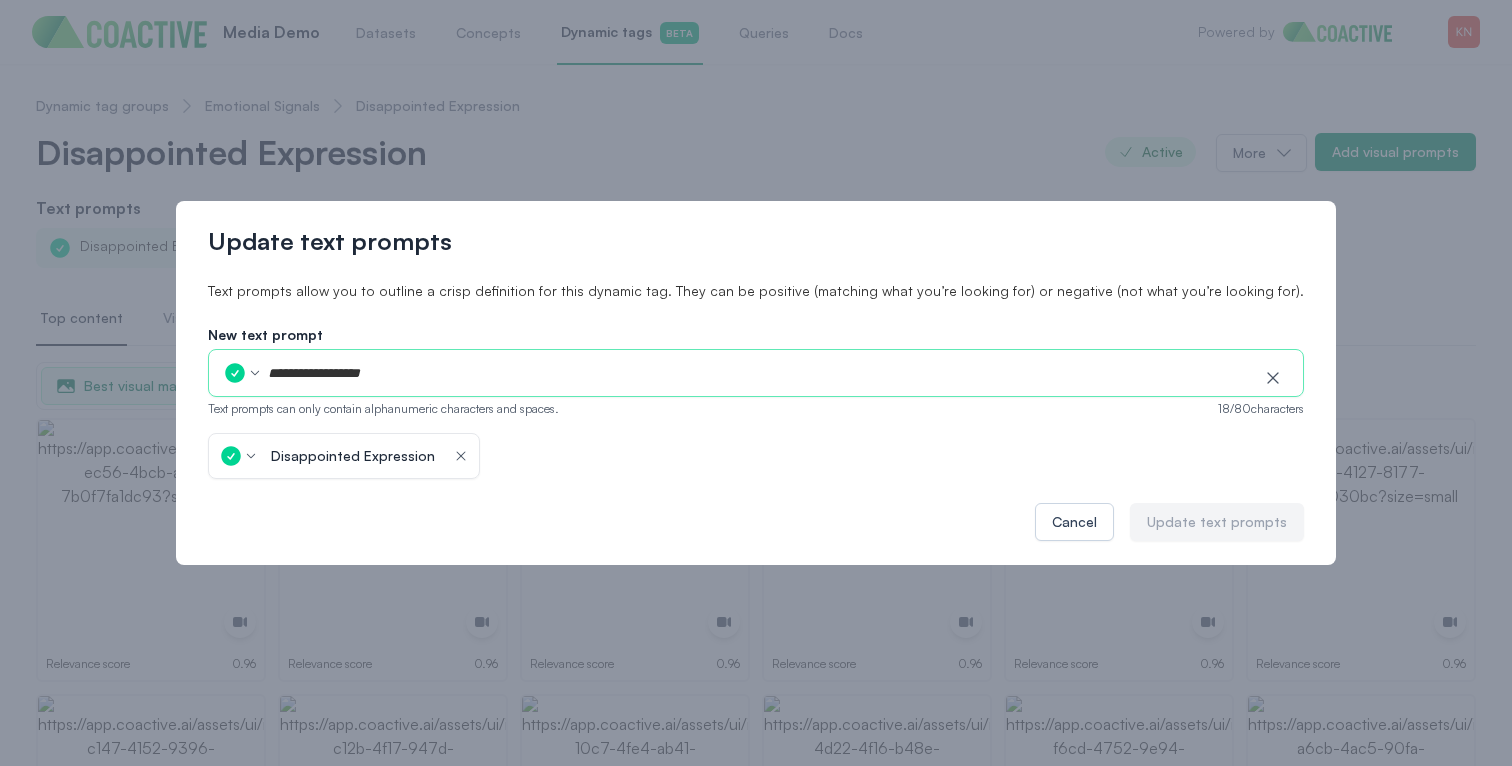 type on "**********" 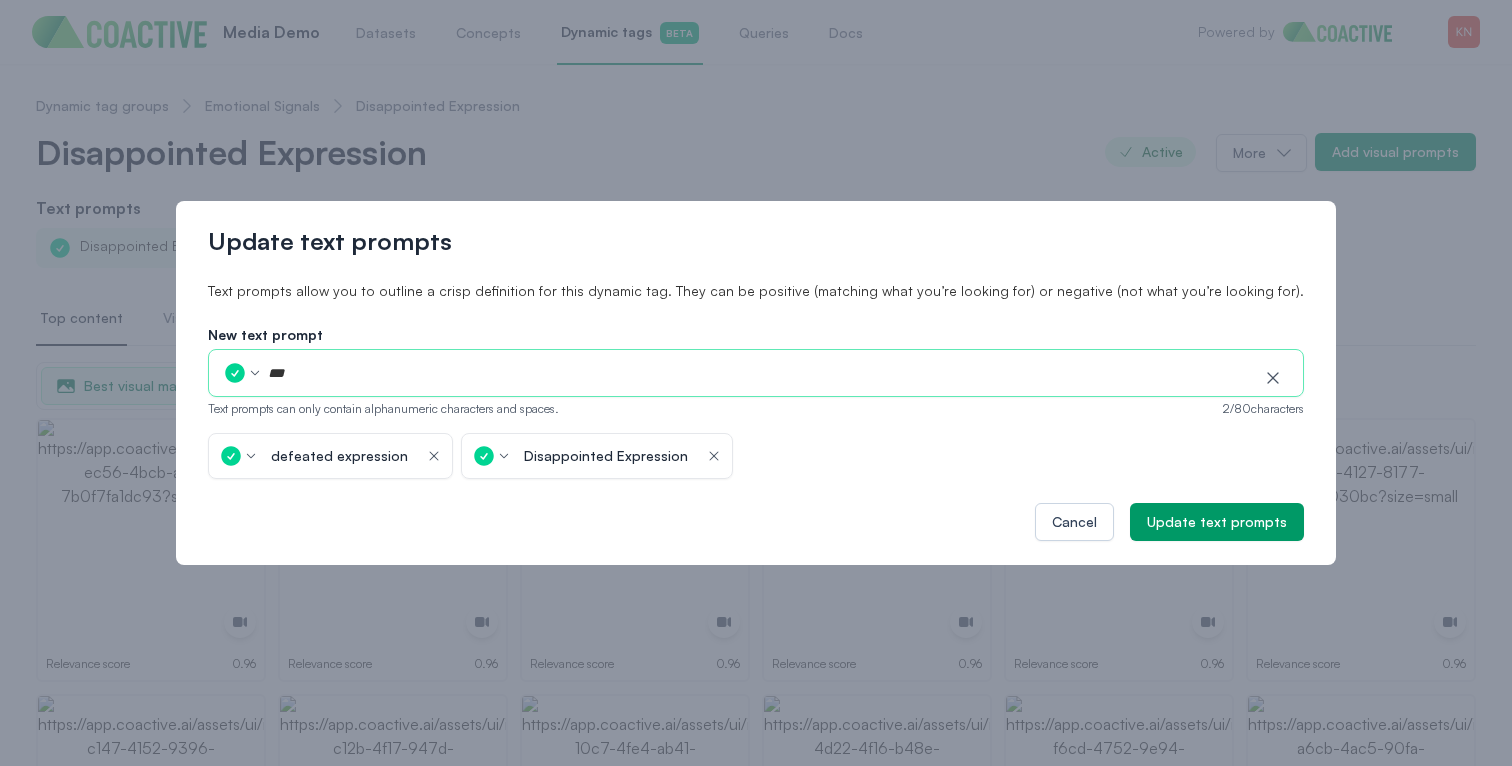 type on "****" 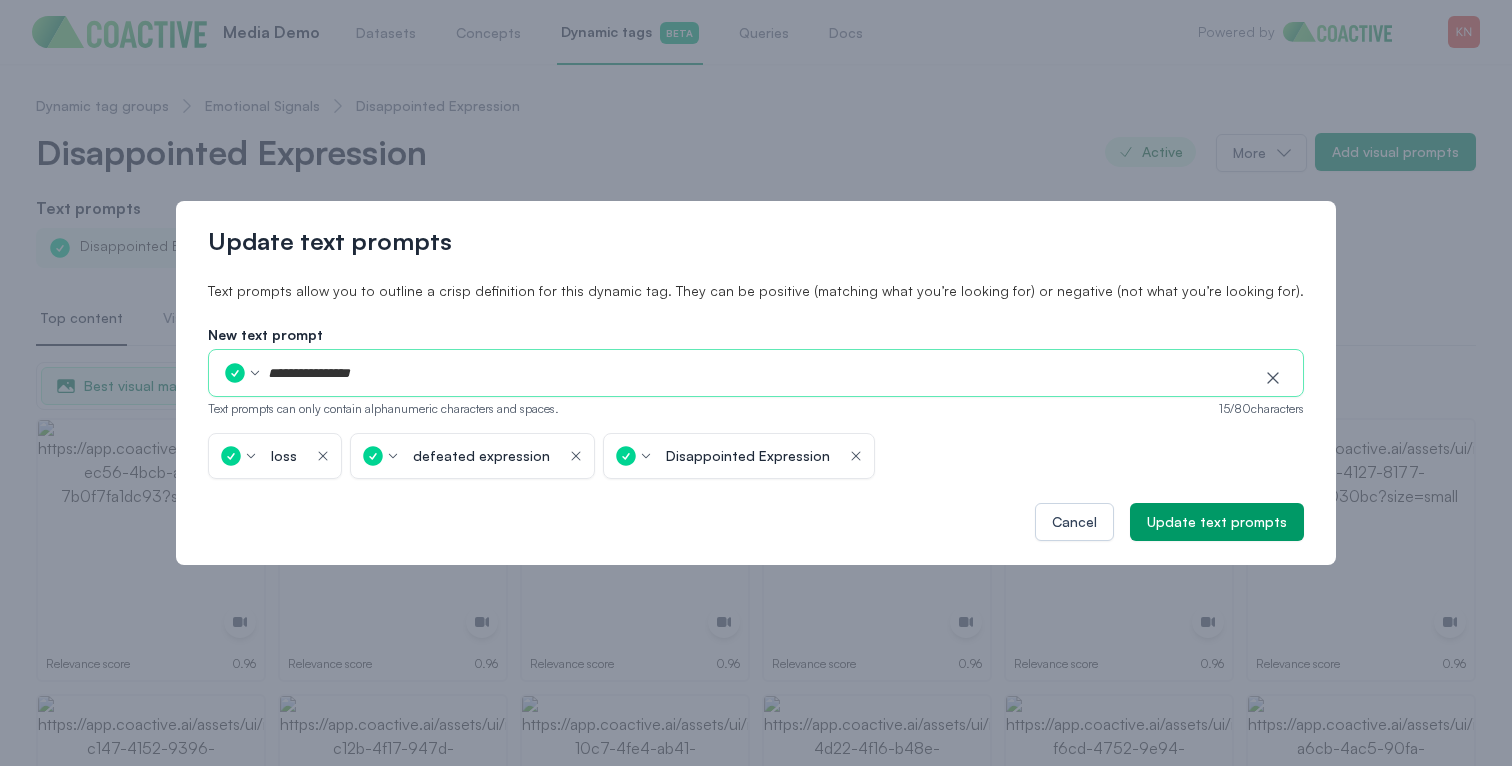 type on "**********" 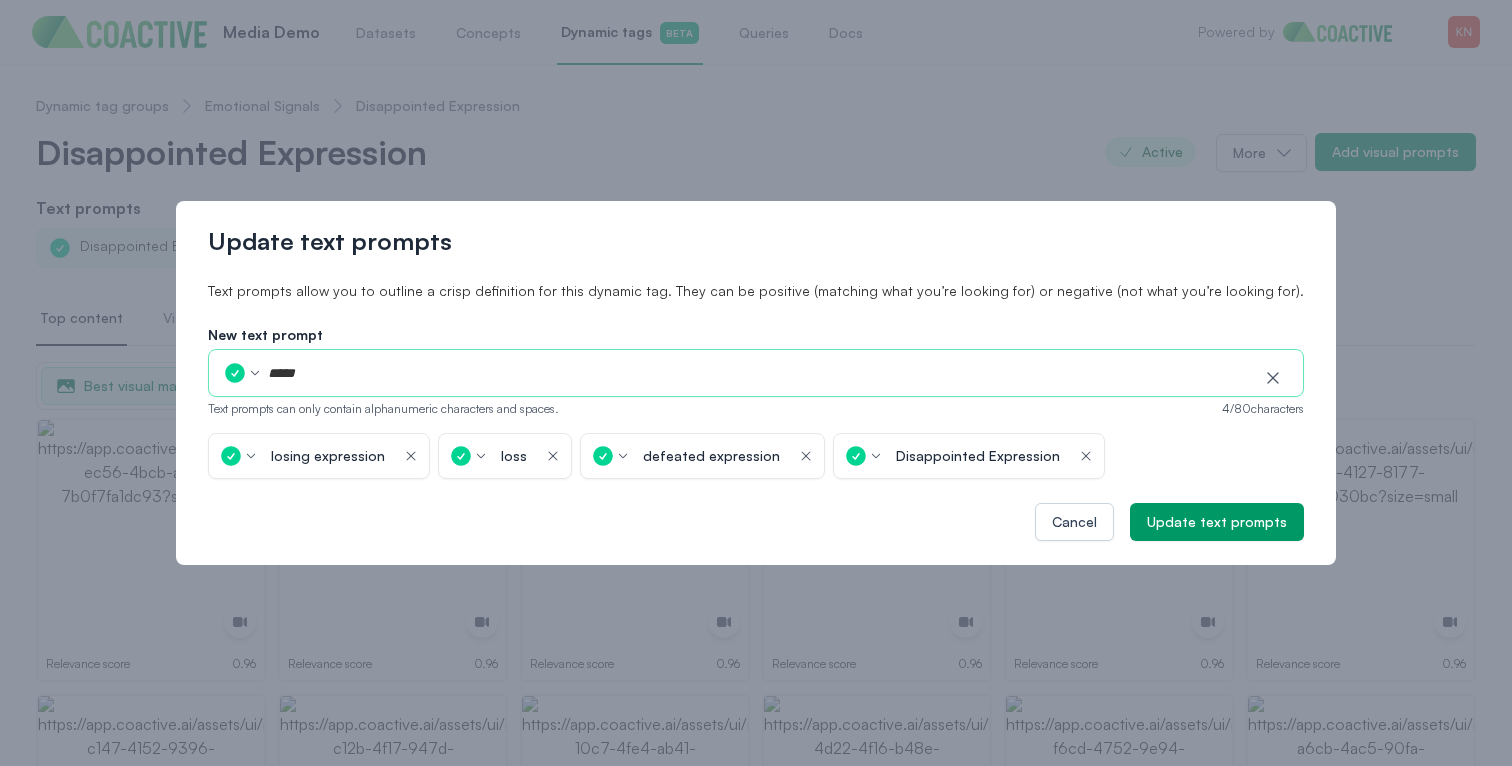type on "******" 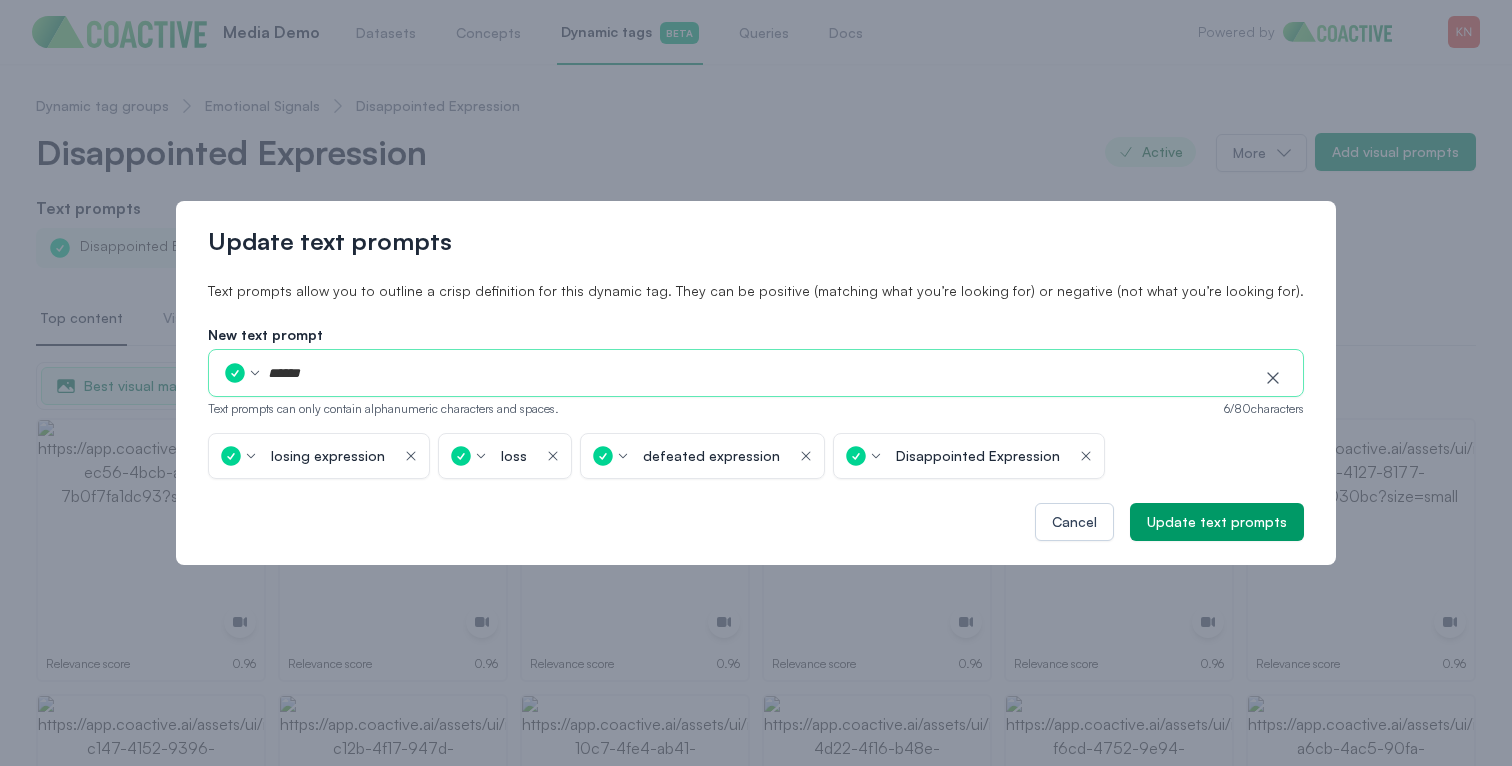 type 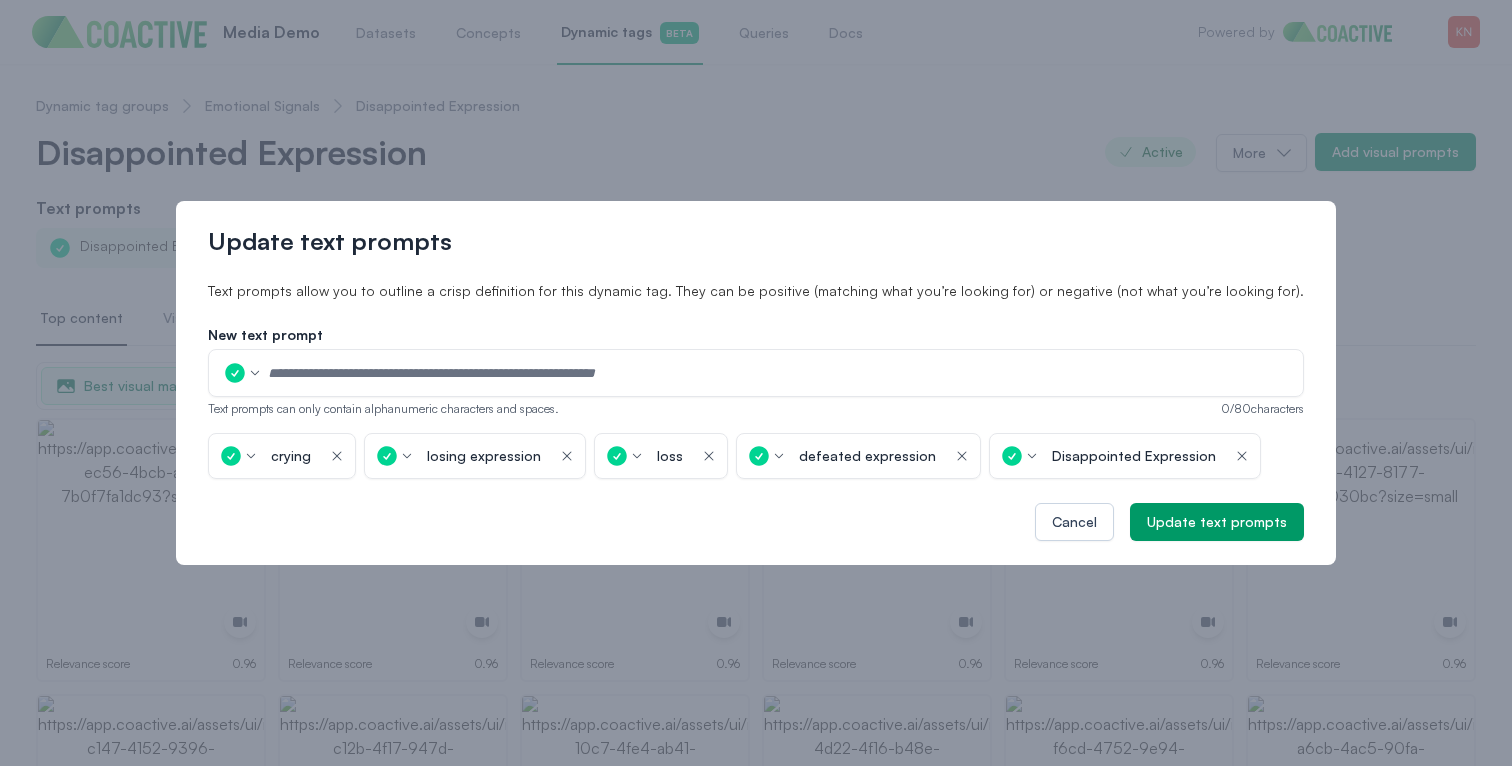 click 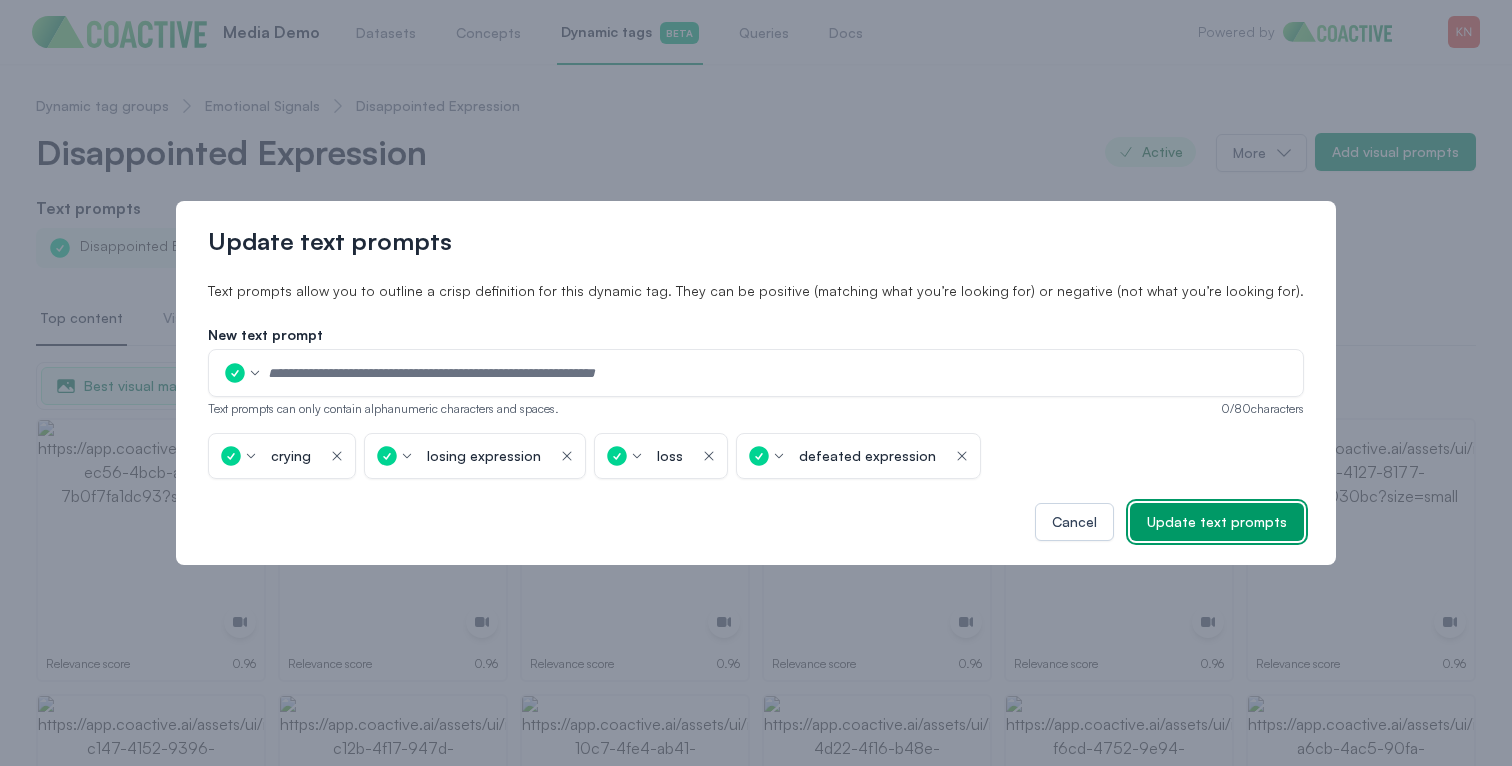 click on "Update text prompts" at bounding box center [1217, 522] 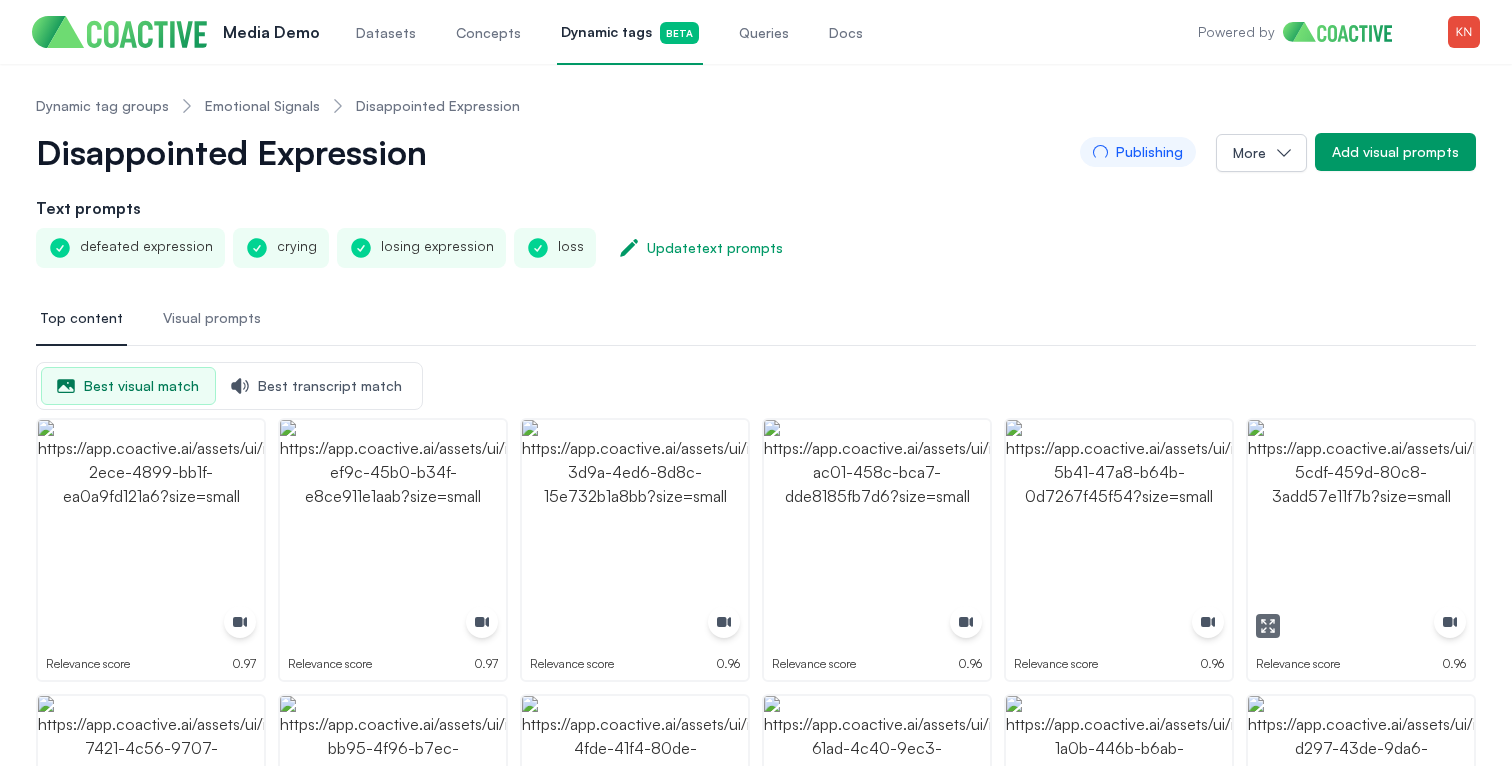 click 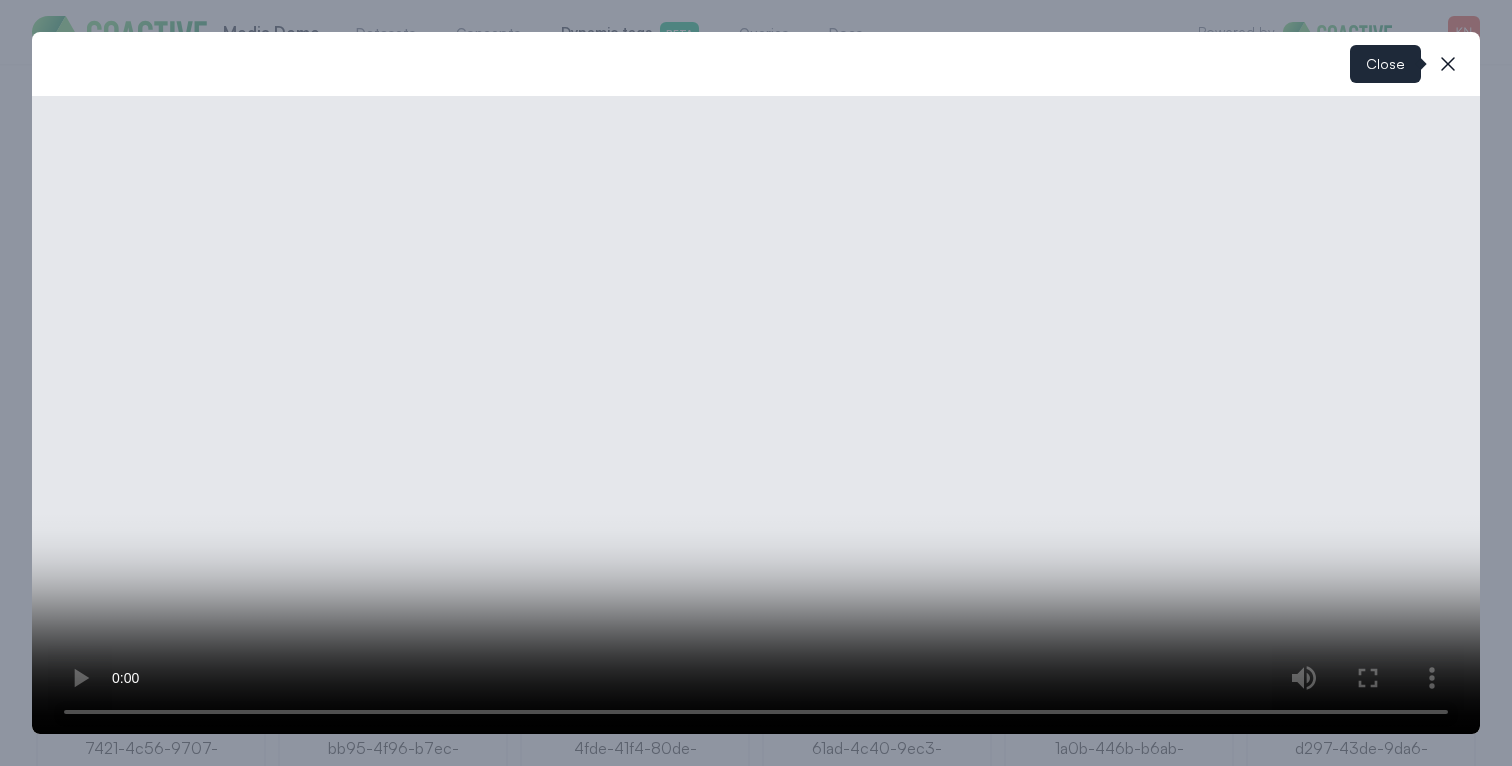 click 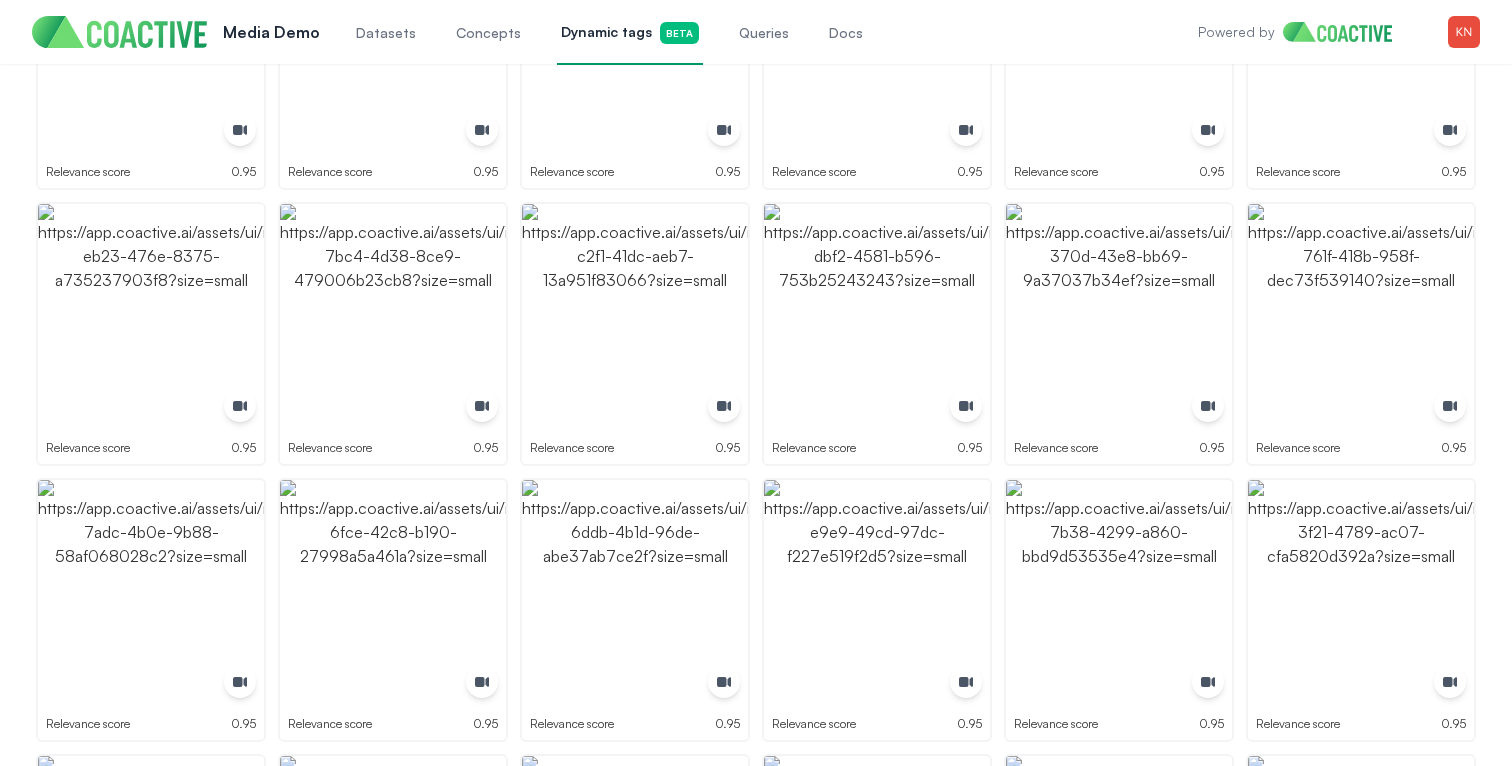 scroll, scrollTop: 0, scrollLeft: 0, axis: both 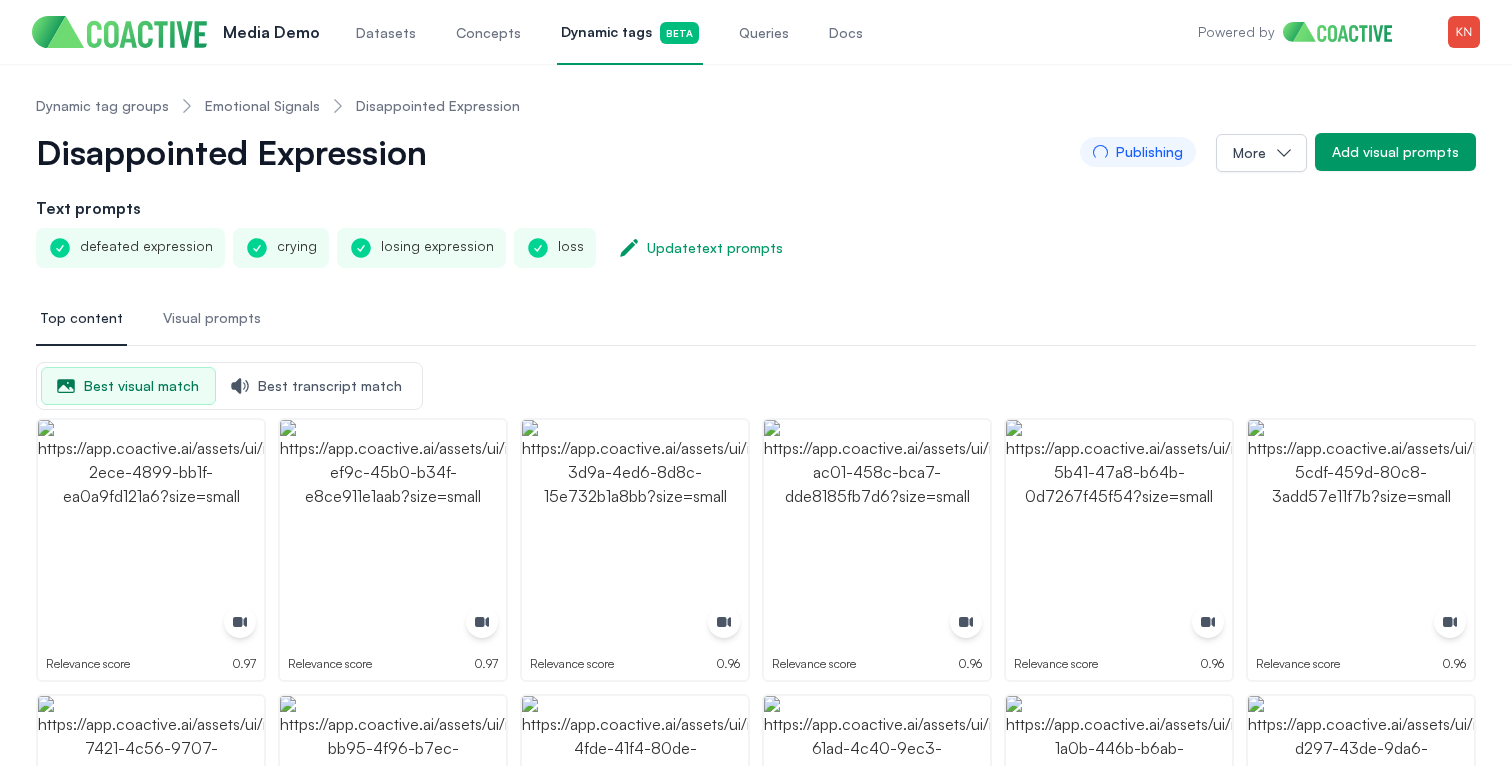 click on "Emotional Signals" at bounding box center (262, 106) 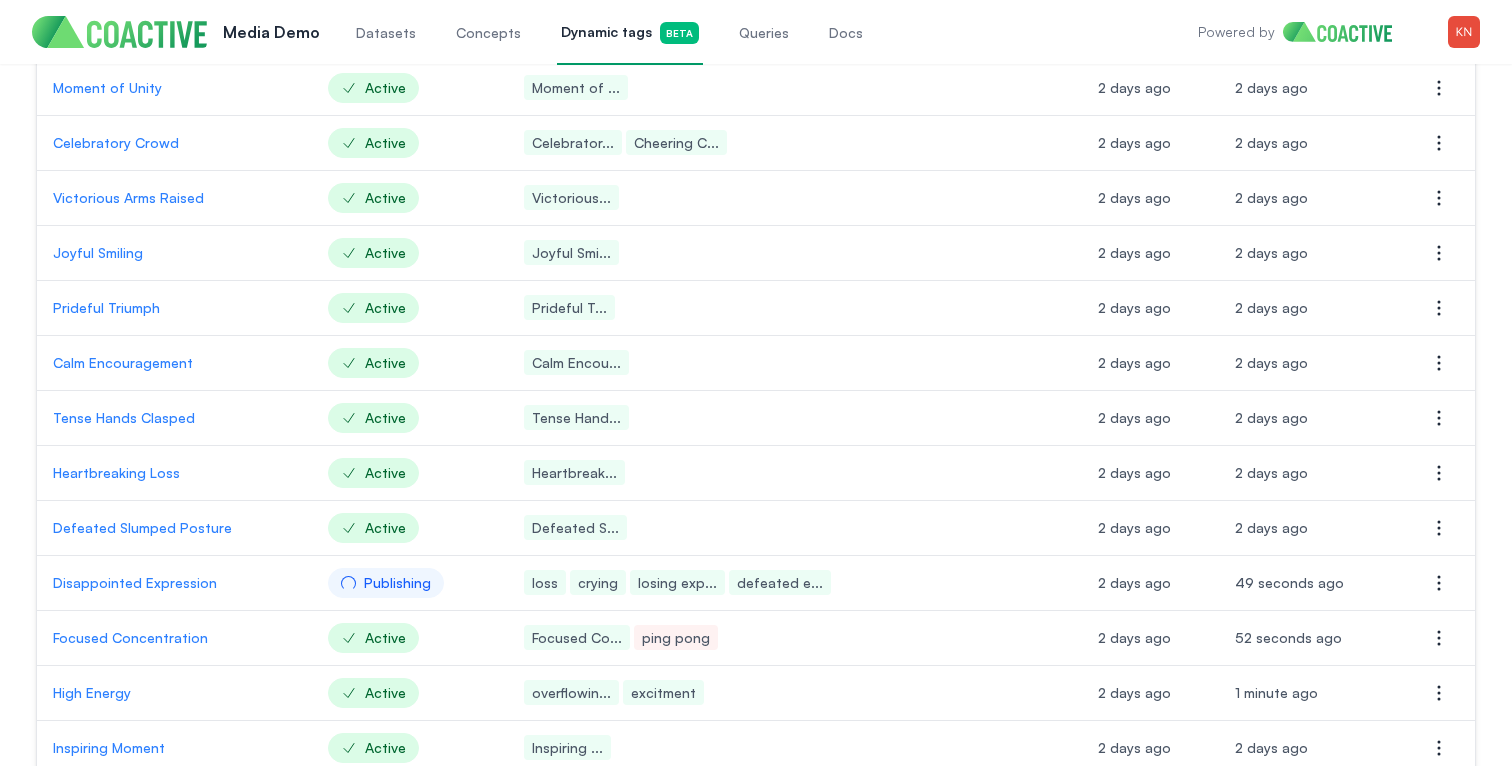 scroll, scrollTop: 707, scrollLeft: 0, axis: vertical 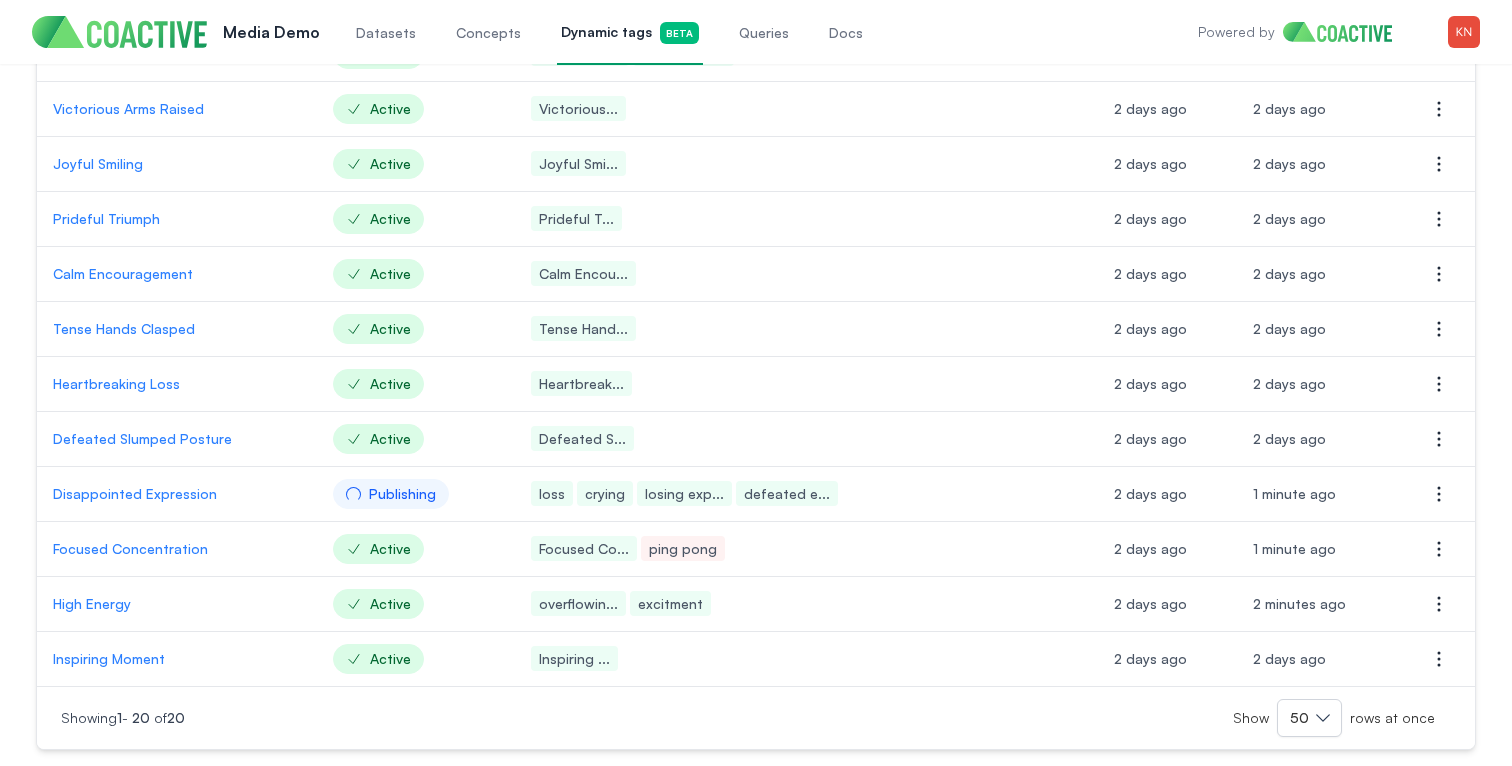 click on "Focused Concentration" at bounding box center [177, 549] 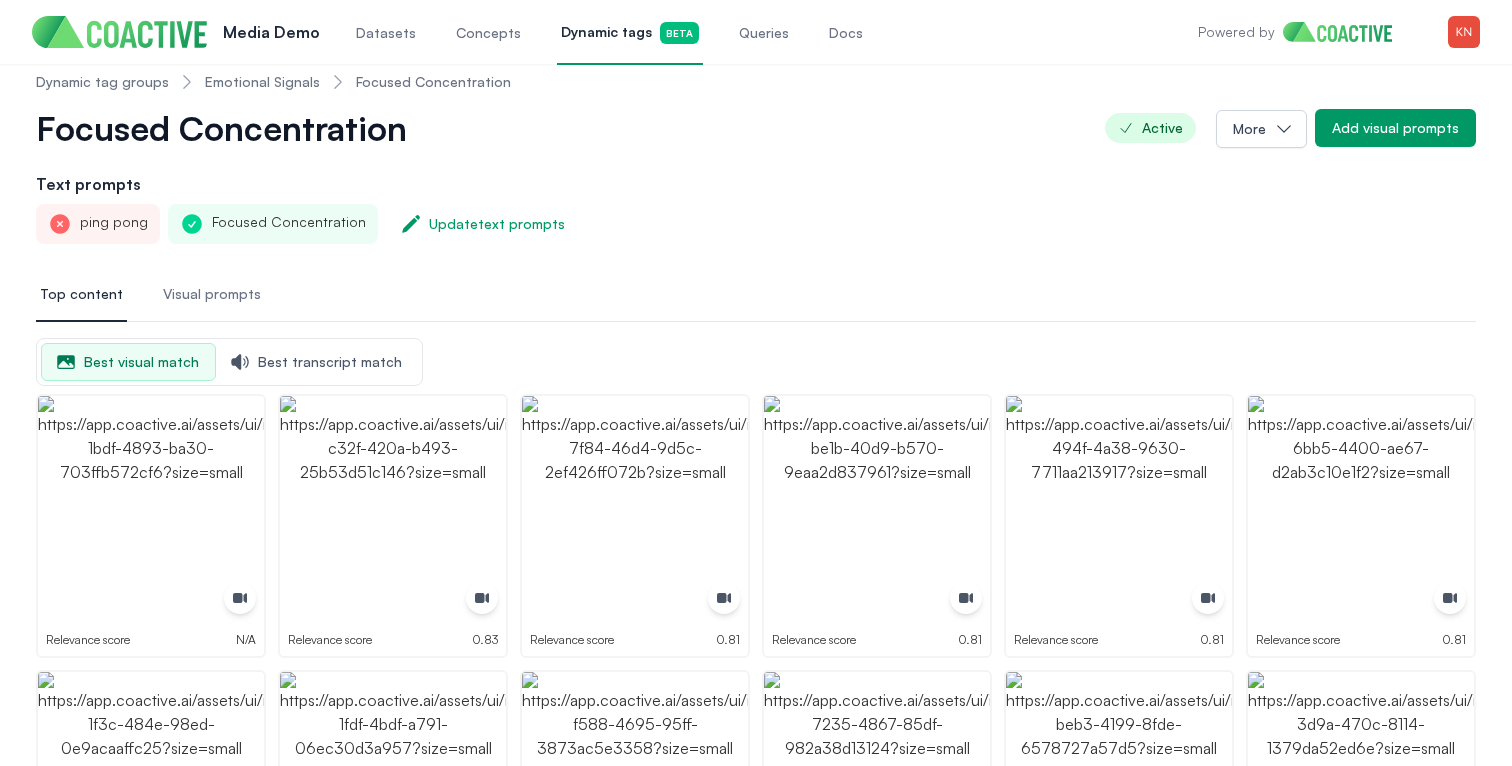 scroll, scrollTop: 0, scrollLeft: 0, axis: both 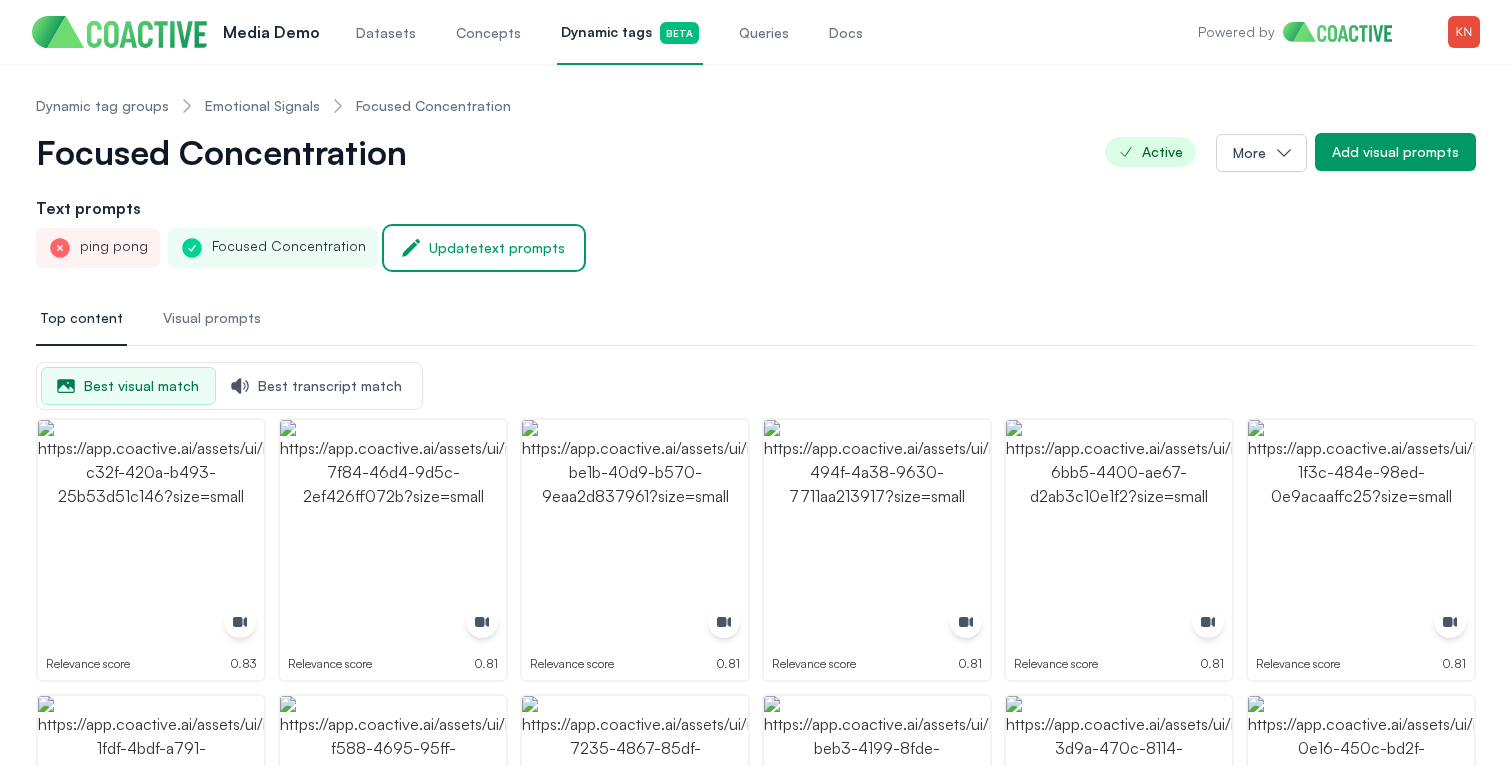 click 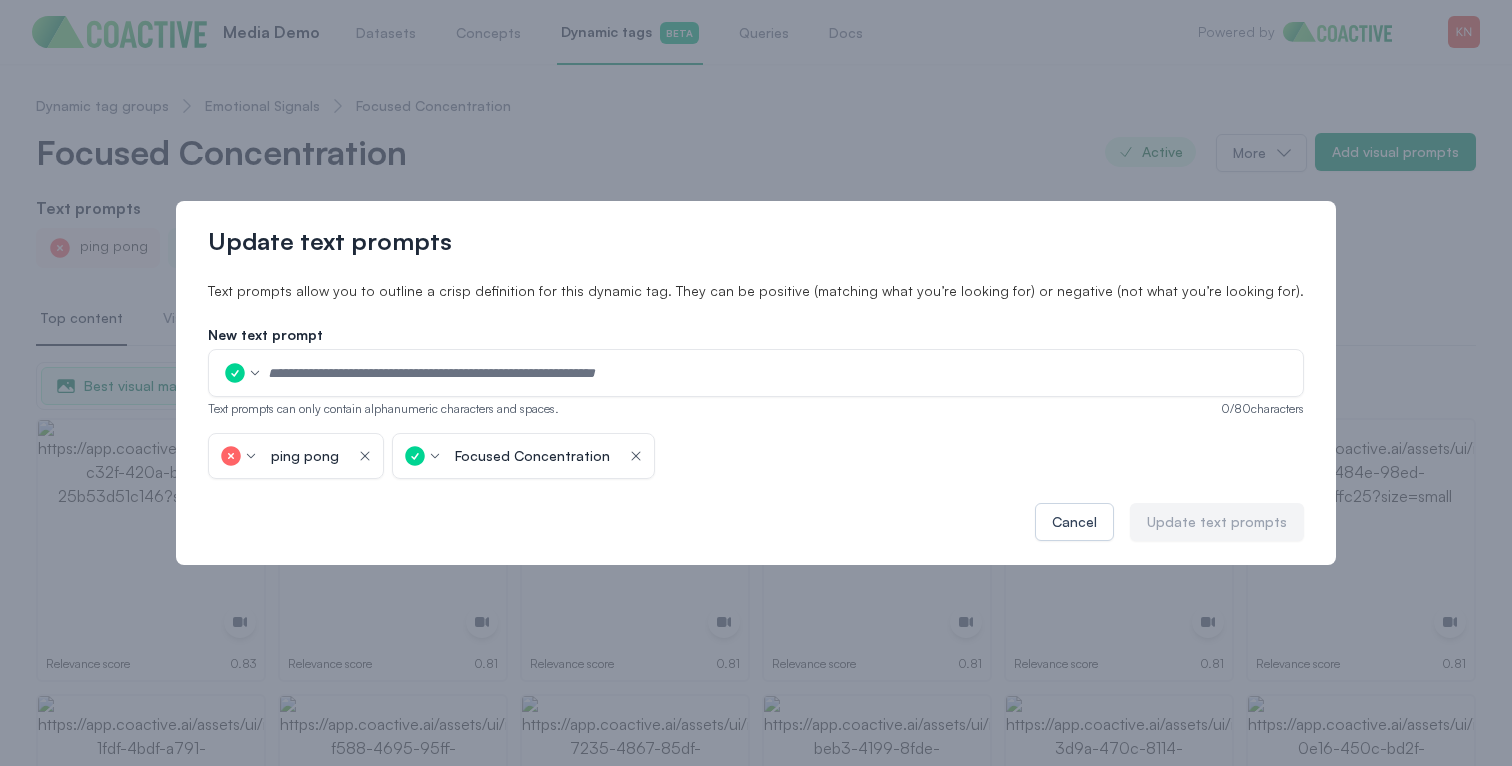 click 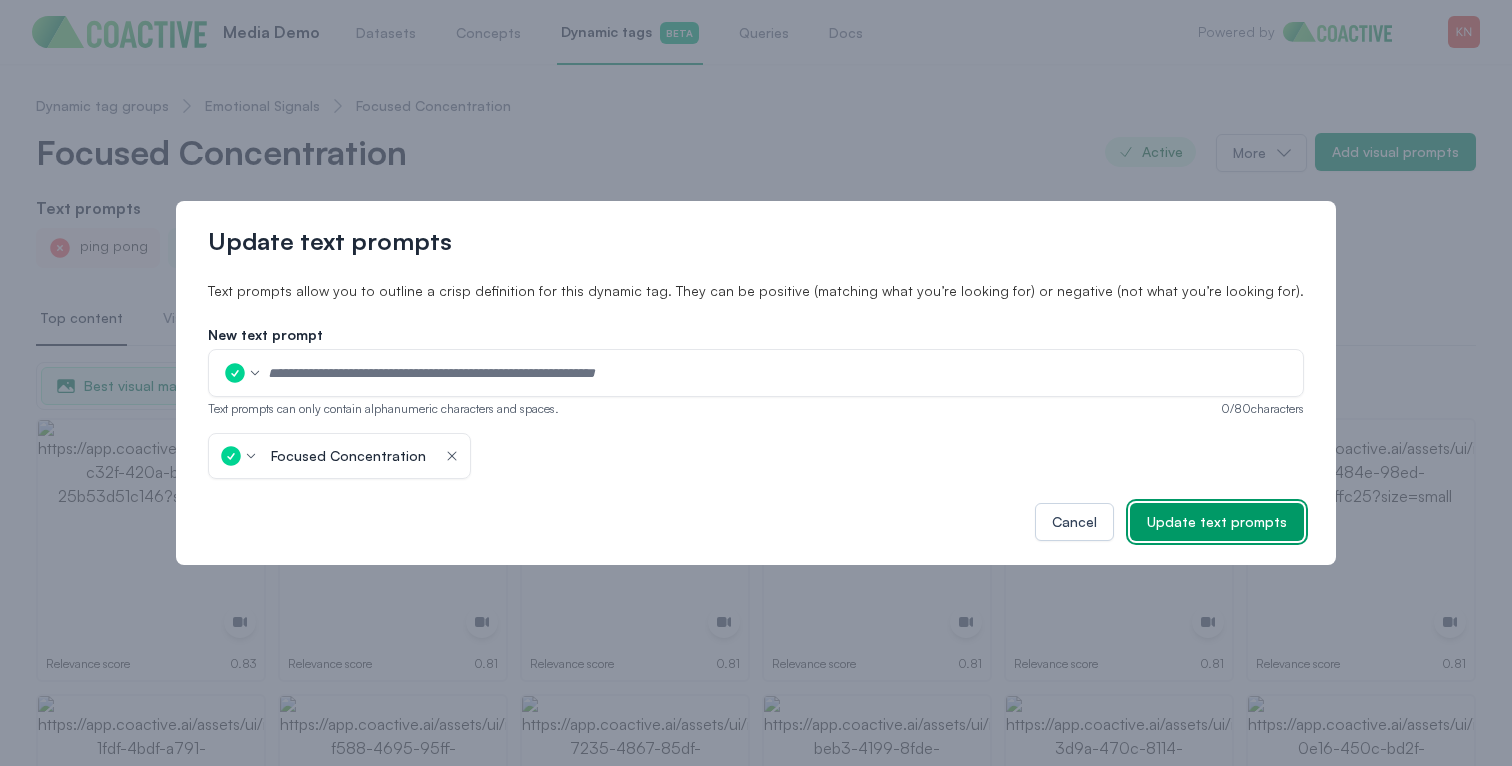 click on "Update text prompts" at bounding box center (1217, 522) 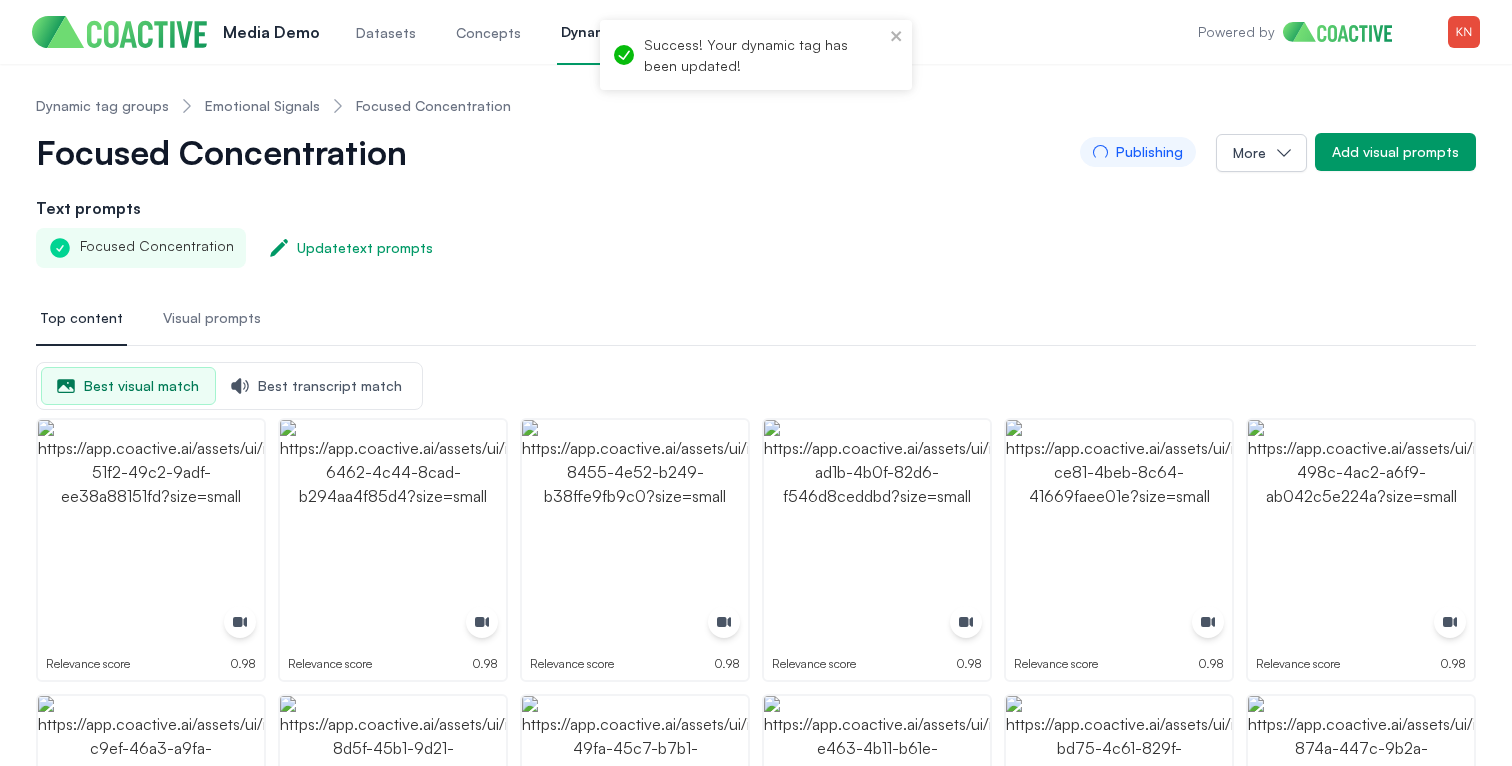 click on "Emotional Signals" at bounding box center (262, 106) 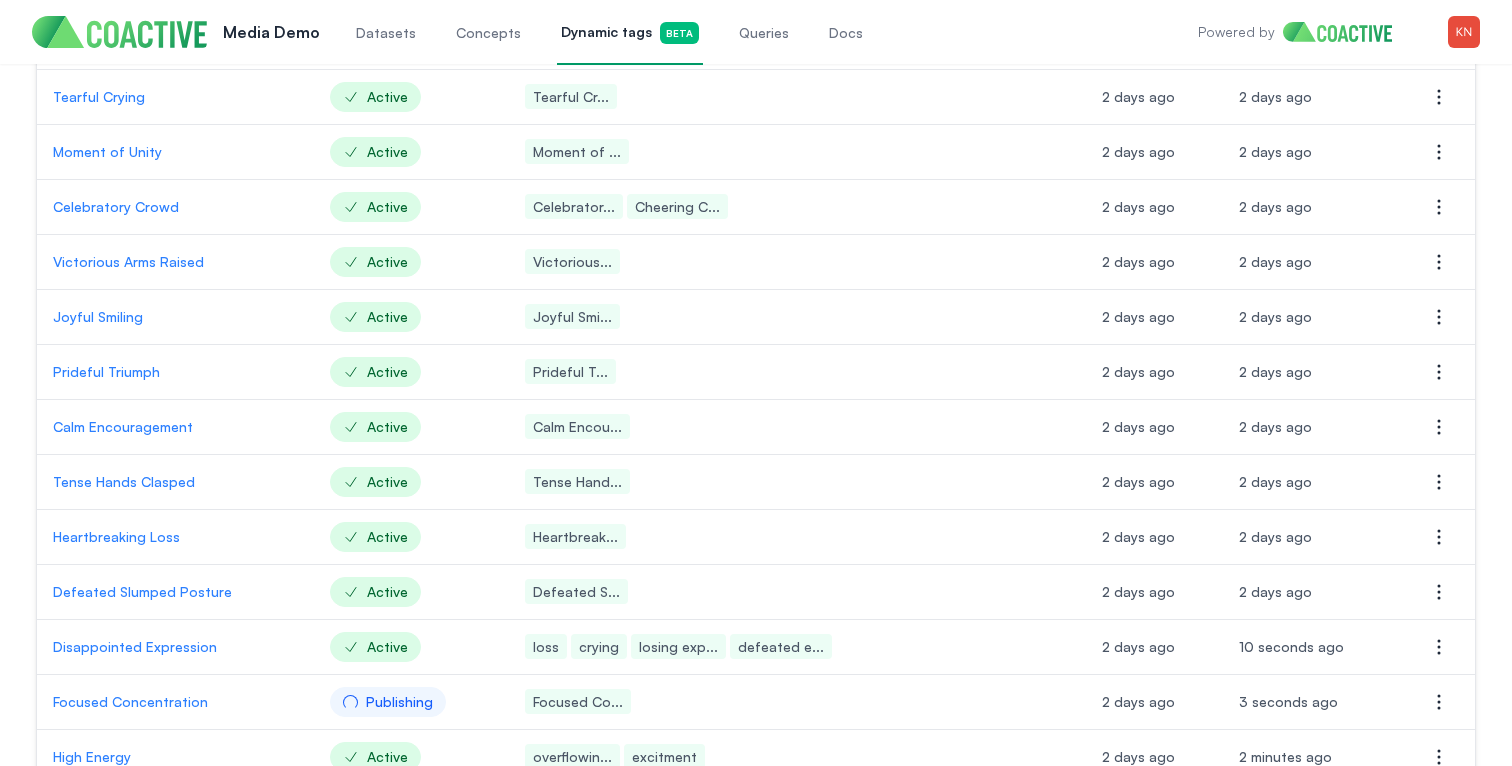 scroll, scrollTop: 707, scrollLeft: 0, axis: vertical 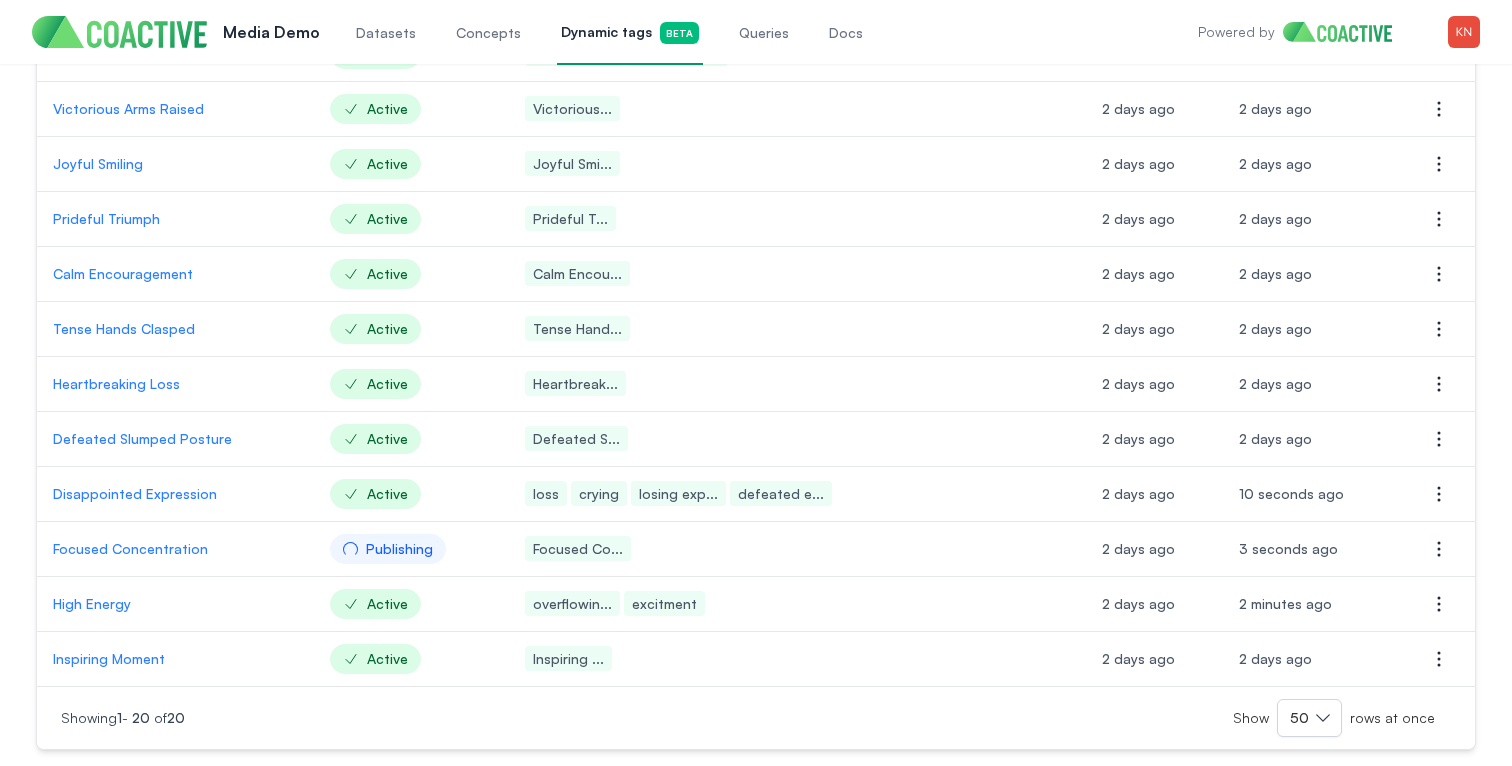 click on "Focused Concentration" at bounding box center (175, 549) 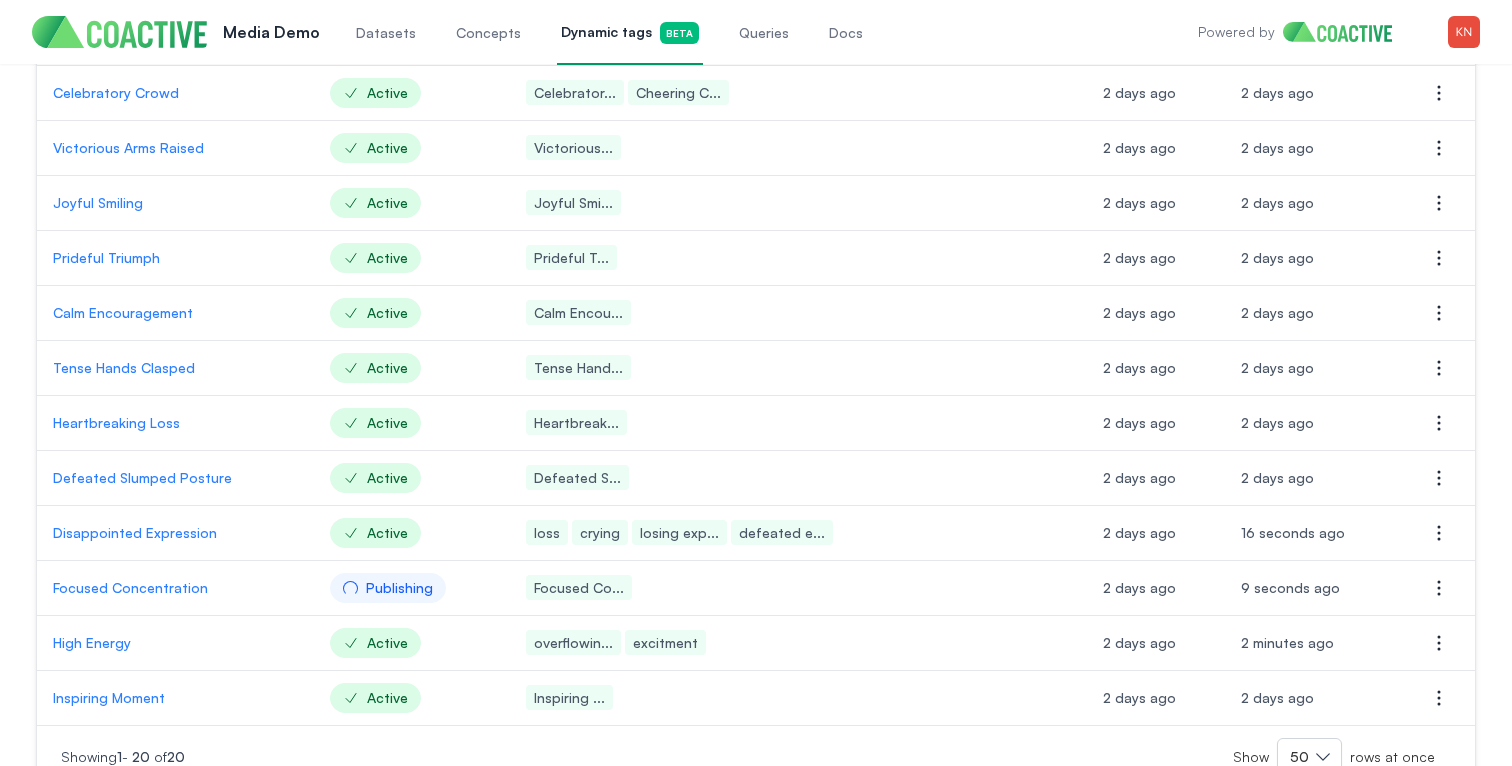 scroll, scrollTop: 707, scrollLeft: 0, axis: vertical 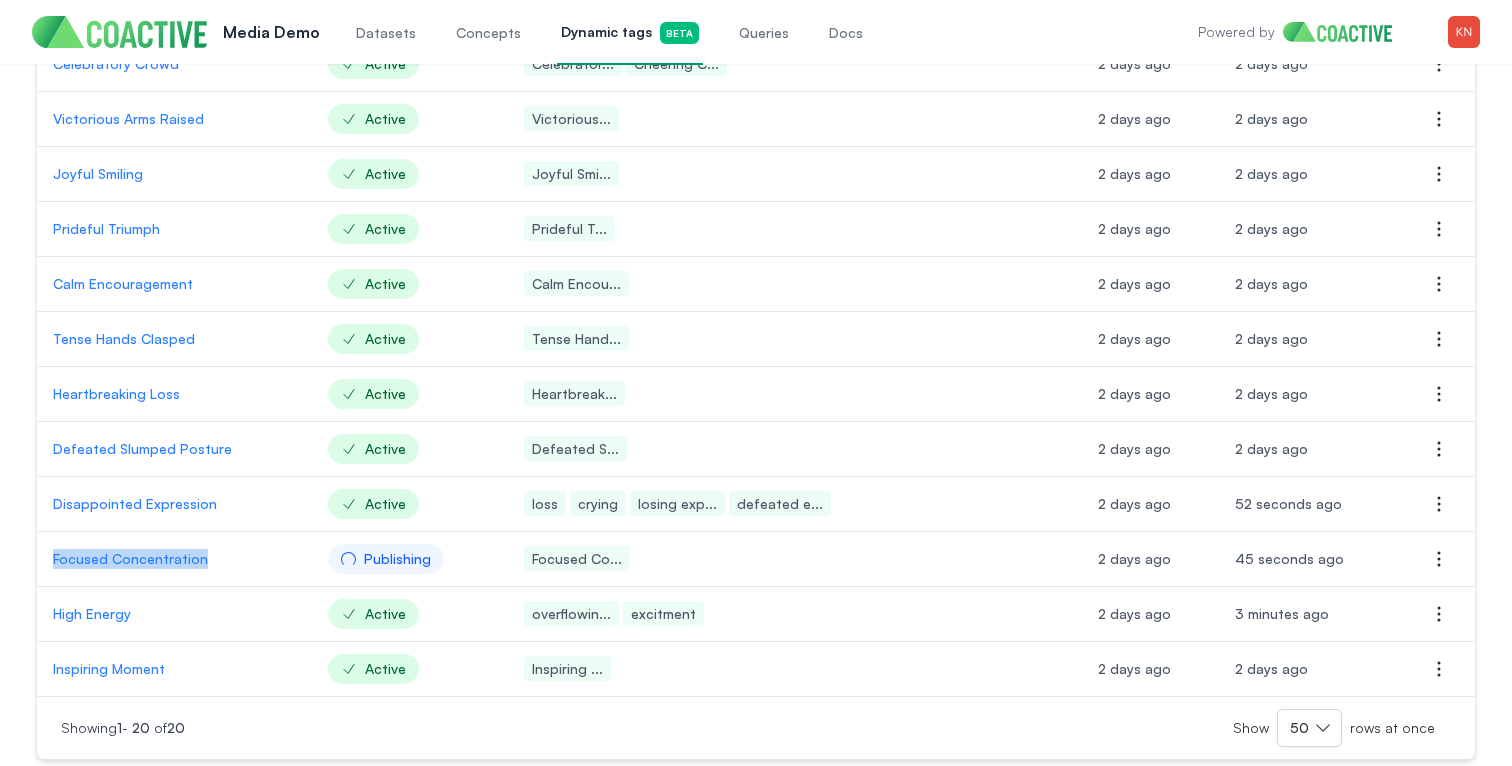 click on "Defeated Slumped Posture" at bounding box center (174, 449) 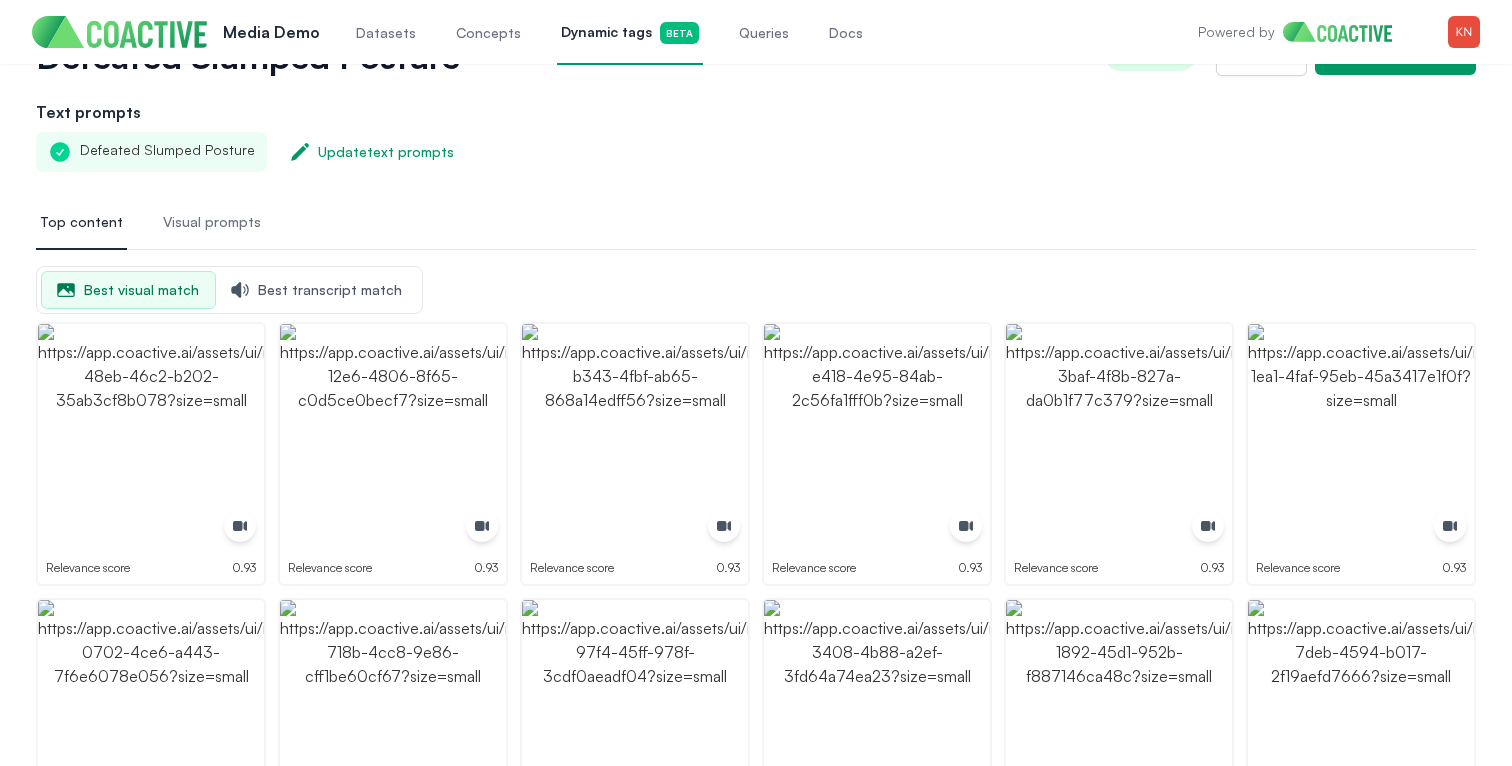 scroll, scrollTop: 0, scrollLeft: 0, axis: both 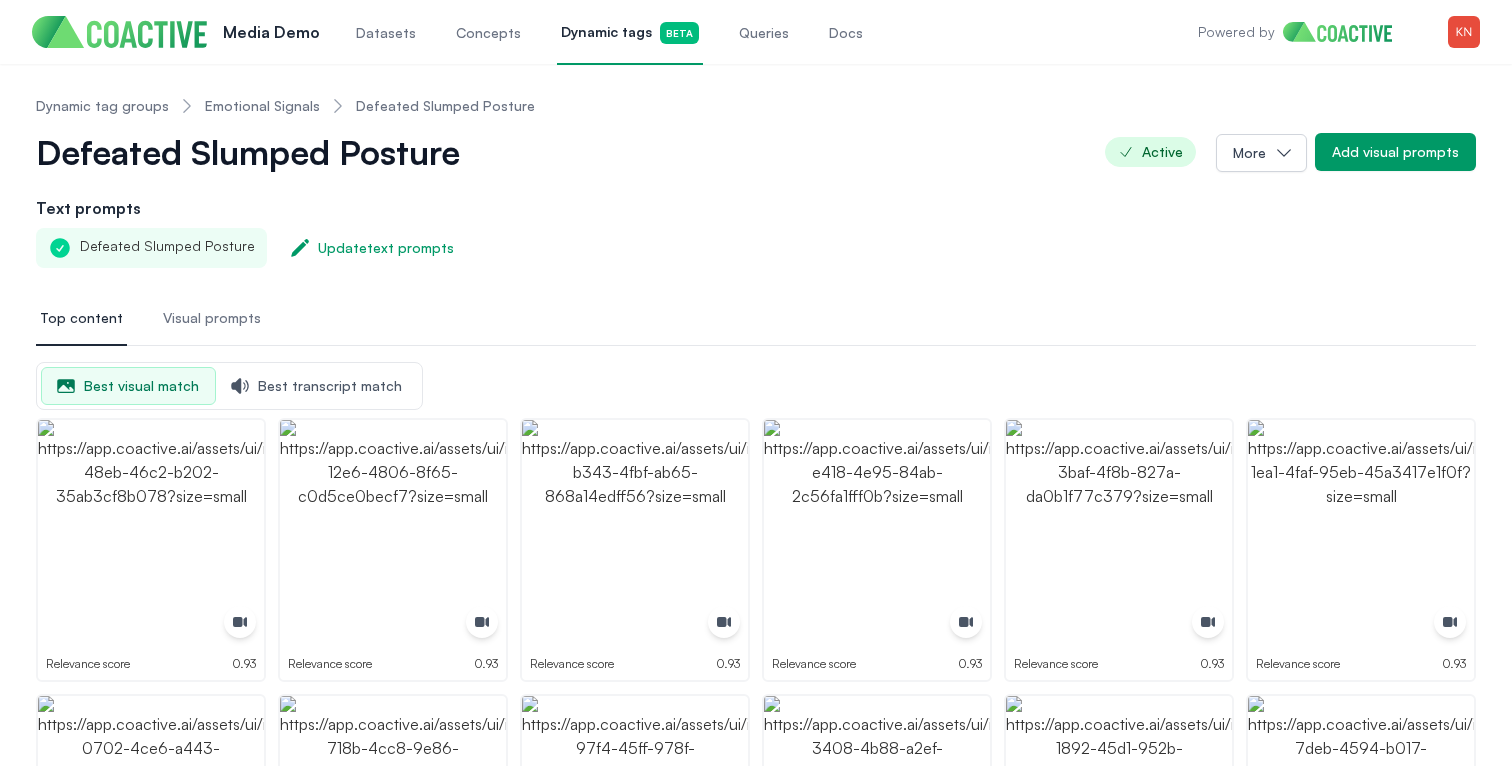 click on "Defeated Slumped Posture" at bounding box center [262, 152] 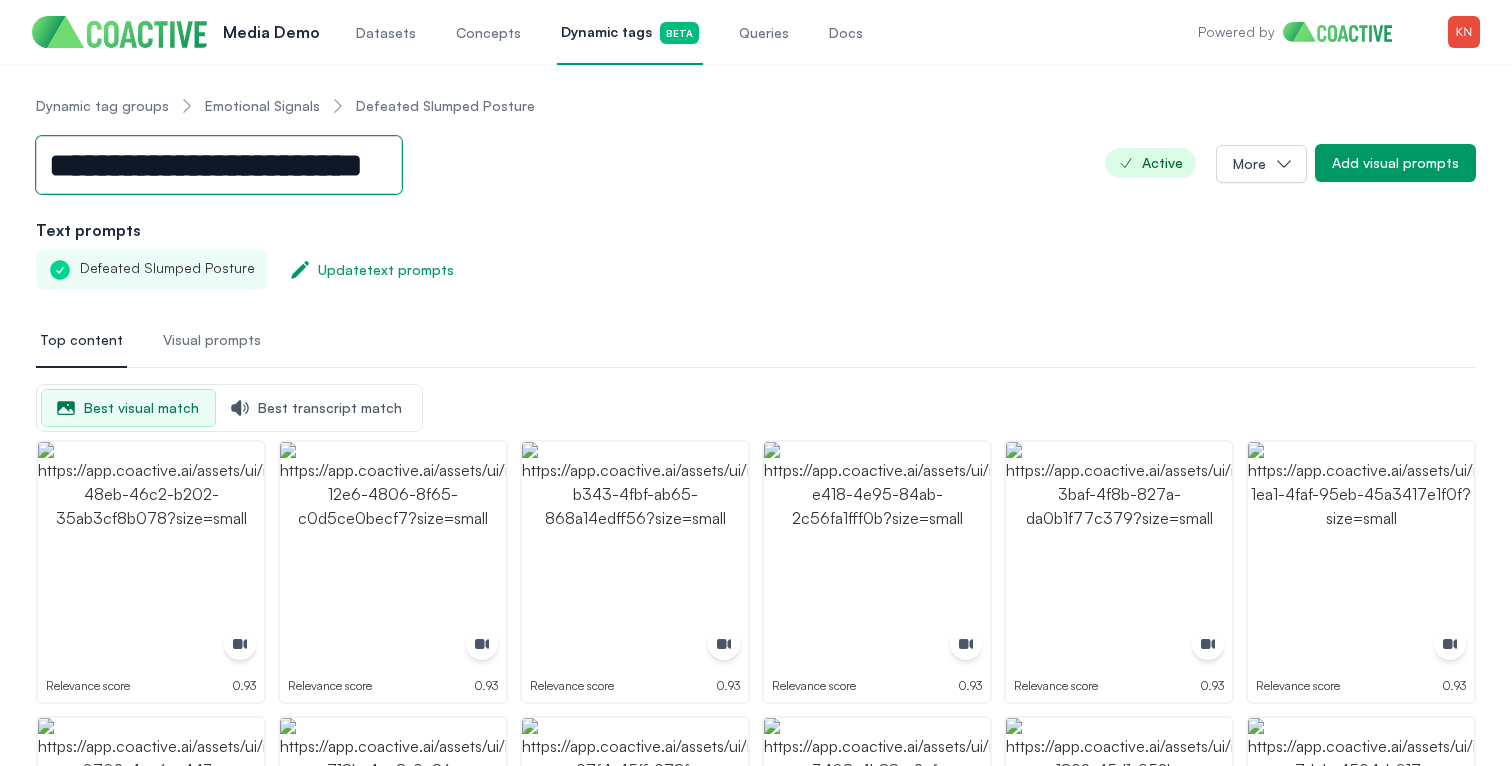 click on "**********" at bounding box center [219, 165] 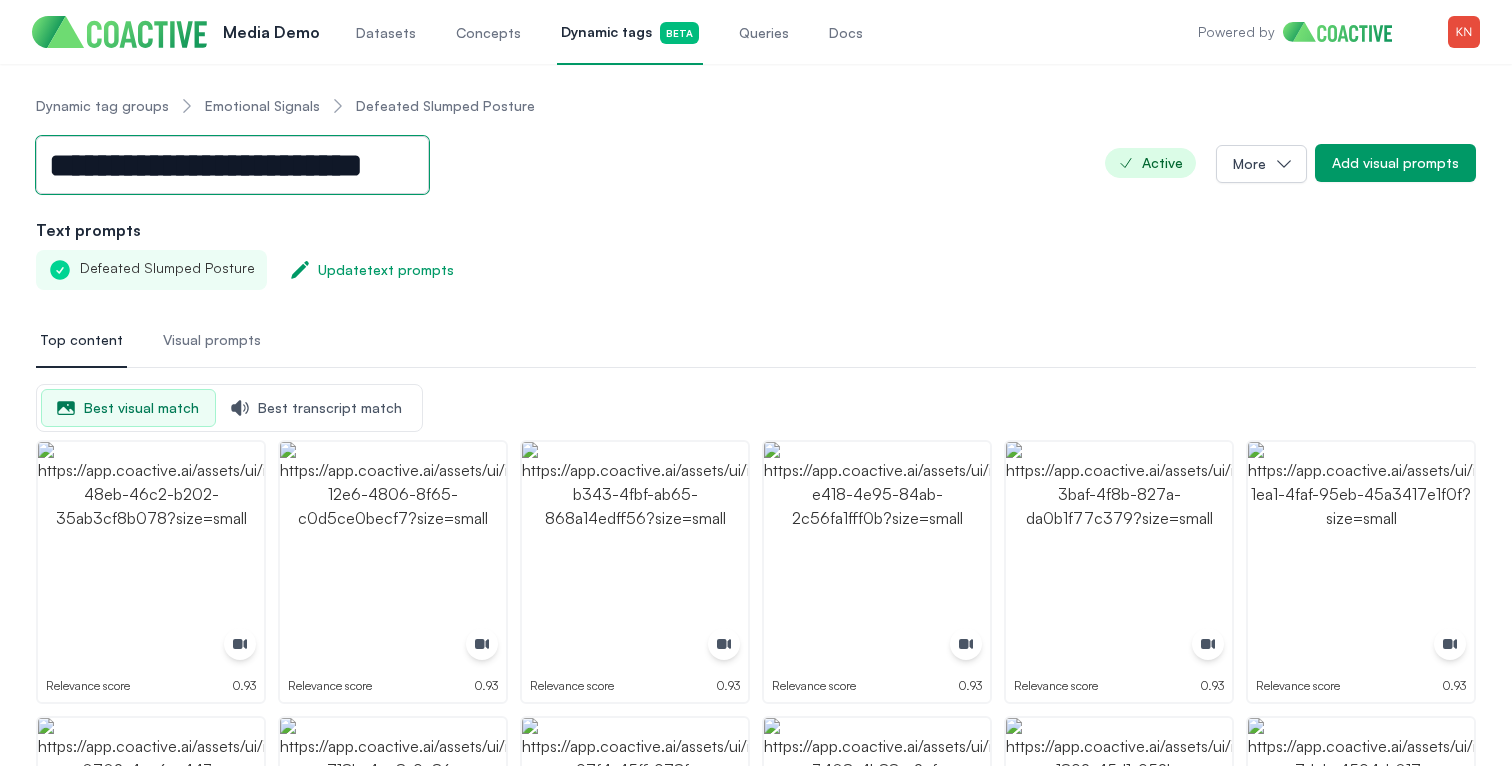 scroll, scrollTop: 0, scrollLeft: 0, axis: both 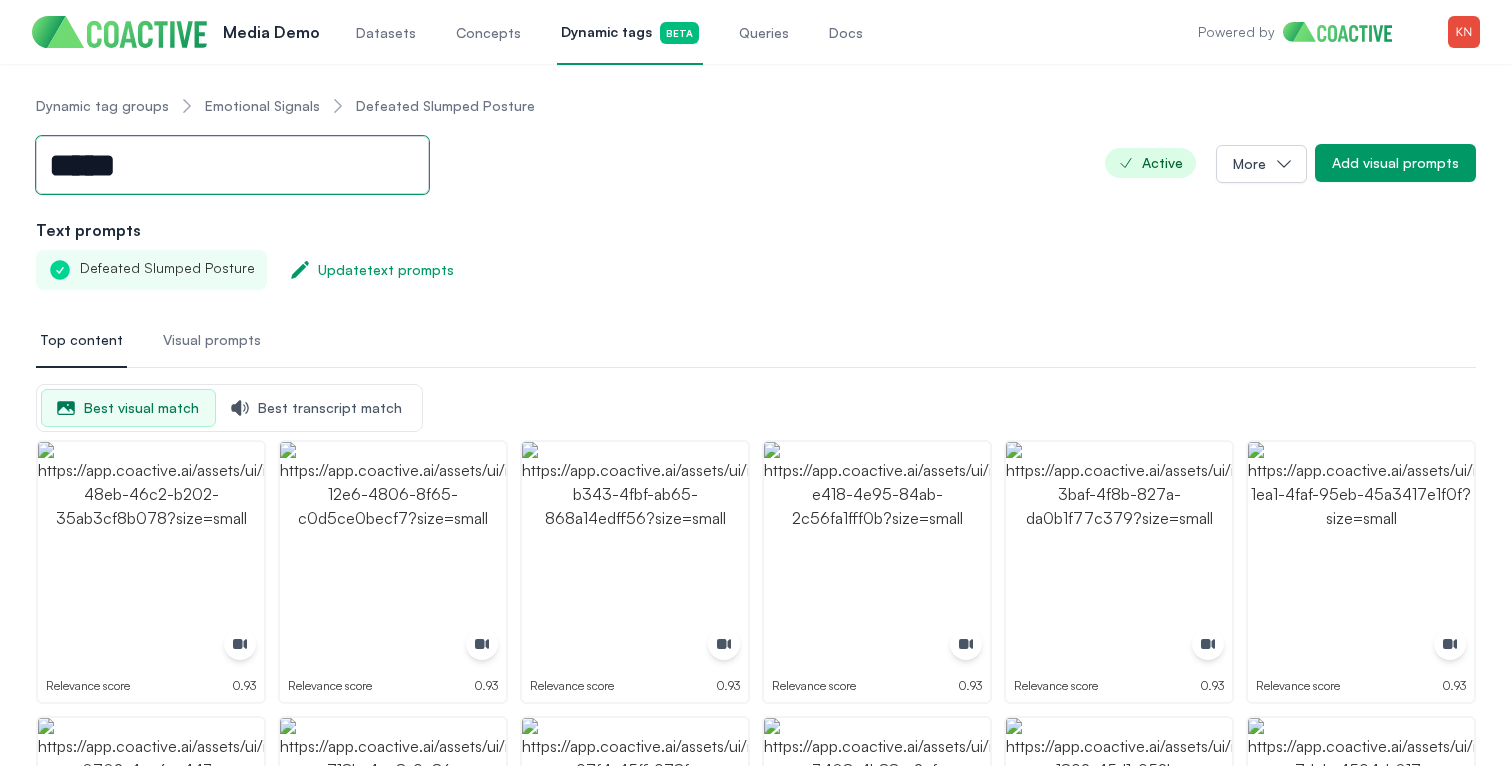 type on "*****" 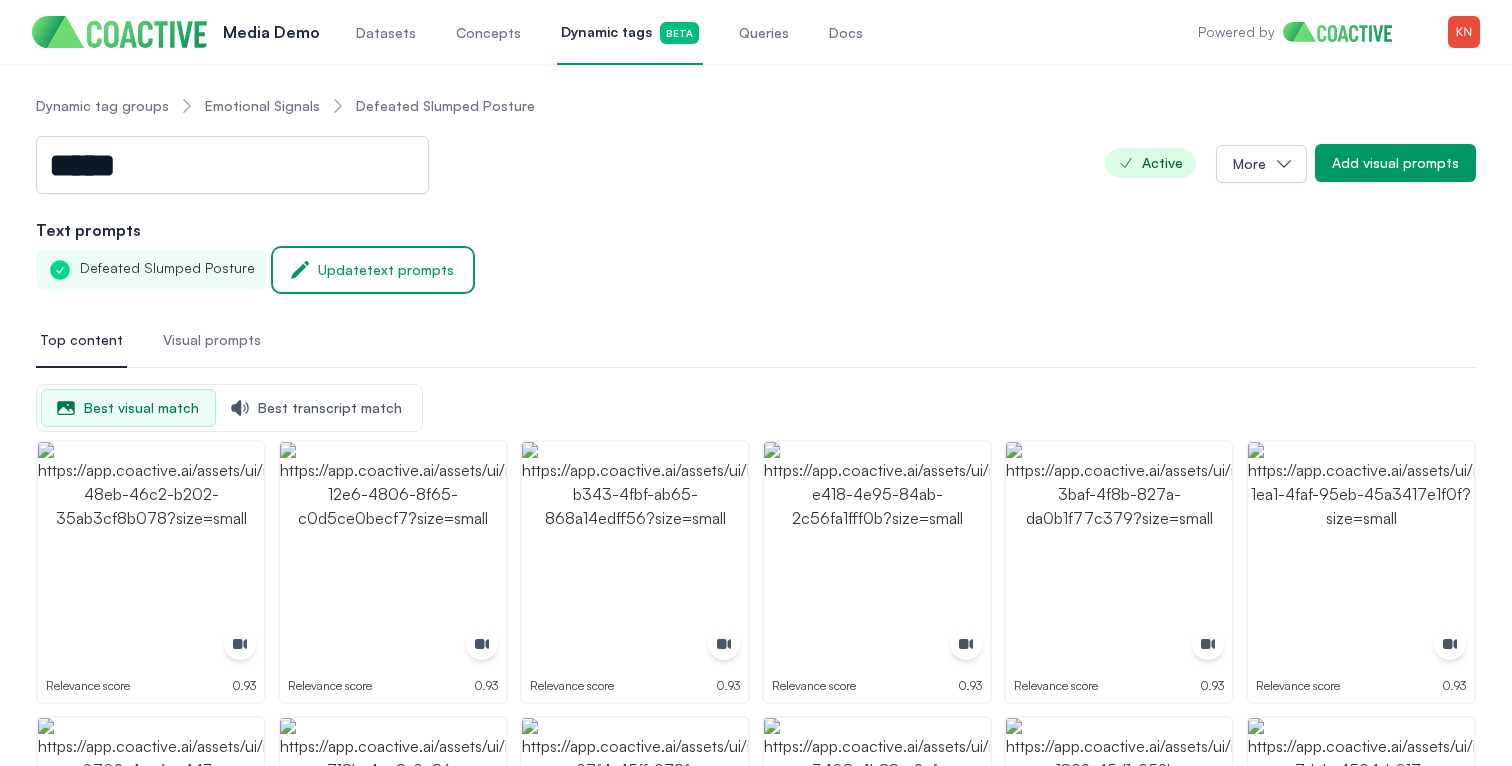 click on "Update  text prompts" at bounding box center (373, 270) 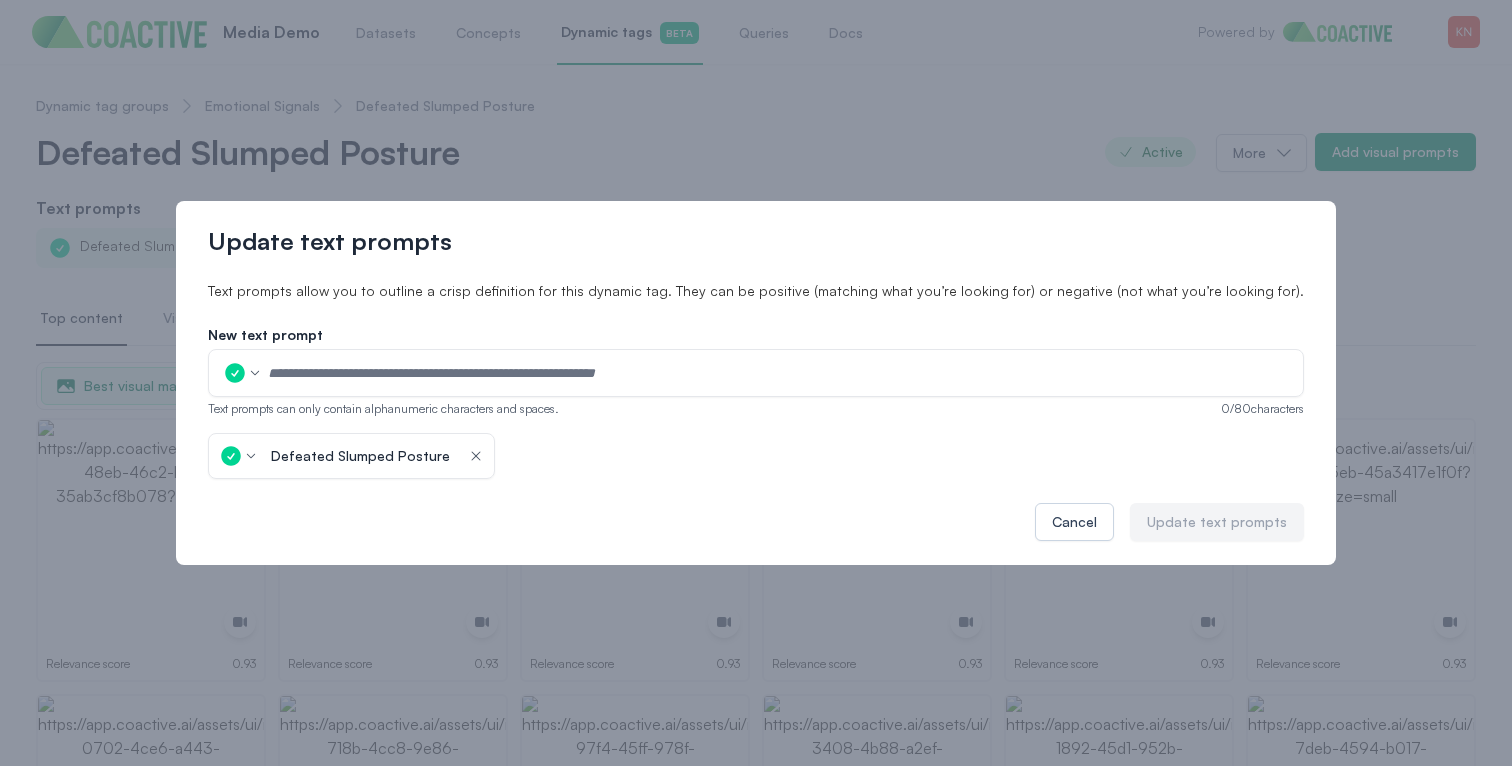 click at bounding box center [779, 373] 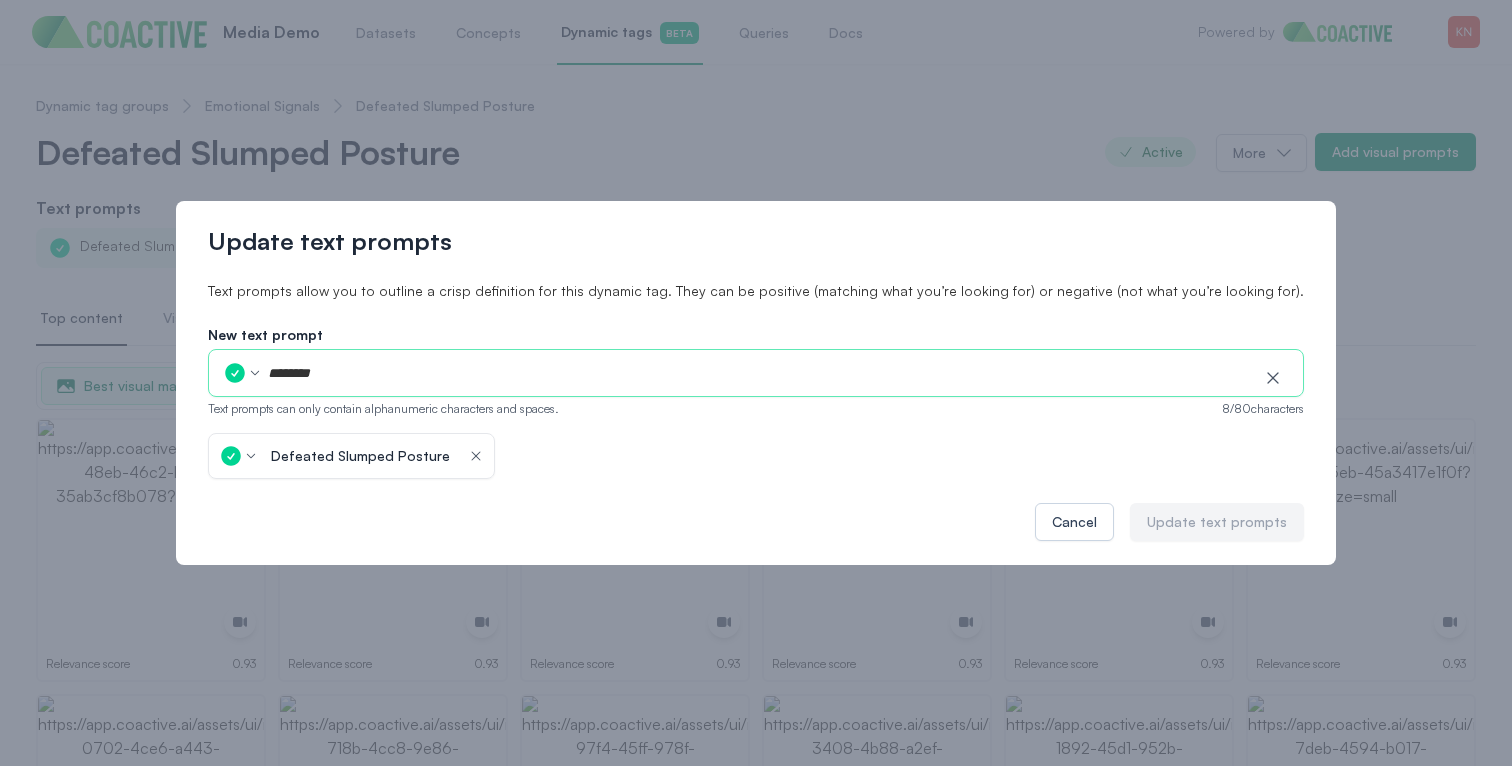 type on "*********" 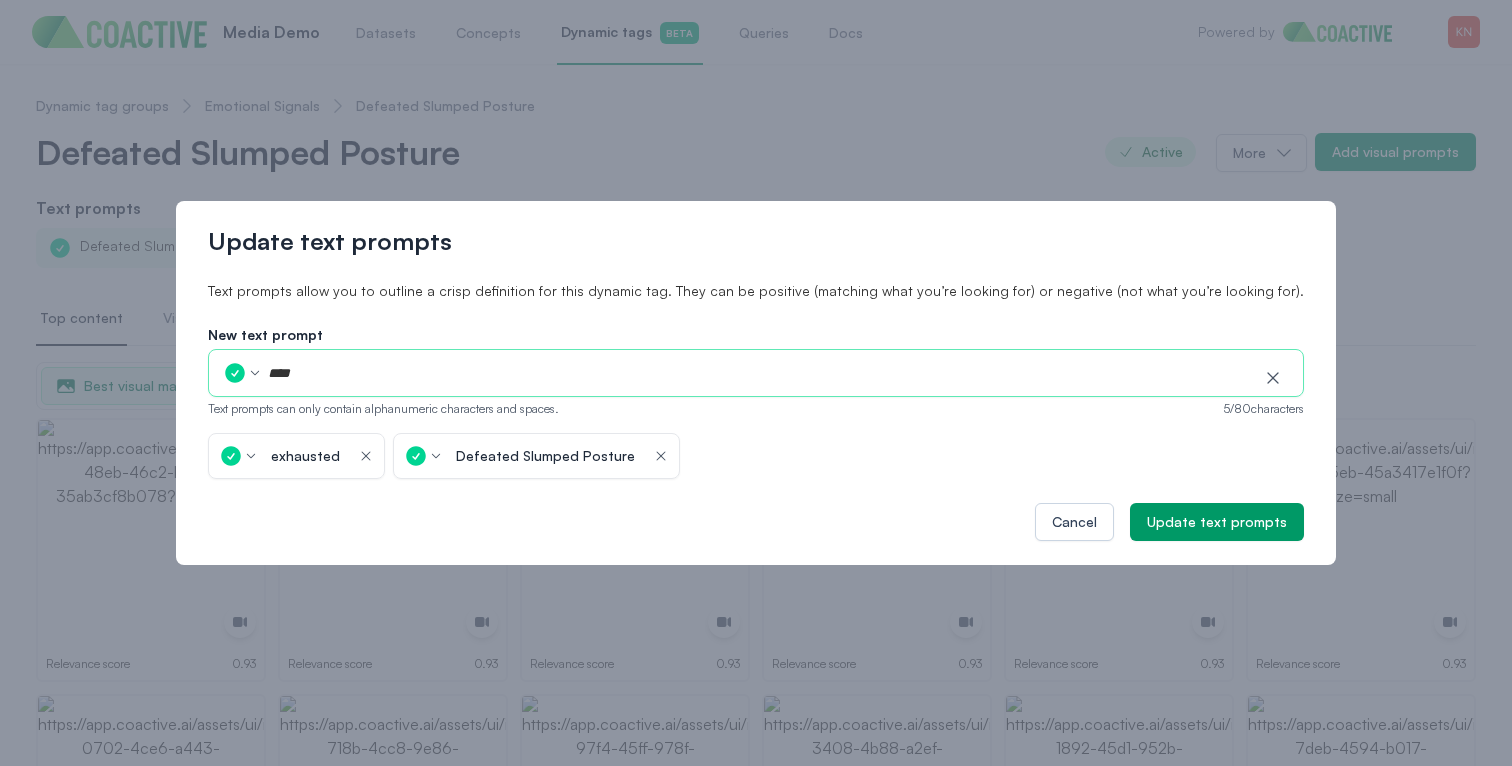type on "*****" 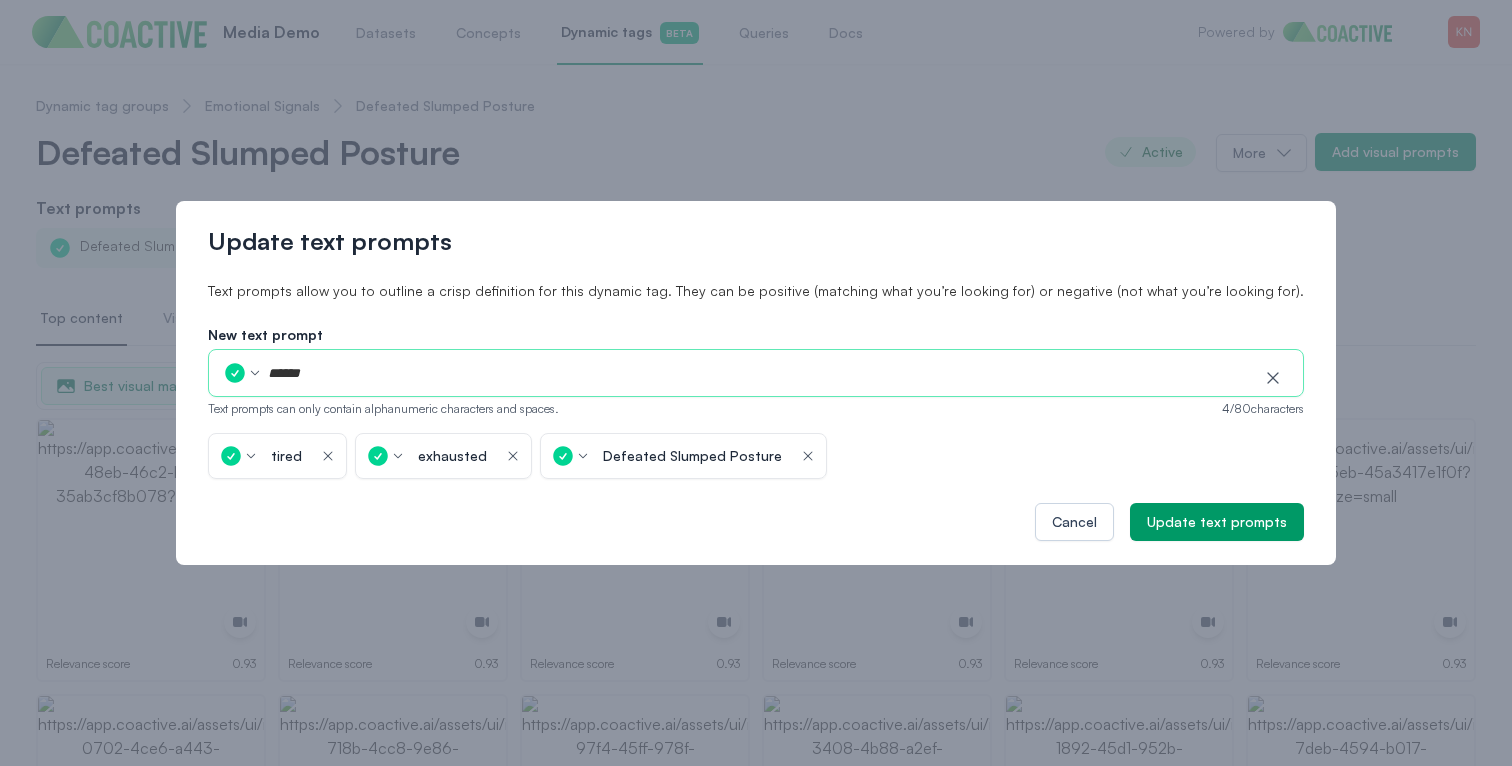 type on "*******" 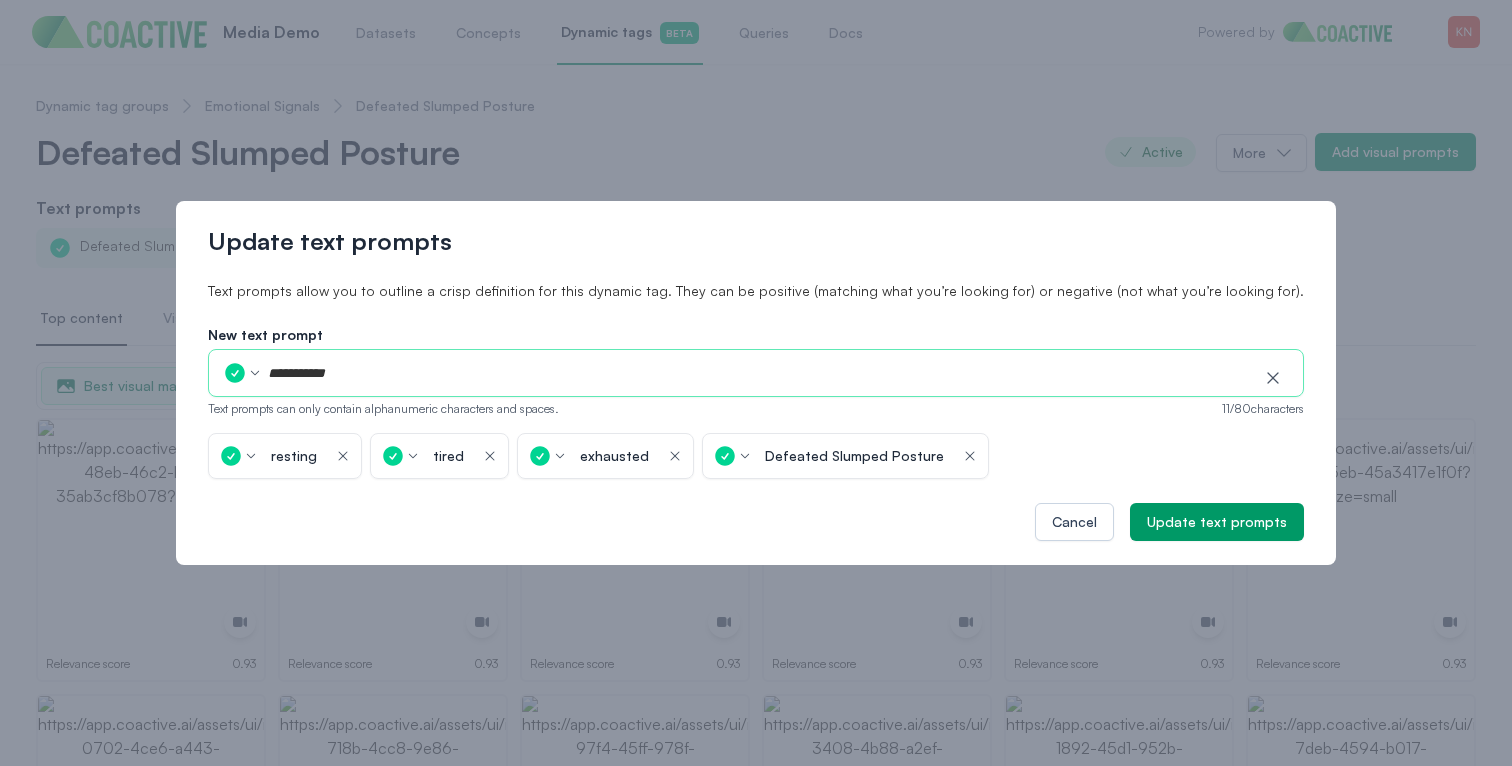 type on "**********" 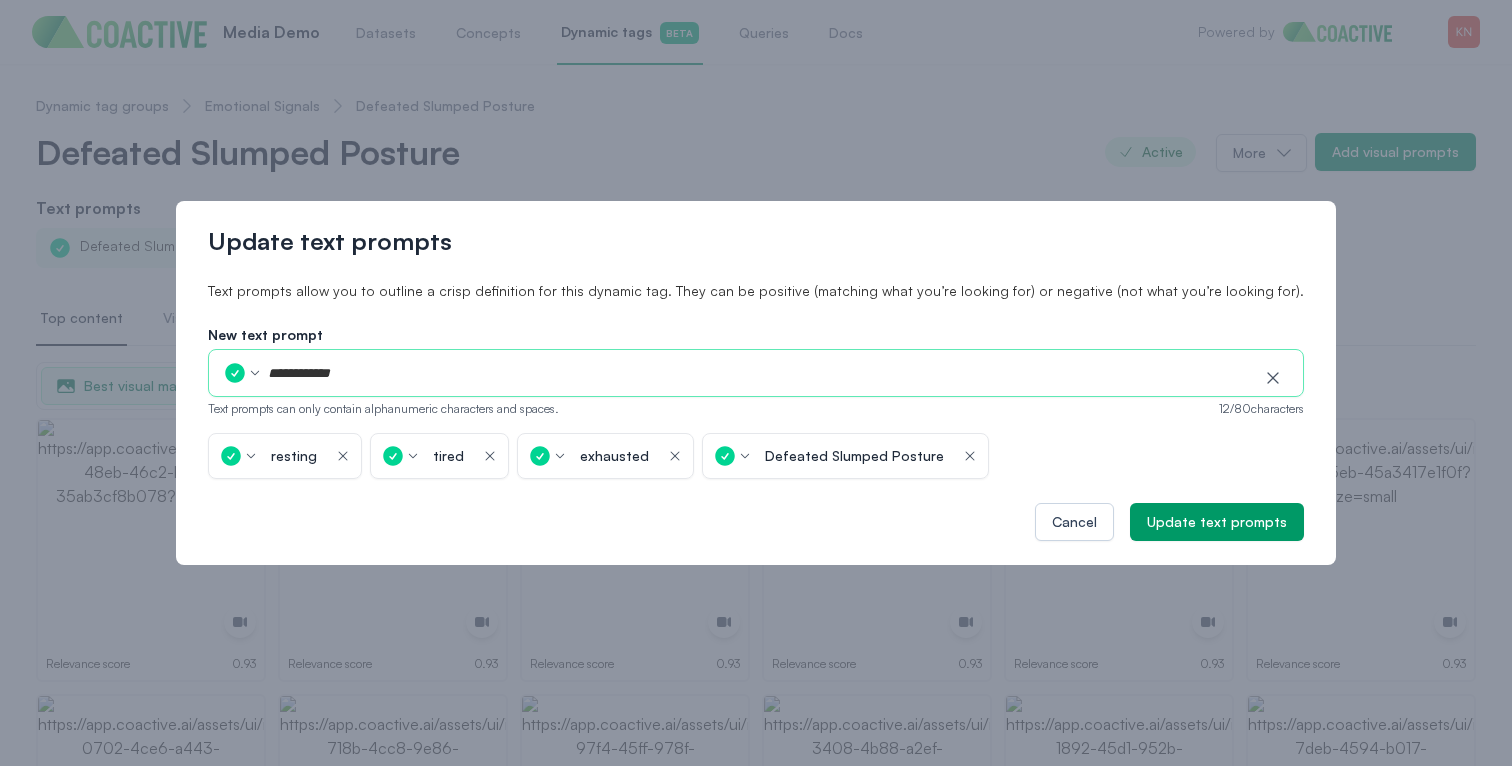 type 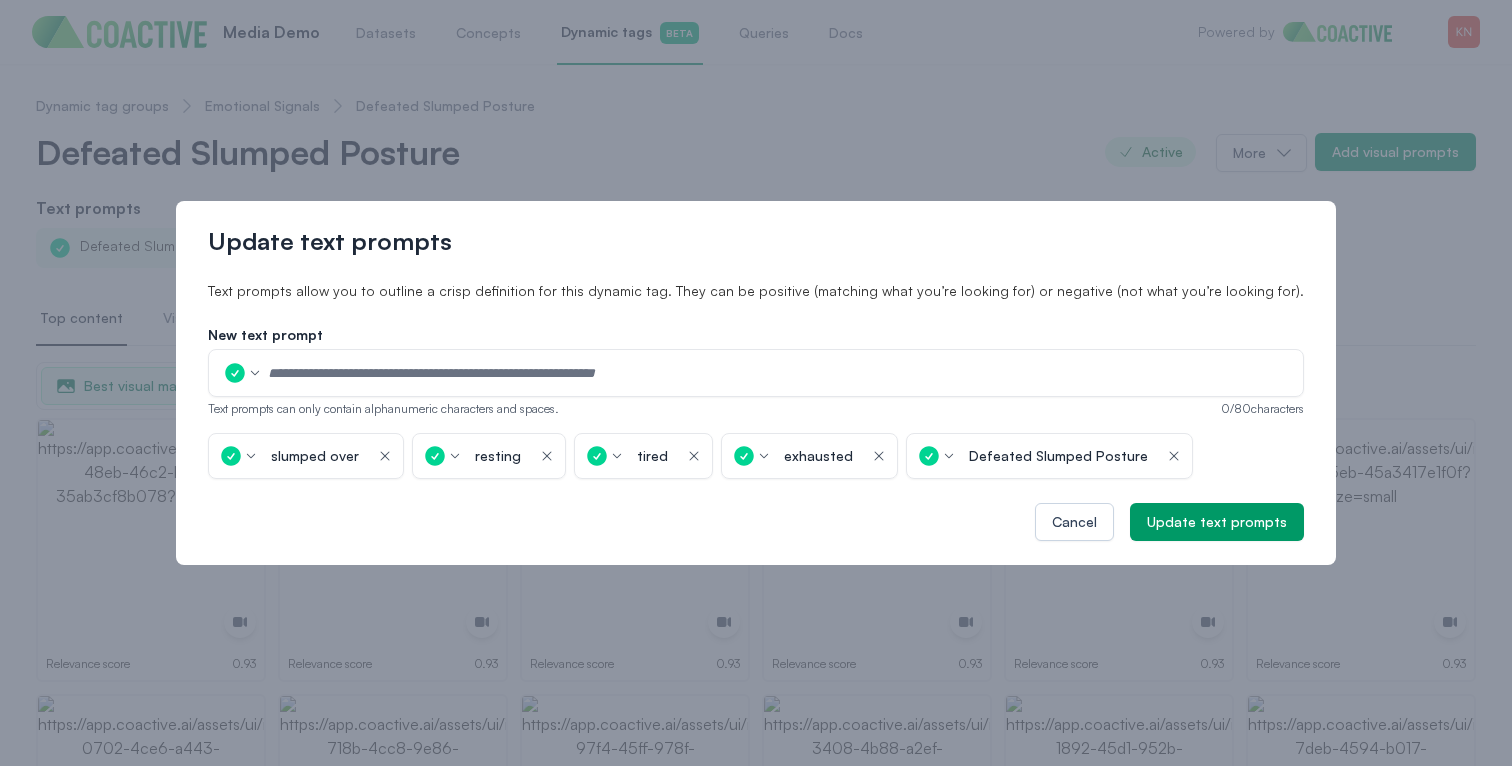 click 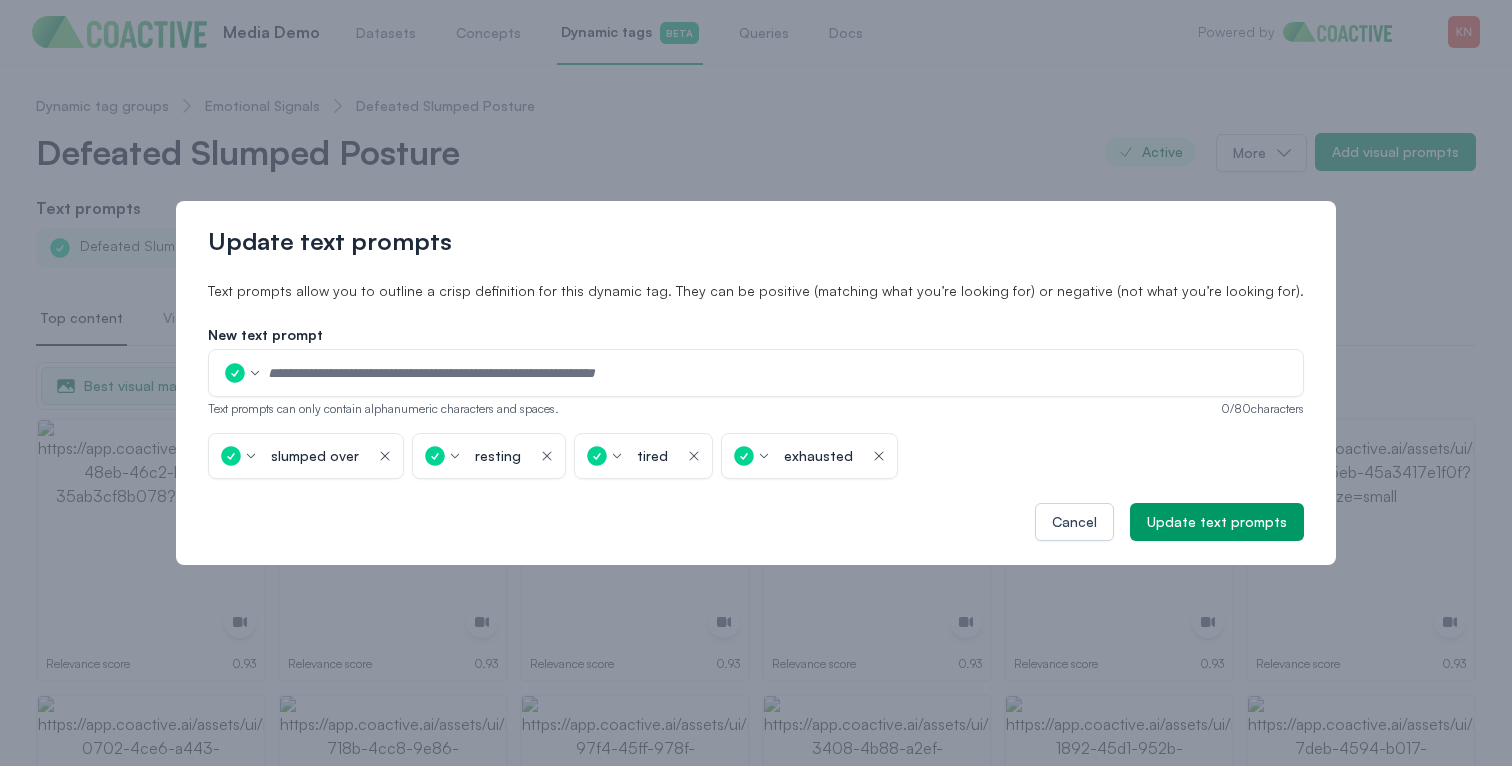 click on "Update text prompts Text prompts allow you to outline a crisp definition for this dynamic tag. They can be positive (matching what you’re looking for) or negative (not what you’re looking for). New text prompt Text prompts can only contain alphanumeric characters and spaces. 0 / 80 characters slumped over icon-button resting icon-button tired icon-button exhausted icon-button Cancel Update text prompts" at bounding box center (756, 383) 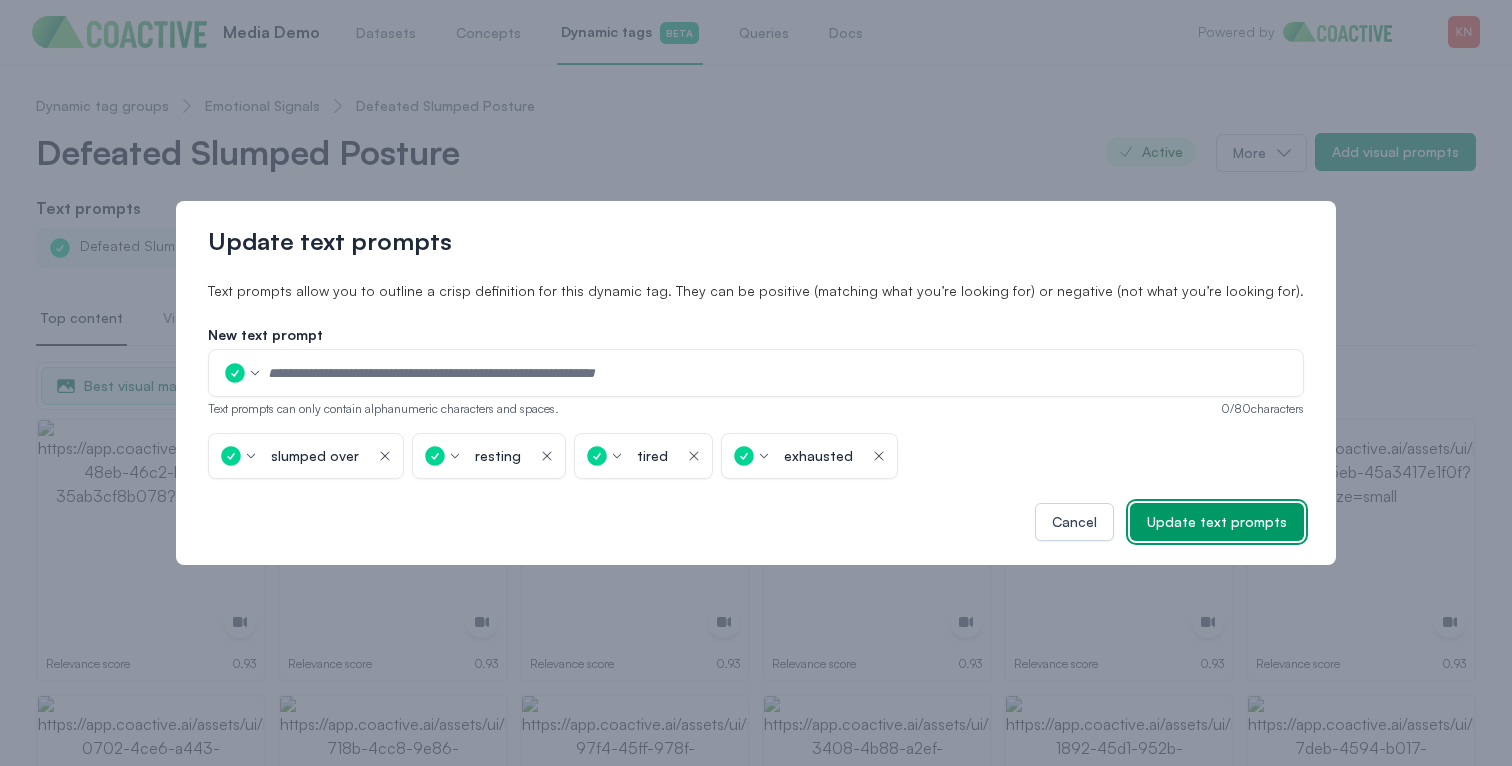 click on "Update text prompts" at bounding box center (1217, 522) 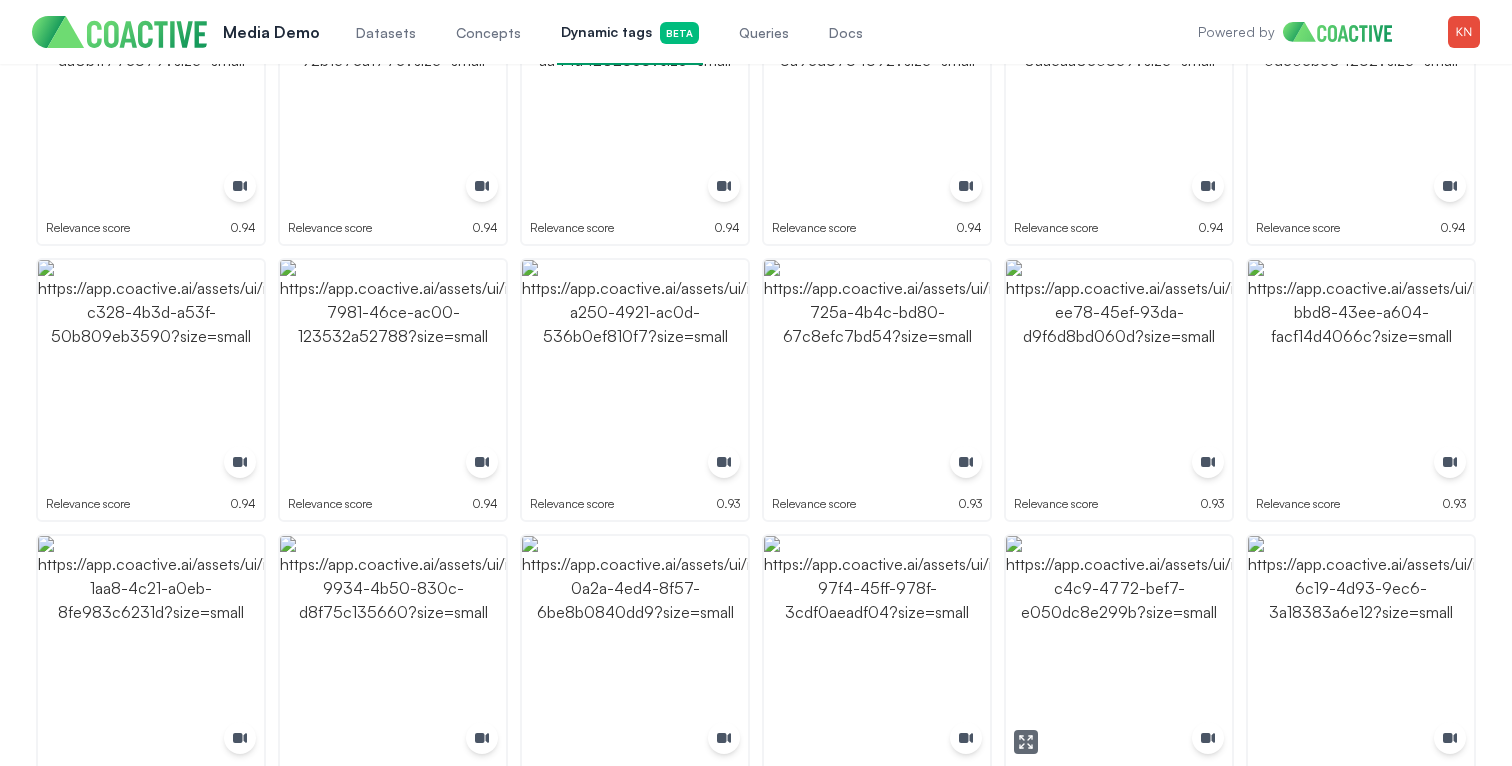 scroll, scrollTop: 0, scrollLeft: 0, axis: both 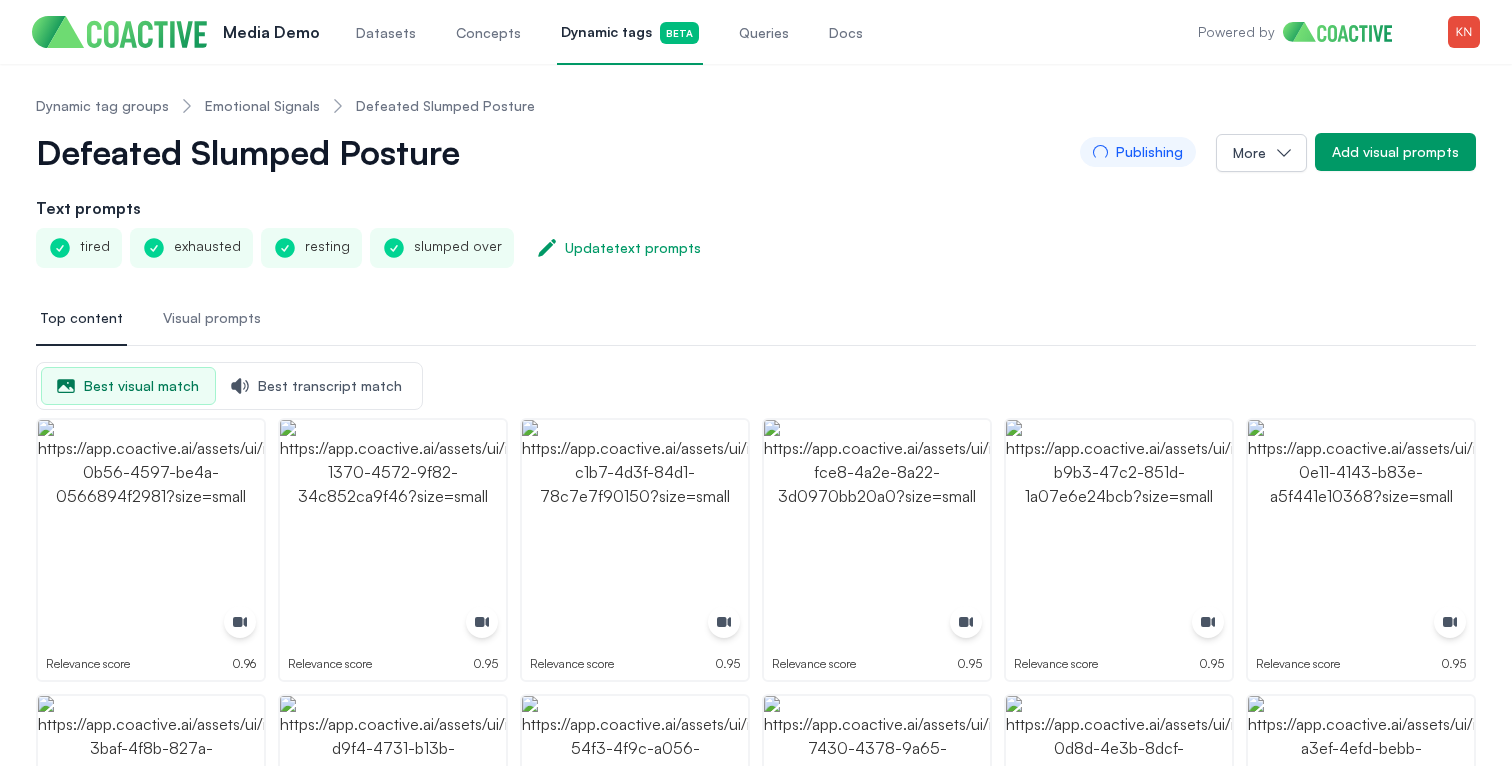 click on "Emotional Signals" at bounding box center [262, 106] 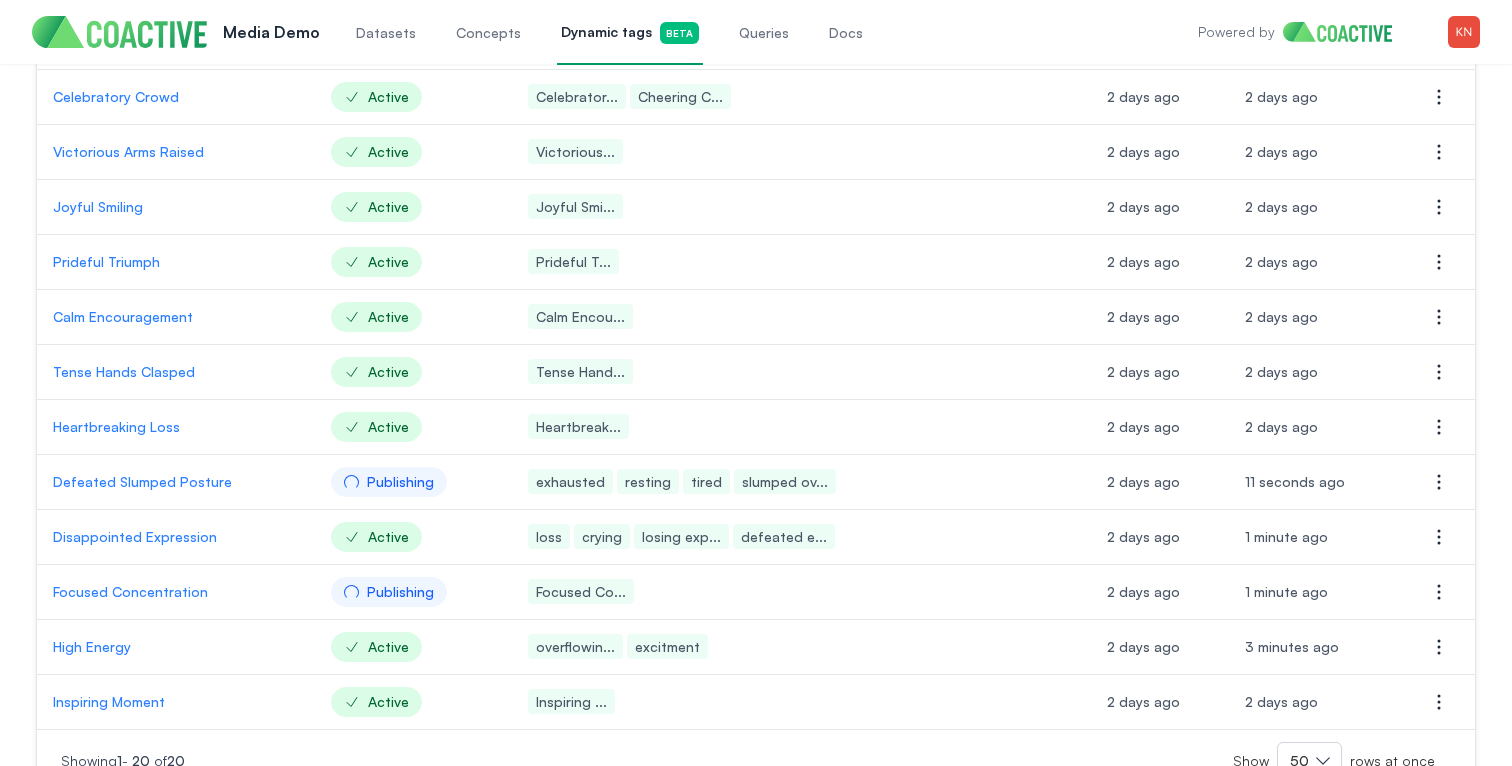 scroll, scrollTop: 707, scrollLeft: 0, axis: vertical 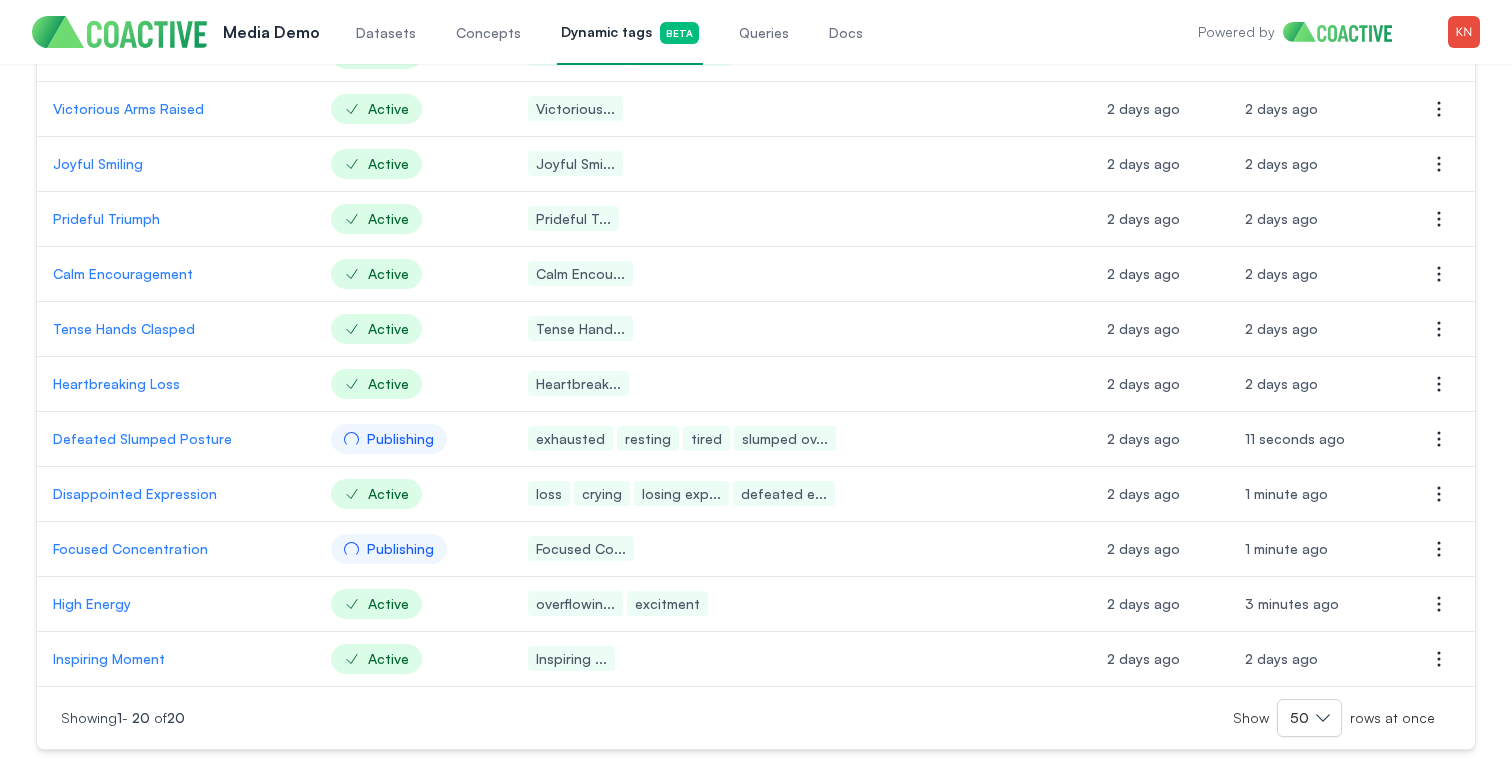 click on "Defeated Slumped Posture" at bounding box center [176, 439] 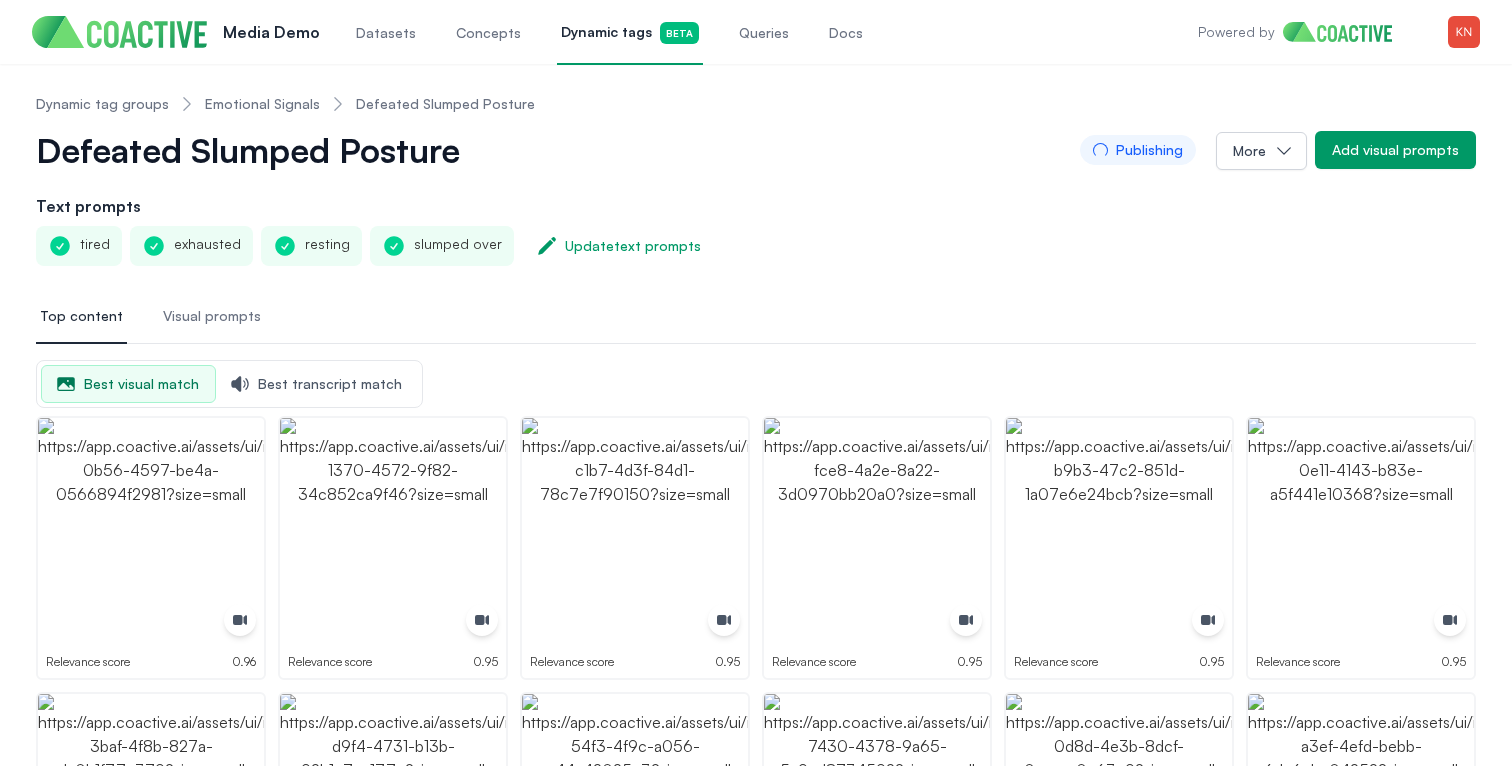 scroll, scrollTop: 0, scrollLeft: 0, axis: both 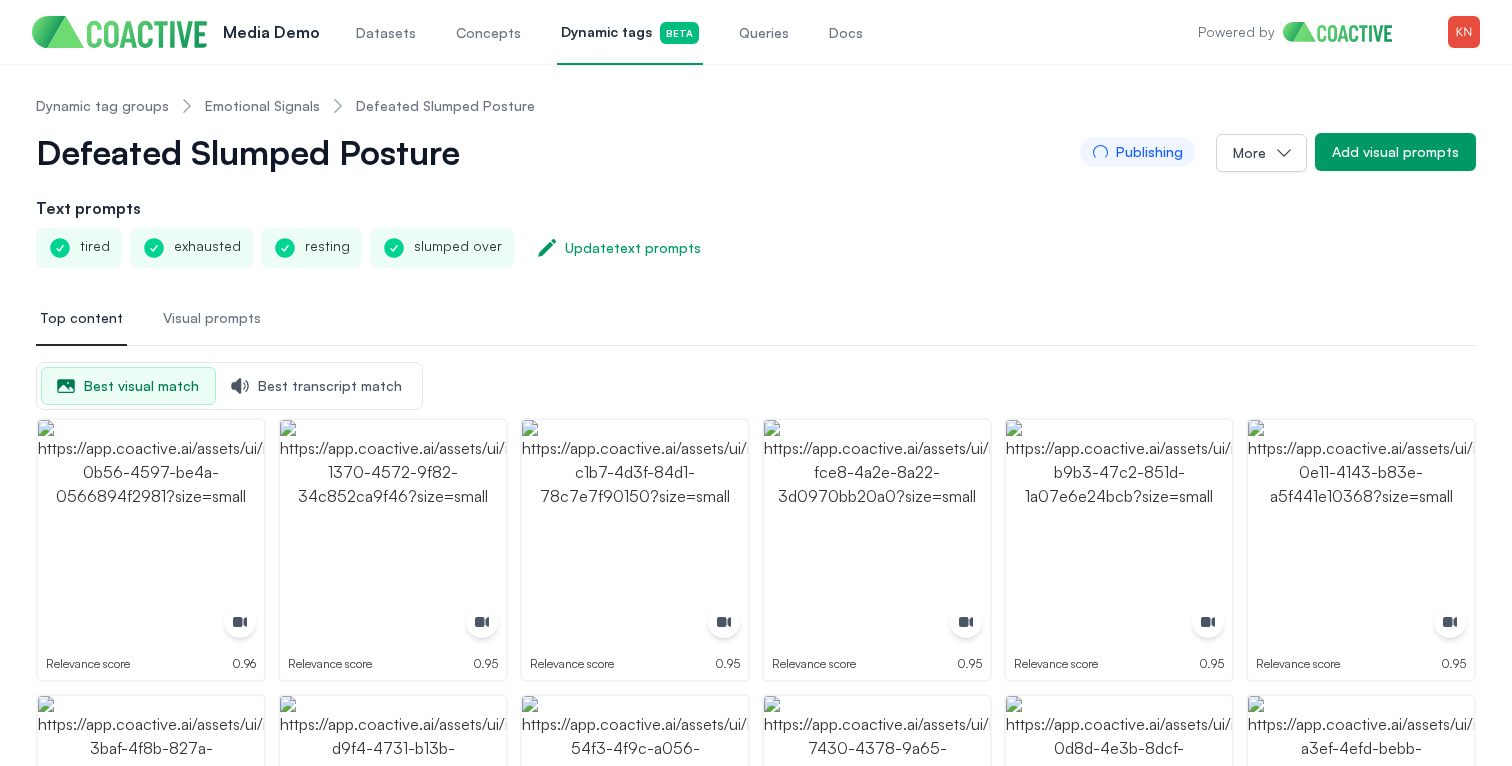 click on "Defeated Slumped Posture" at bounding box center [262, 152] 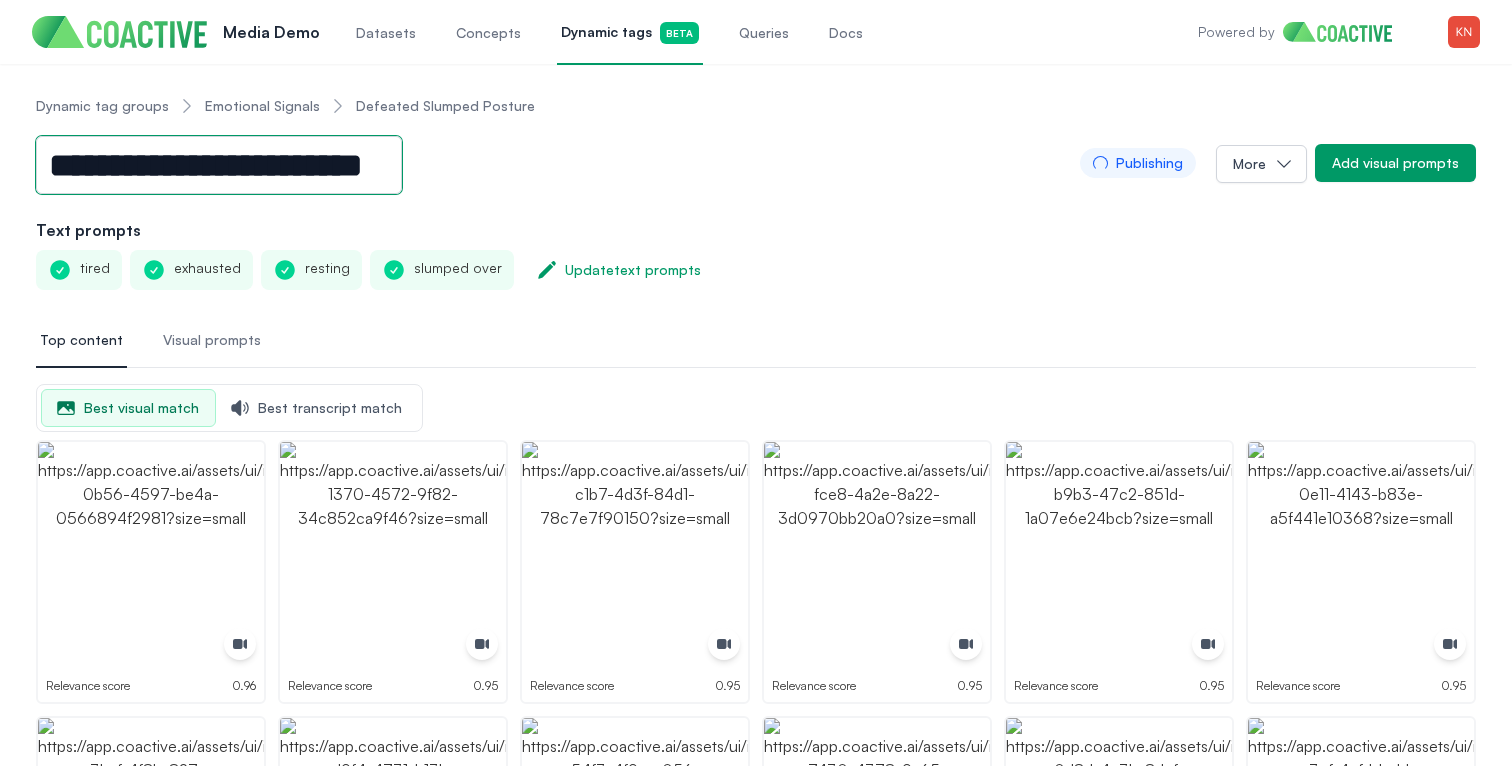 click on "**********" at bounding box center [219, 165] 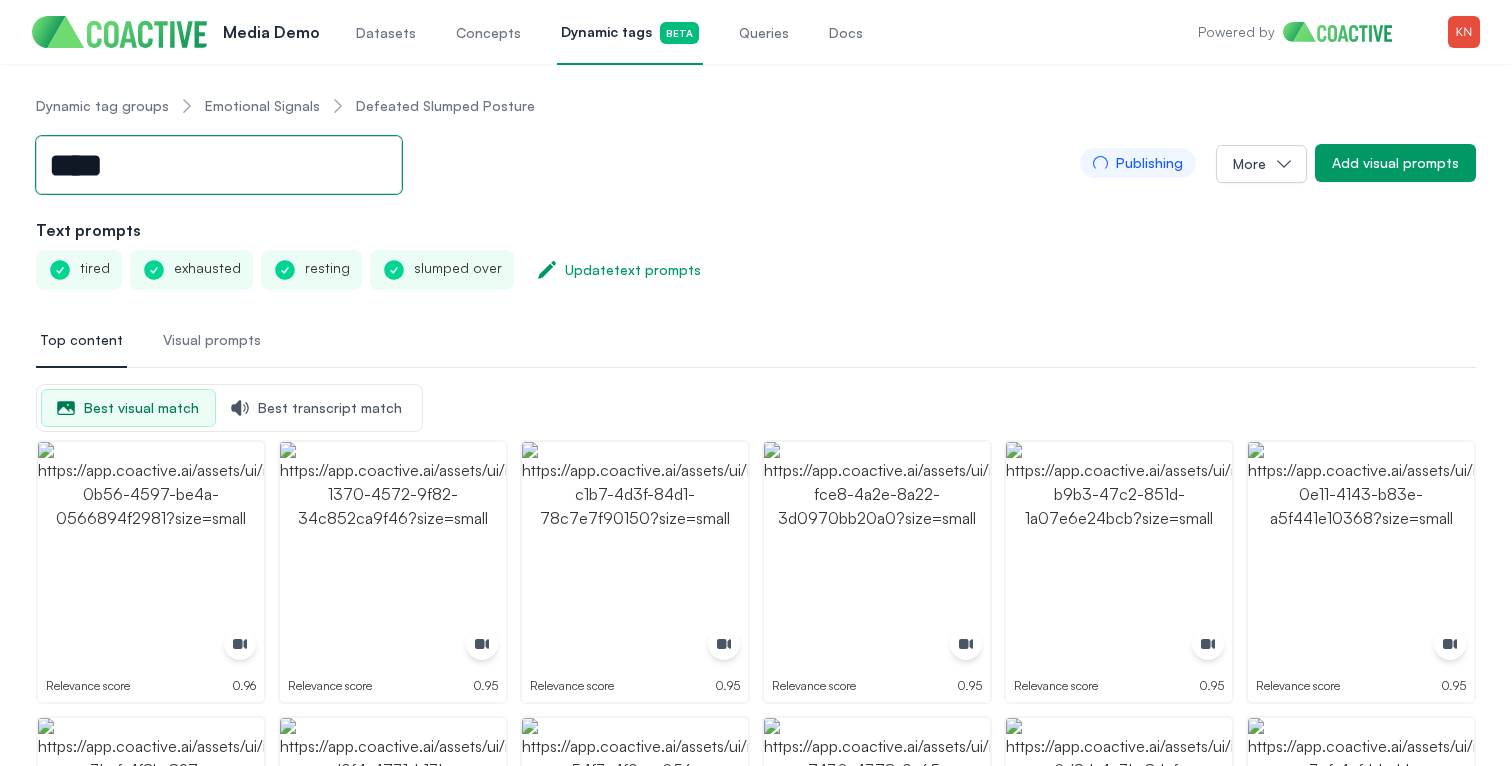 type on "*****" 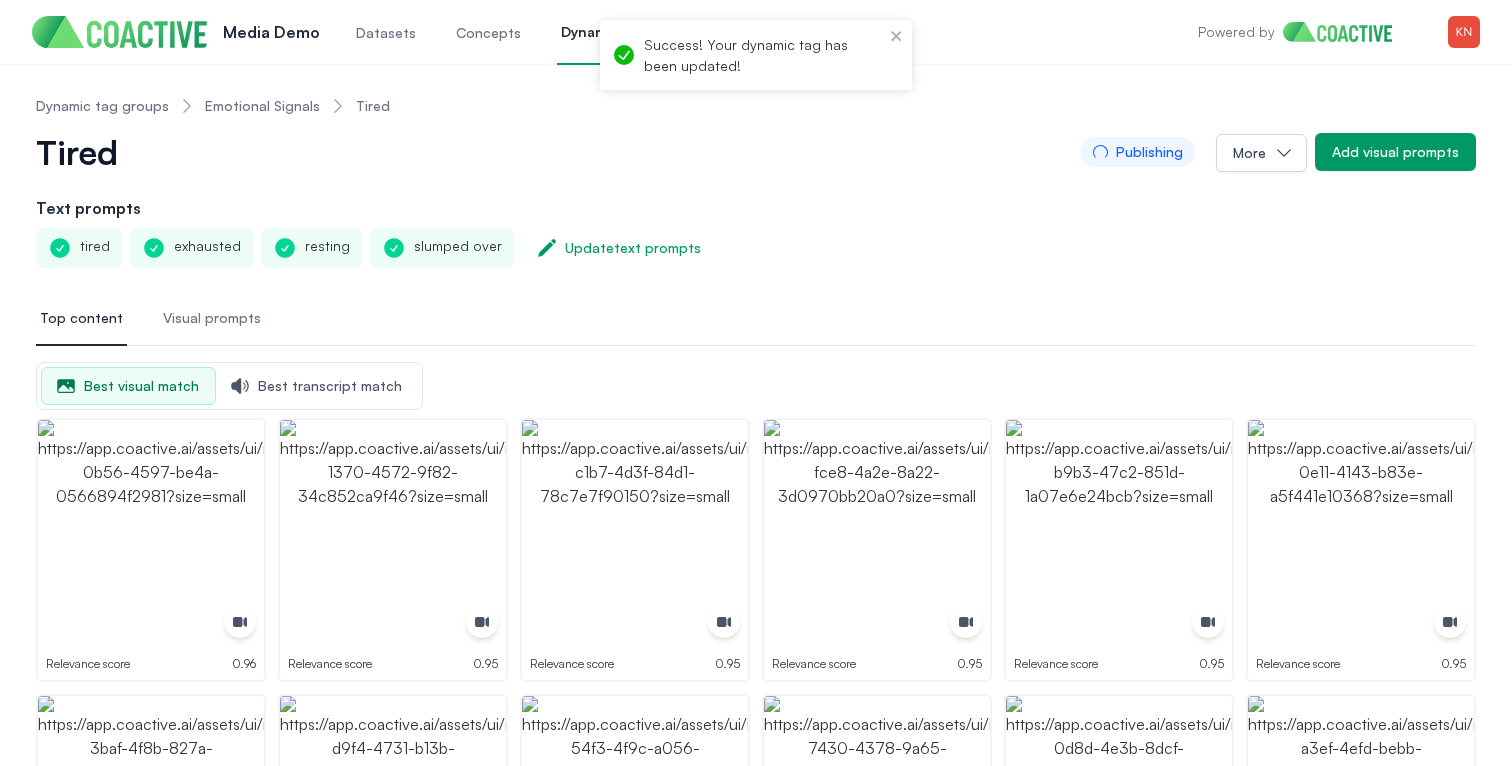 click on "Emotional Signals" at bounding box center [262, 106] 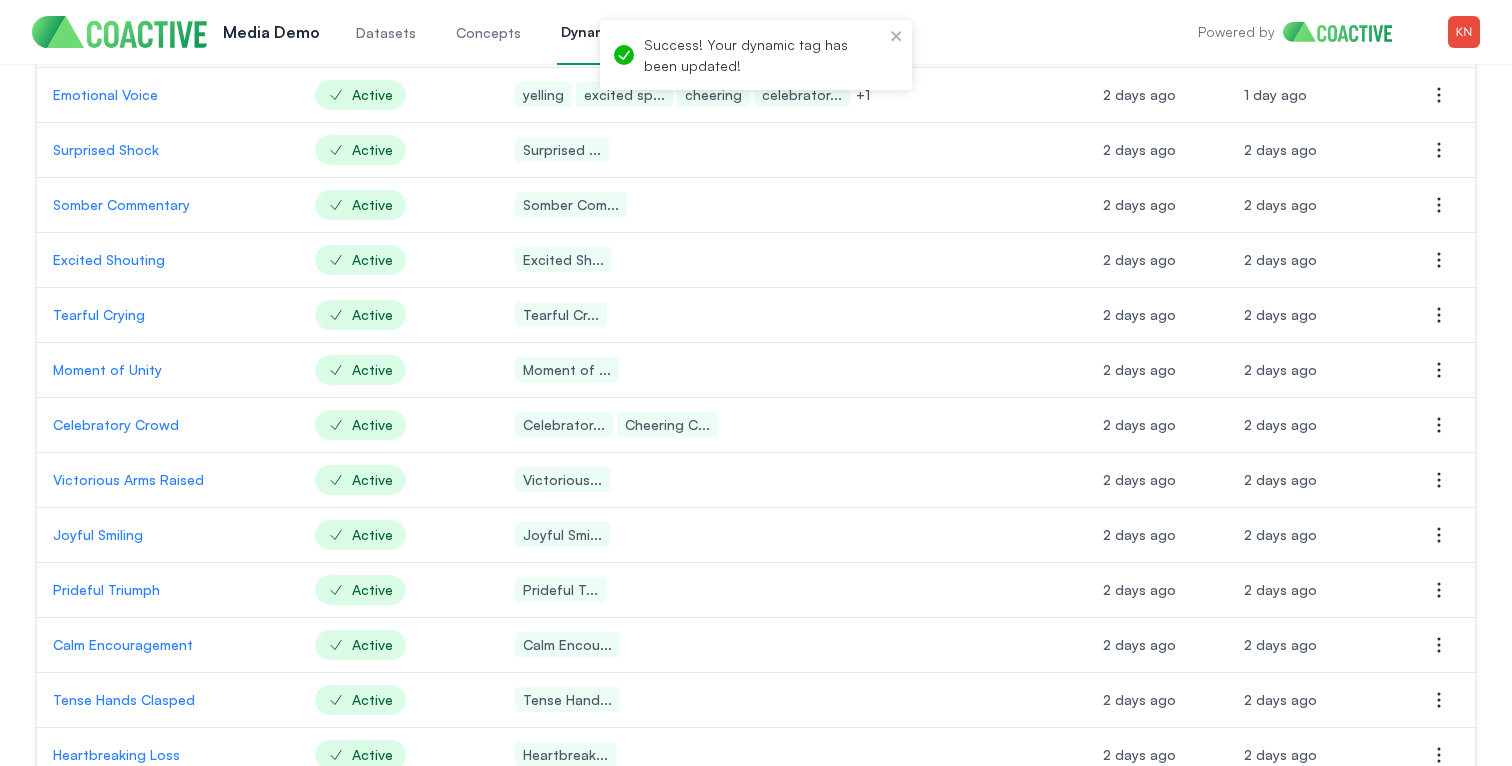 scroll, scrollTop: 654, scrollLeft: 0, axis: vertical 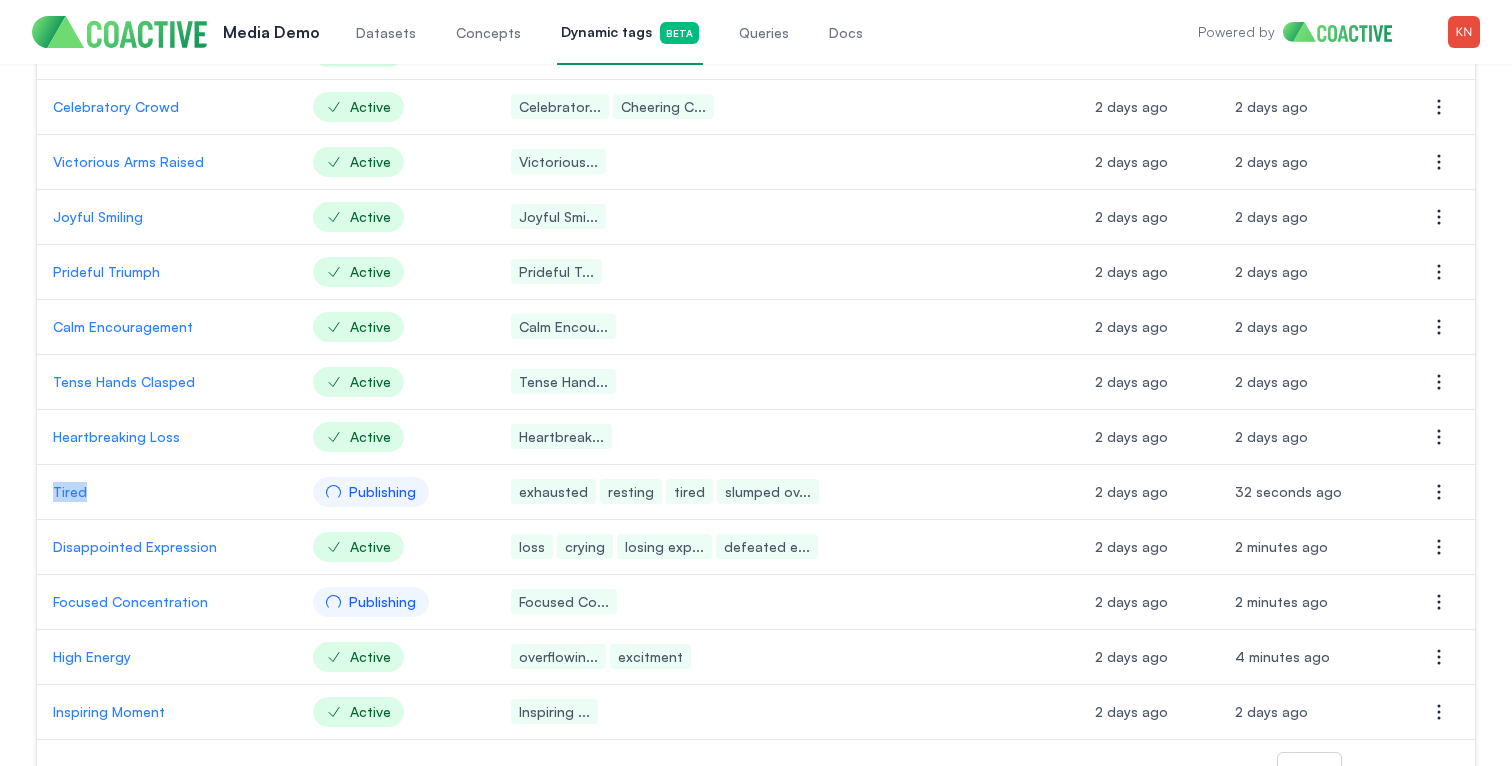 click on "Tense Hands Clasped" at bounding box center (167, 382) 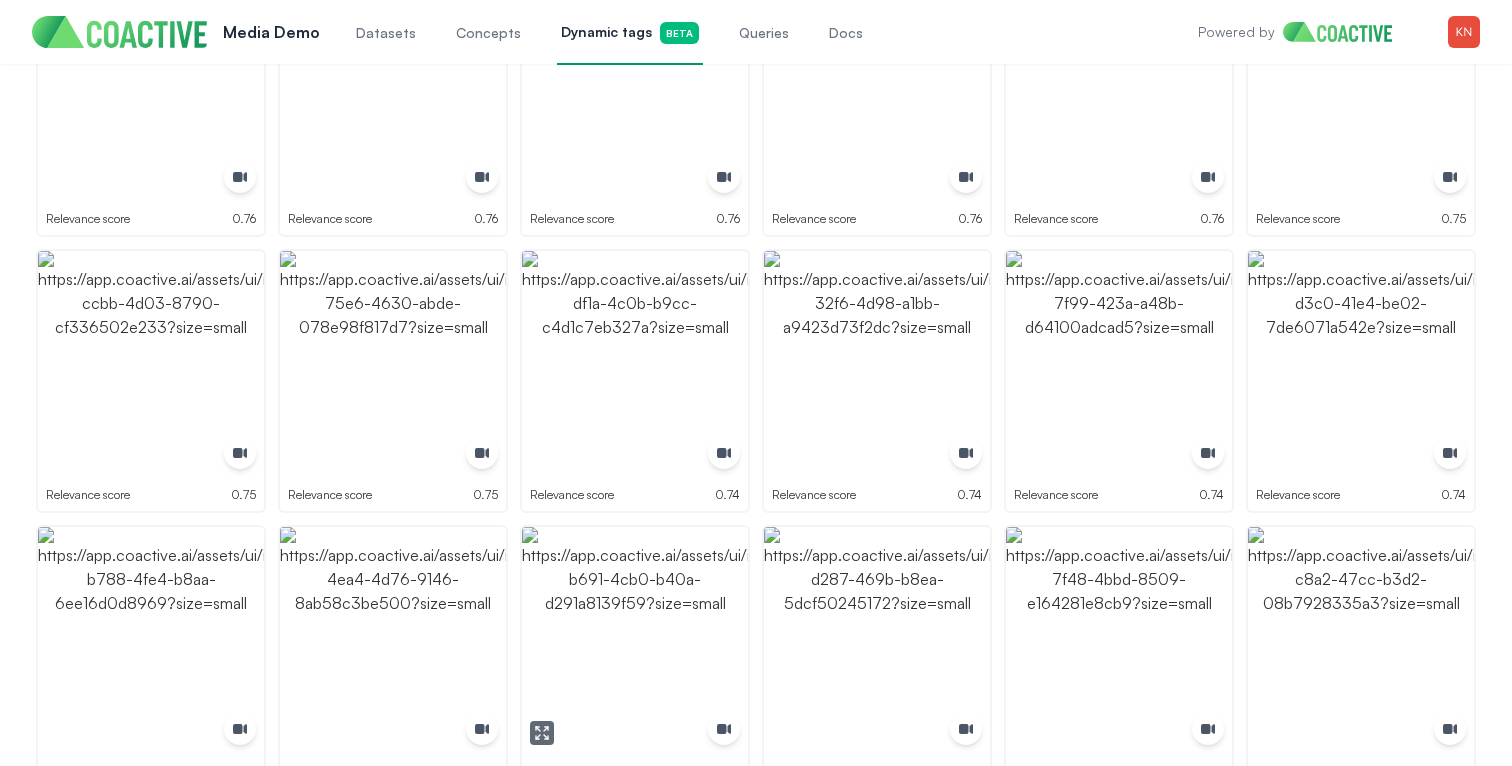scroll, scrollTop: 0, scrollLeft: 0, axis: both 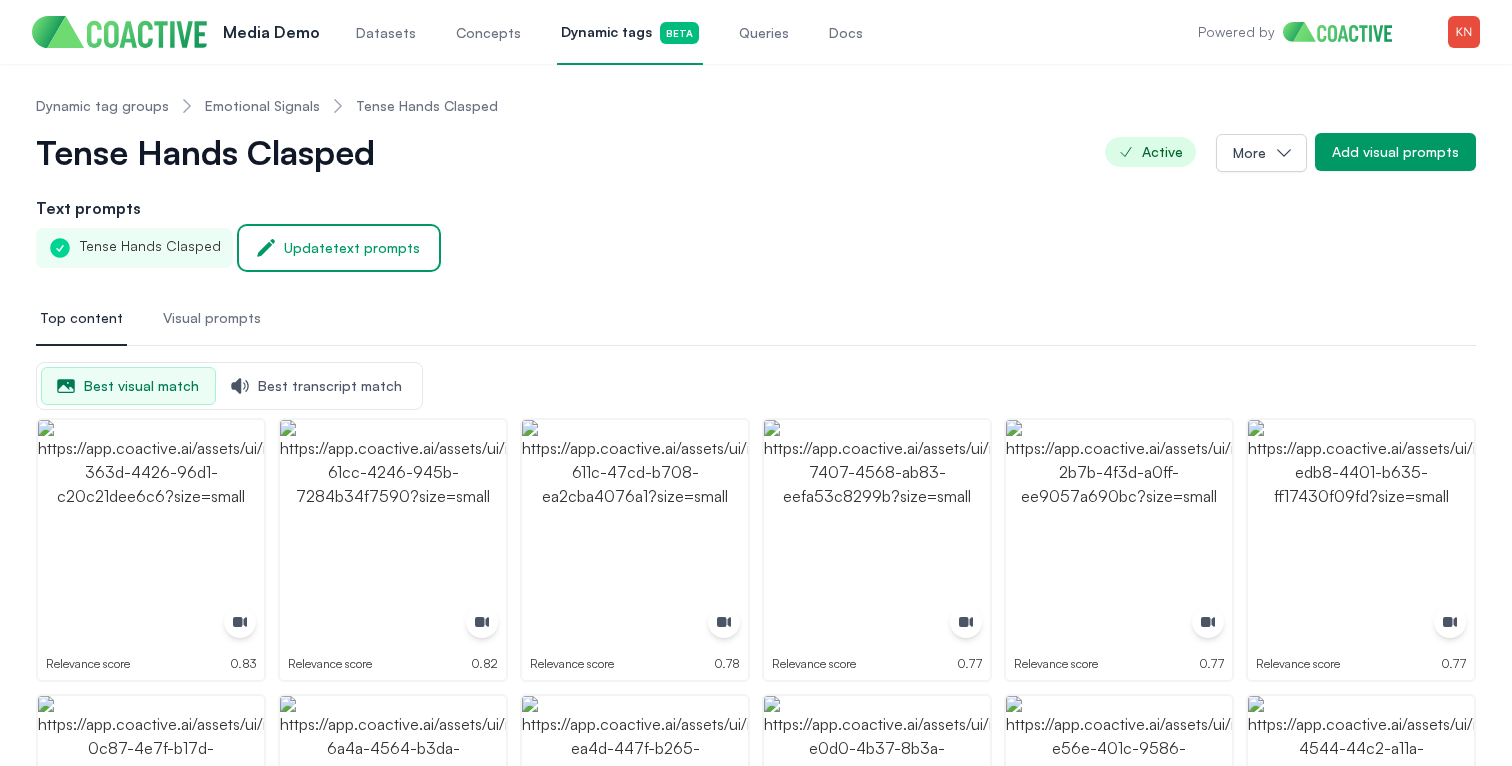 click 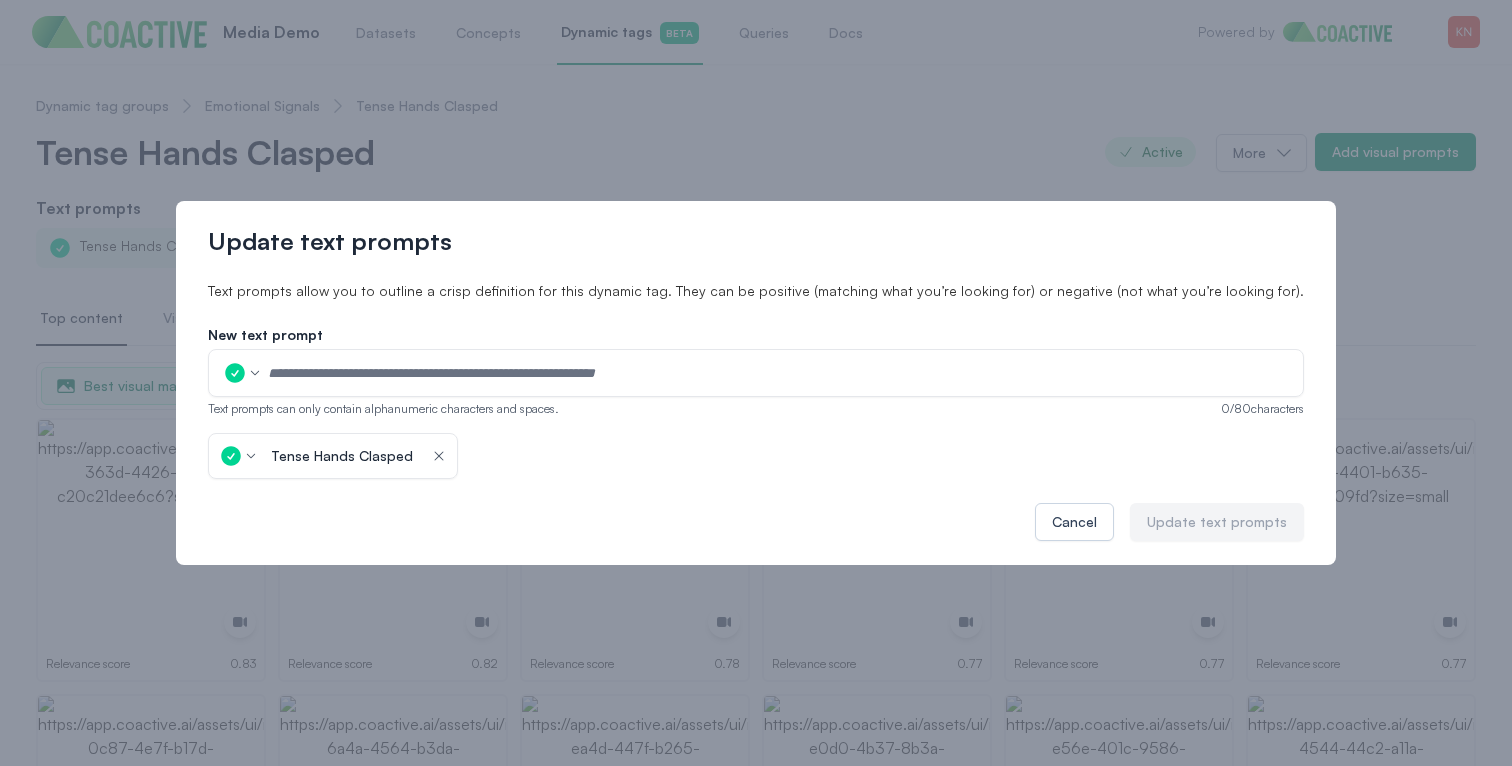 click 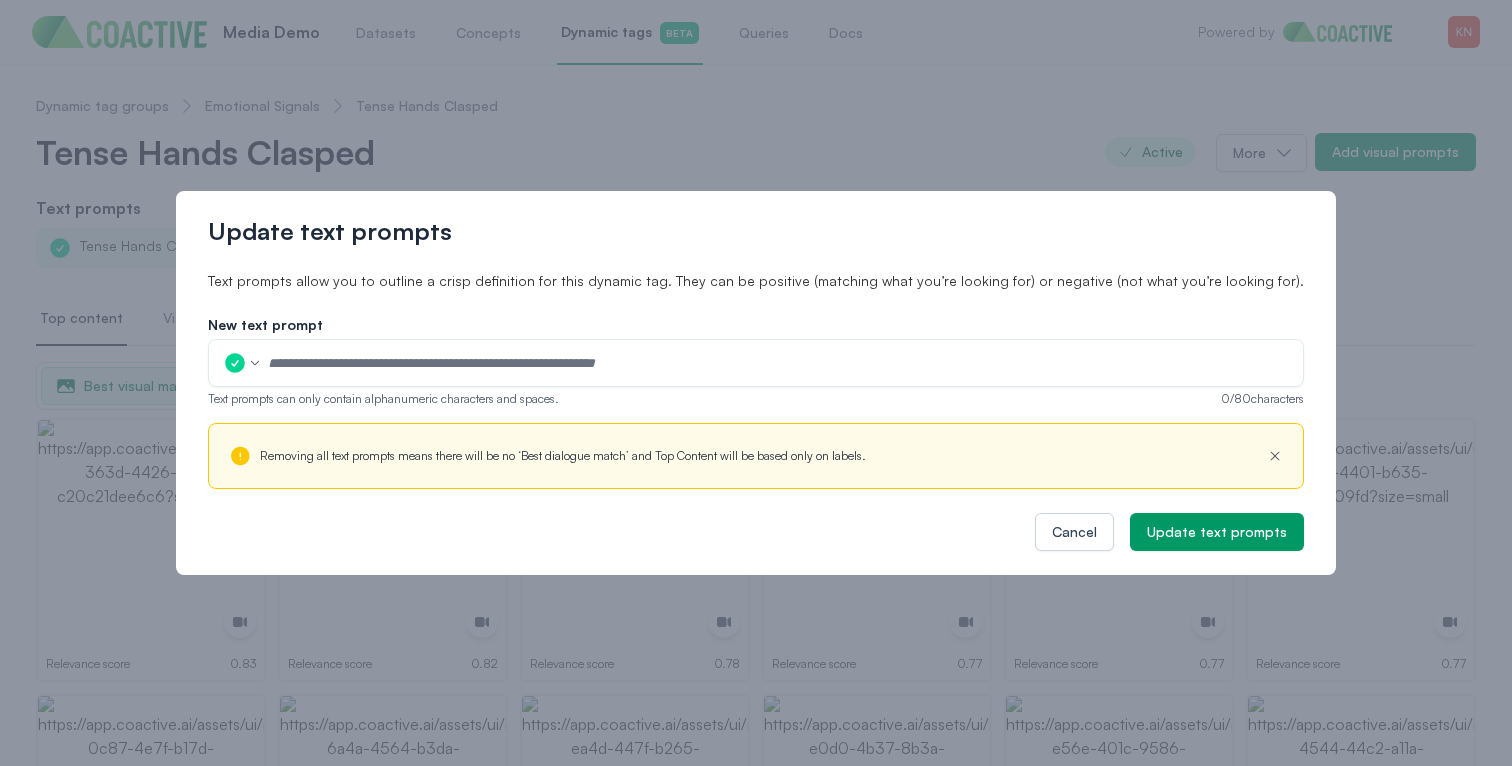 click at bounding box center [779, 363] 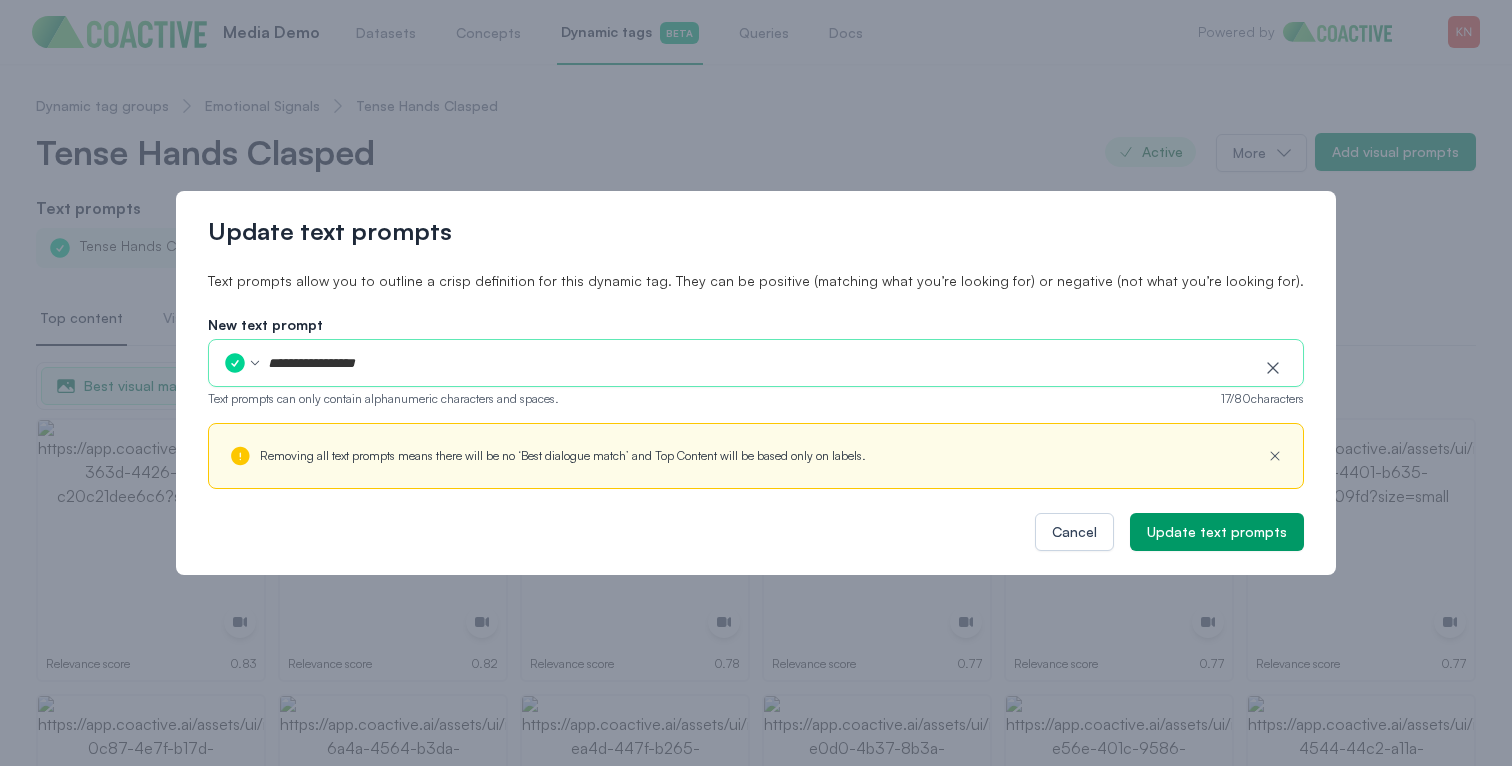 type on "**********" 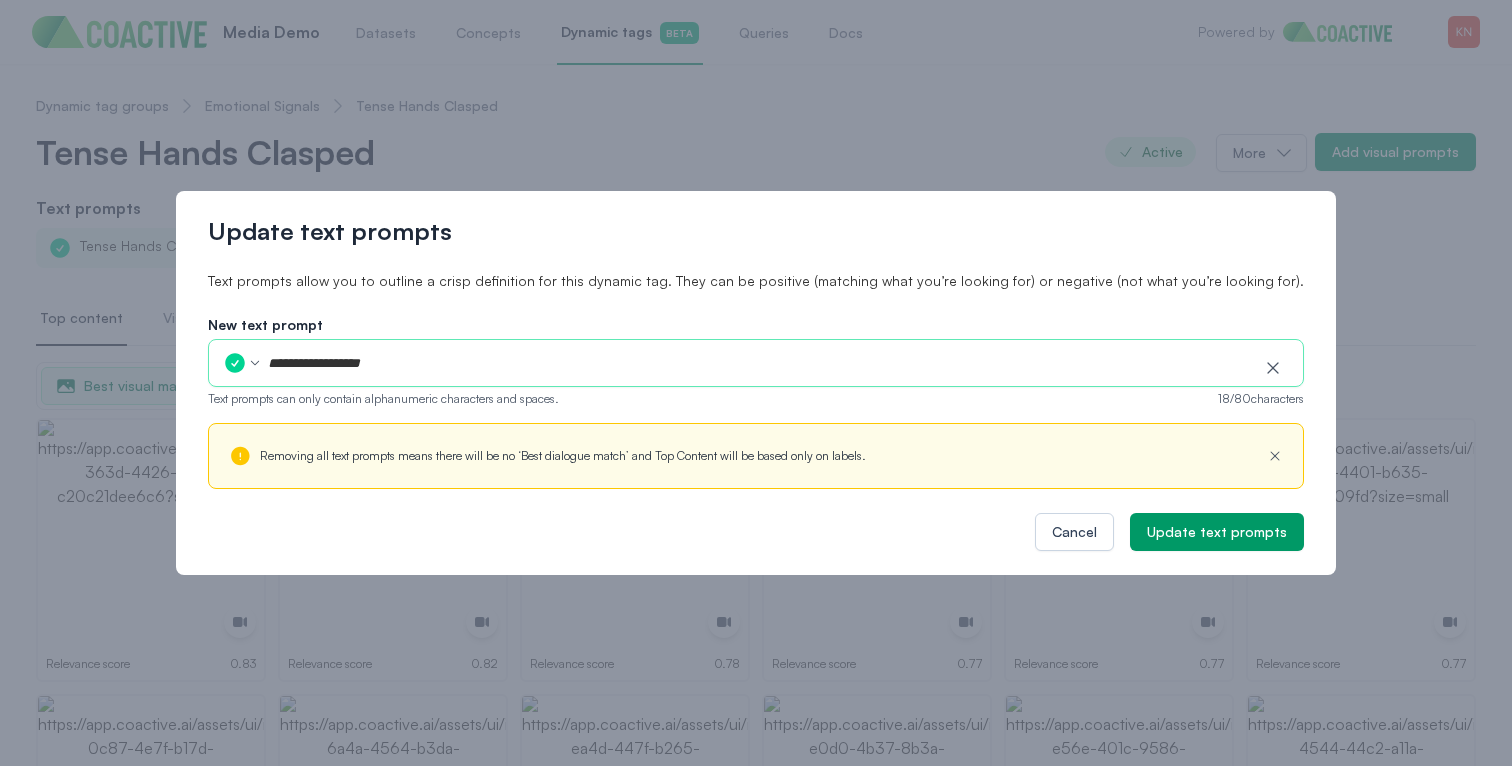 type 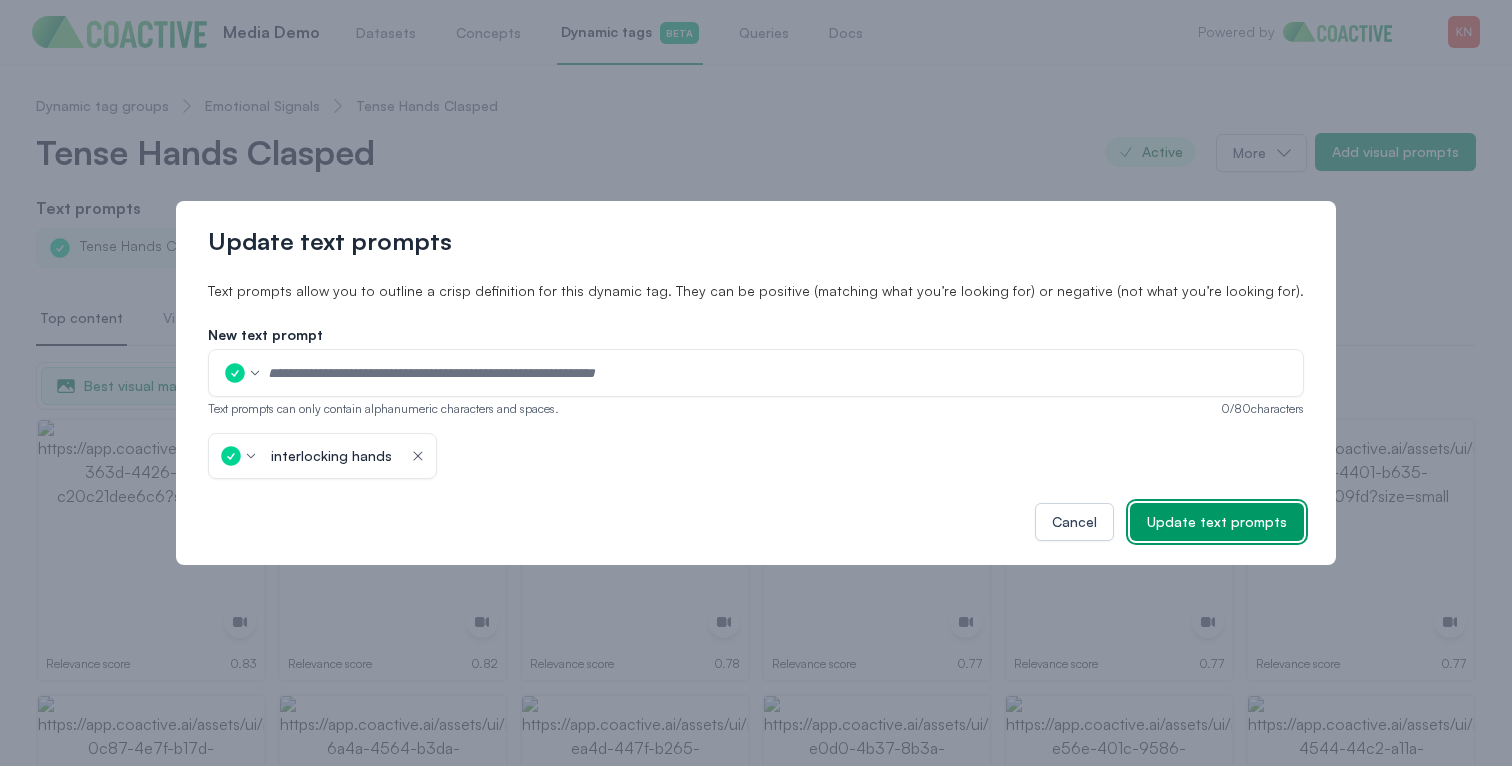 click on "Update text prompts" at bounding box center [1217, 522] 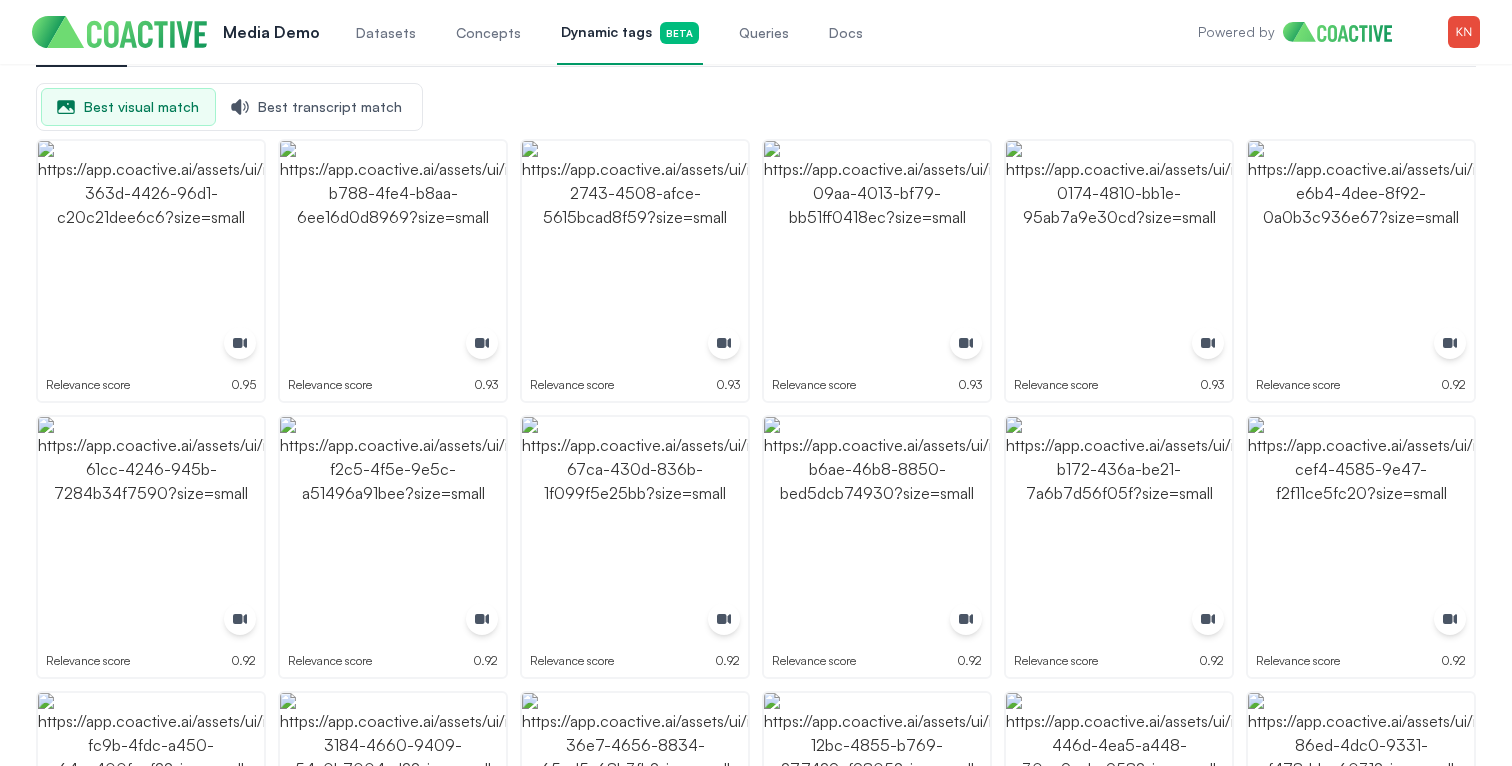 scroll, scrollTop: 0, scrollLeft: 0, axis: both 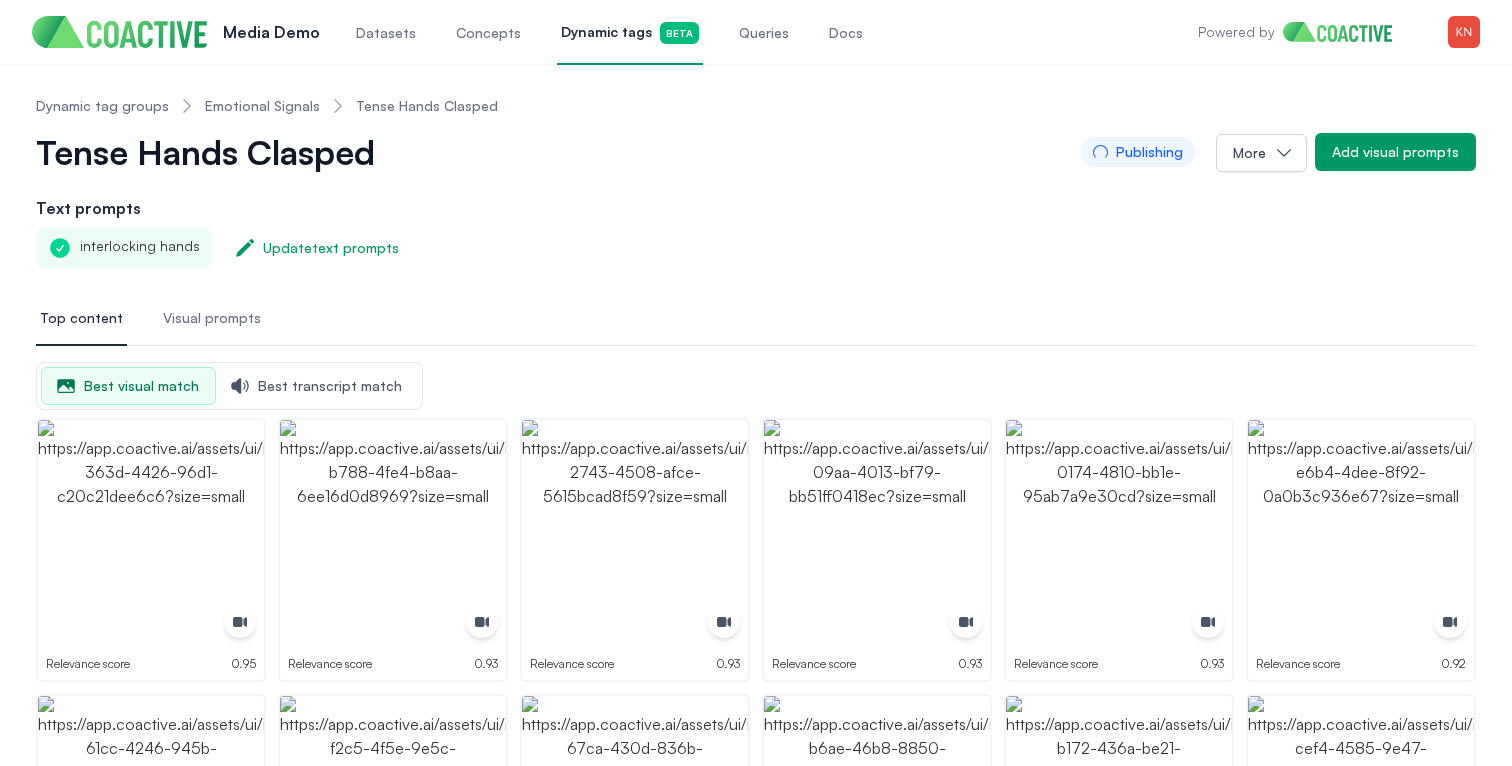 click on "Dynamic tag groups Emotional Signals Tense Hands Clasped" at bounding box center (267, 106) 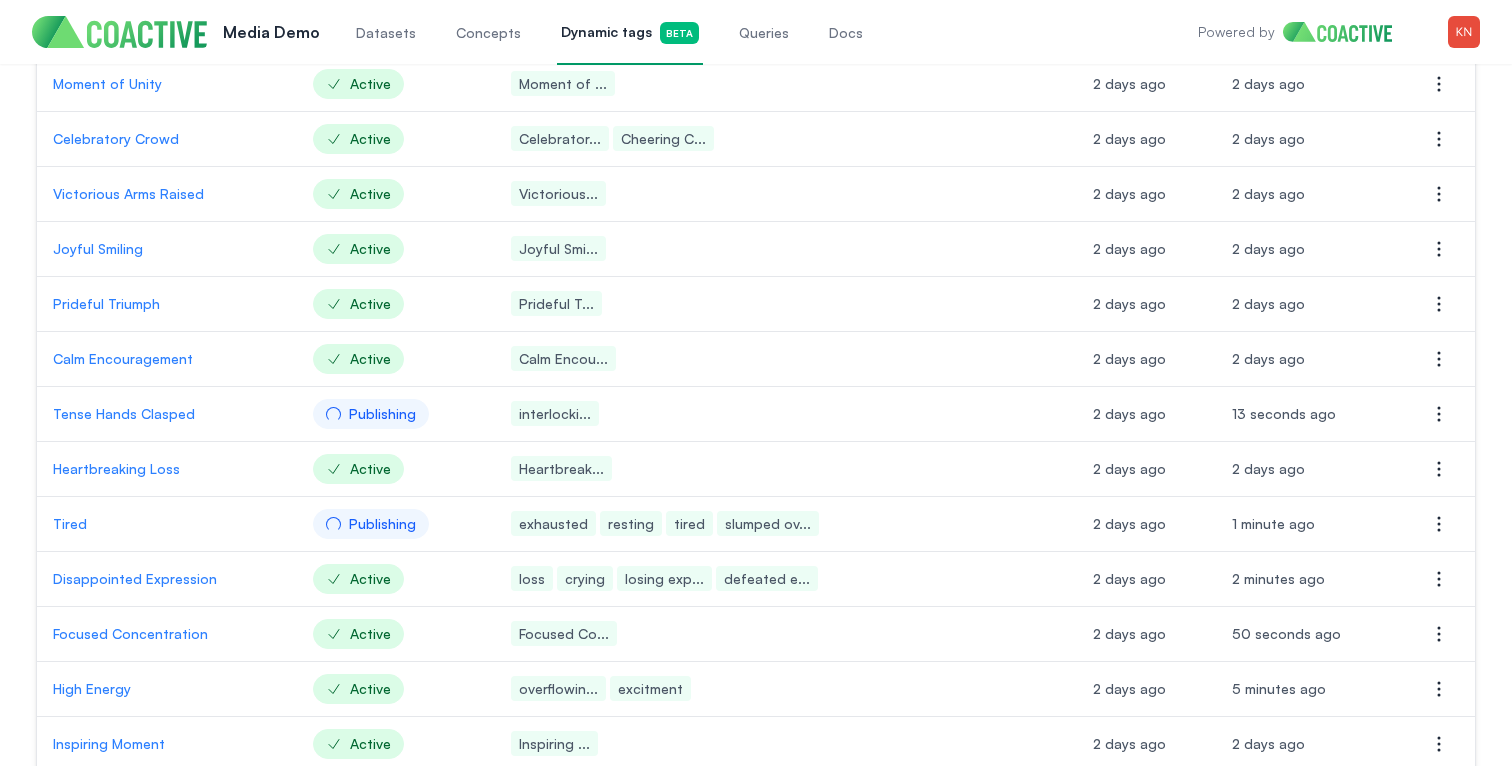 scroll, scrollTop: 662, scrollLeft: 0, axis: vertical 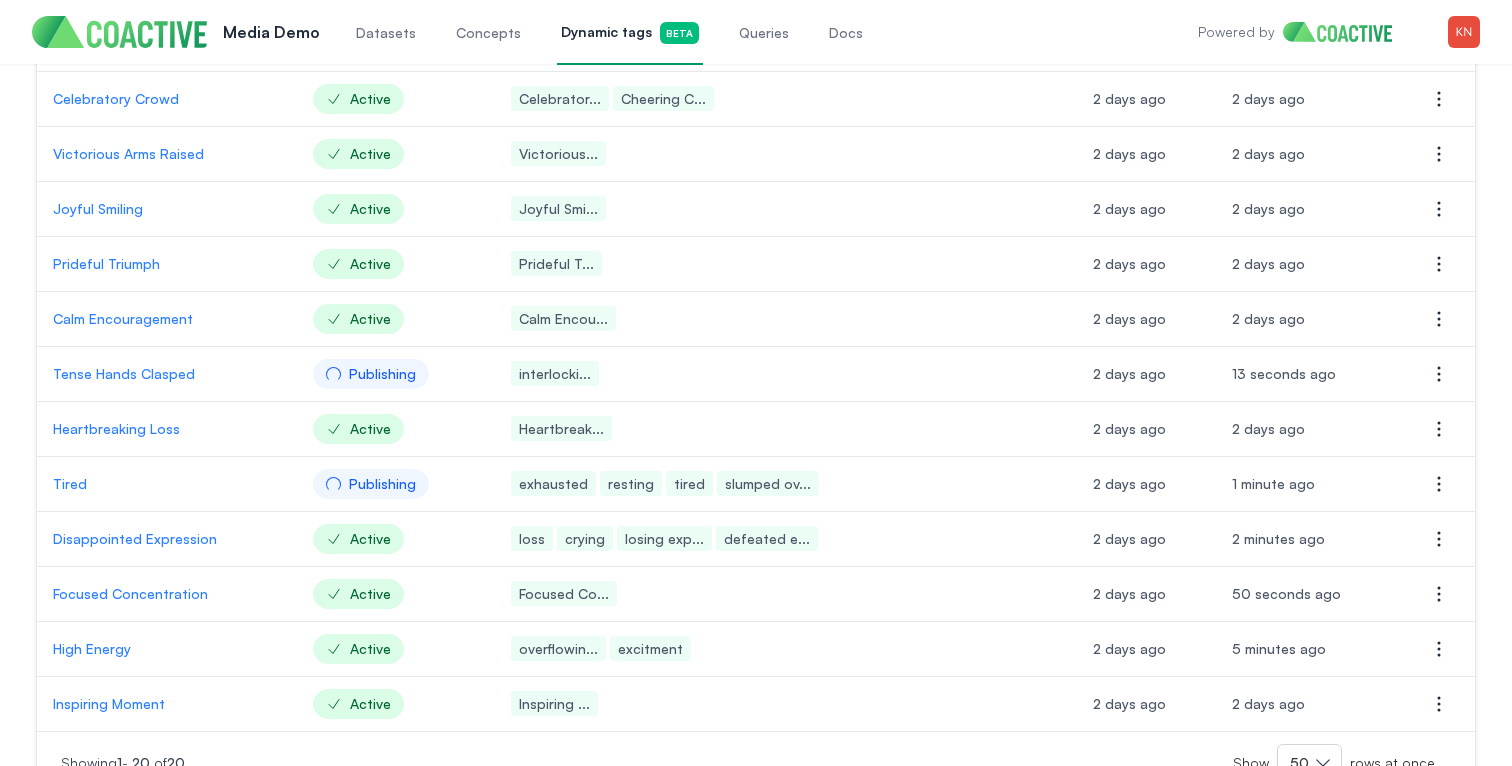 click on "Joyful Smiling" at bounding box center (167, 209) 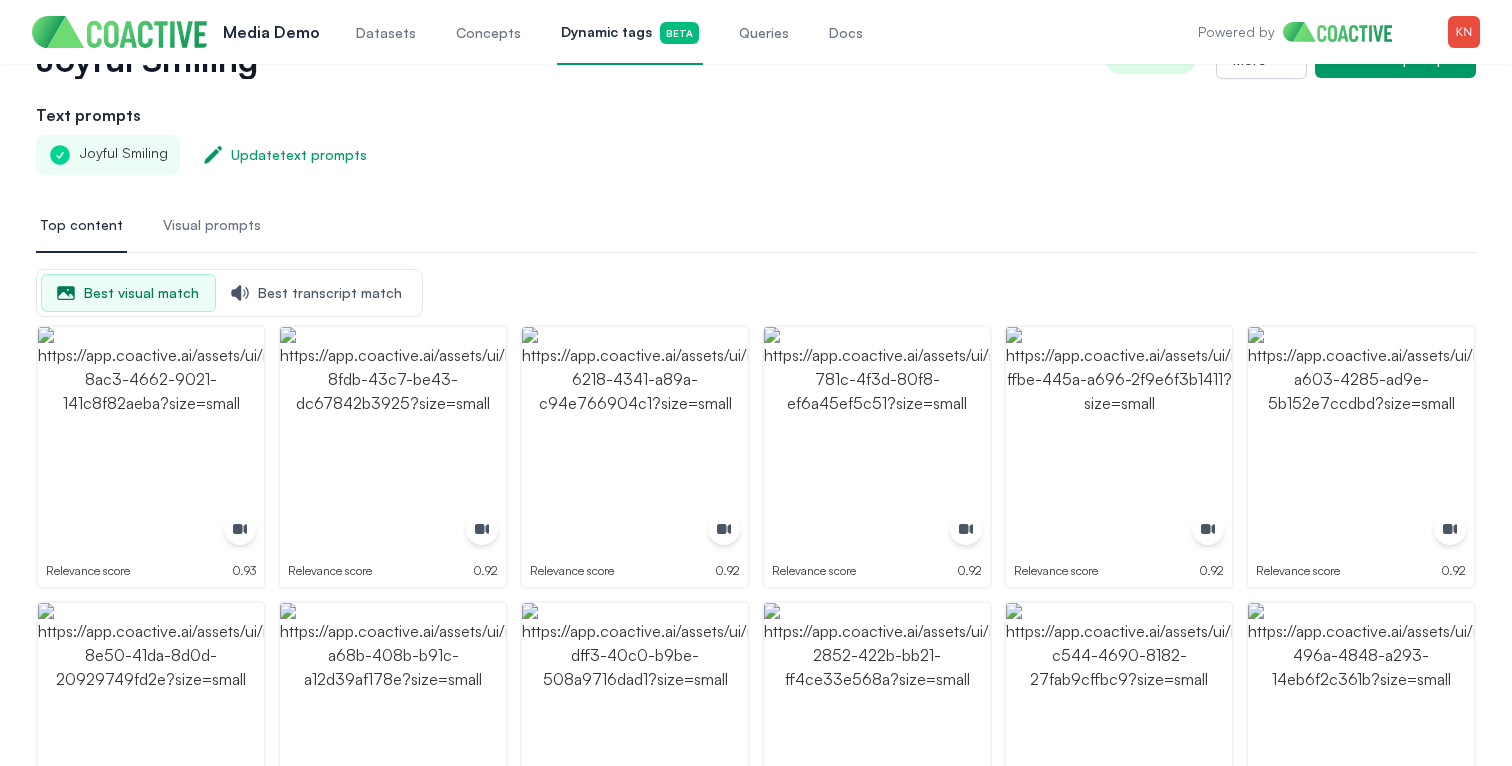 scroll, scrollTop: 0, scrollLeft: 0, axis: both 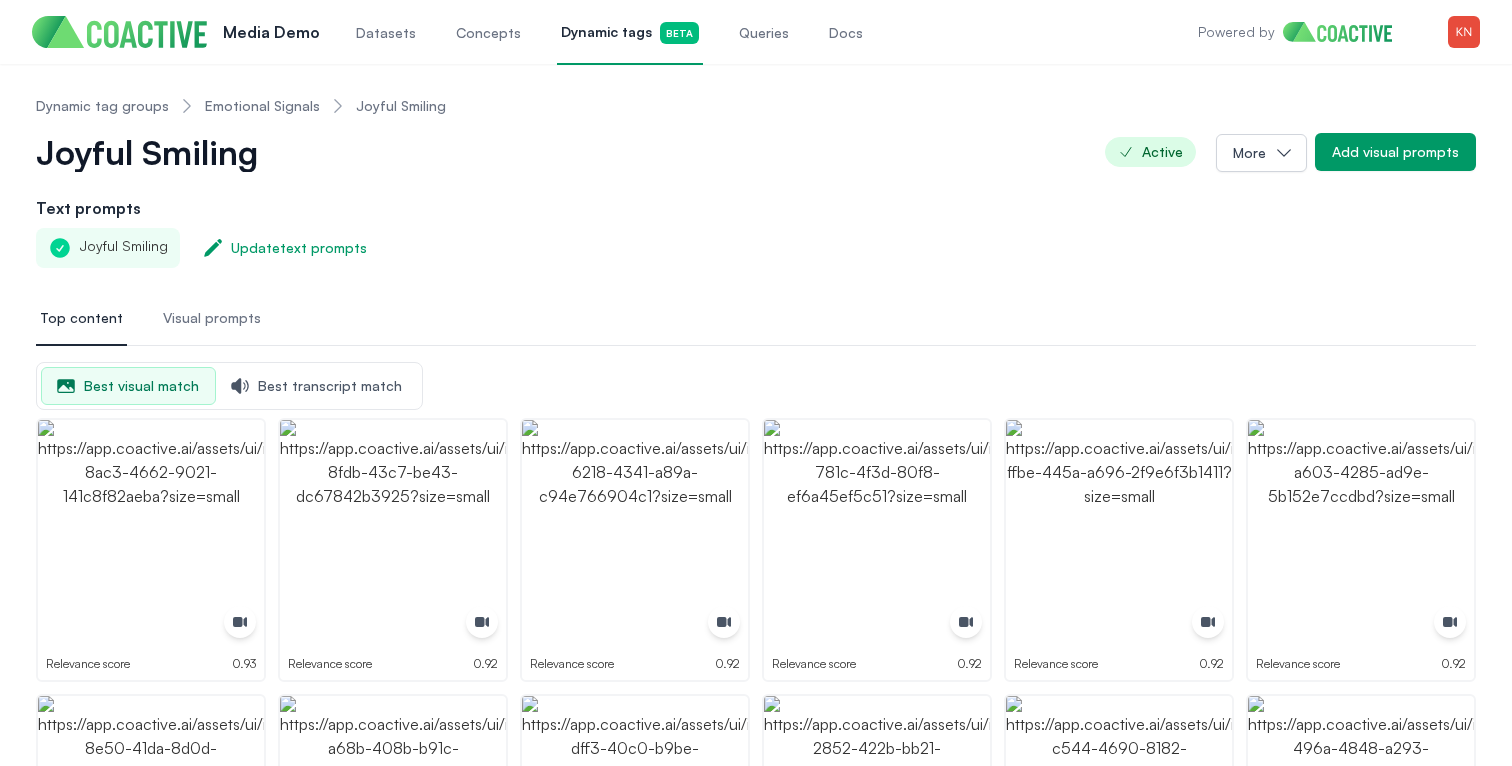 click on "Emotional Signals" at bounding box center (262, 106) 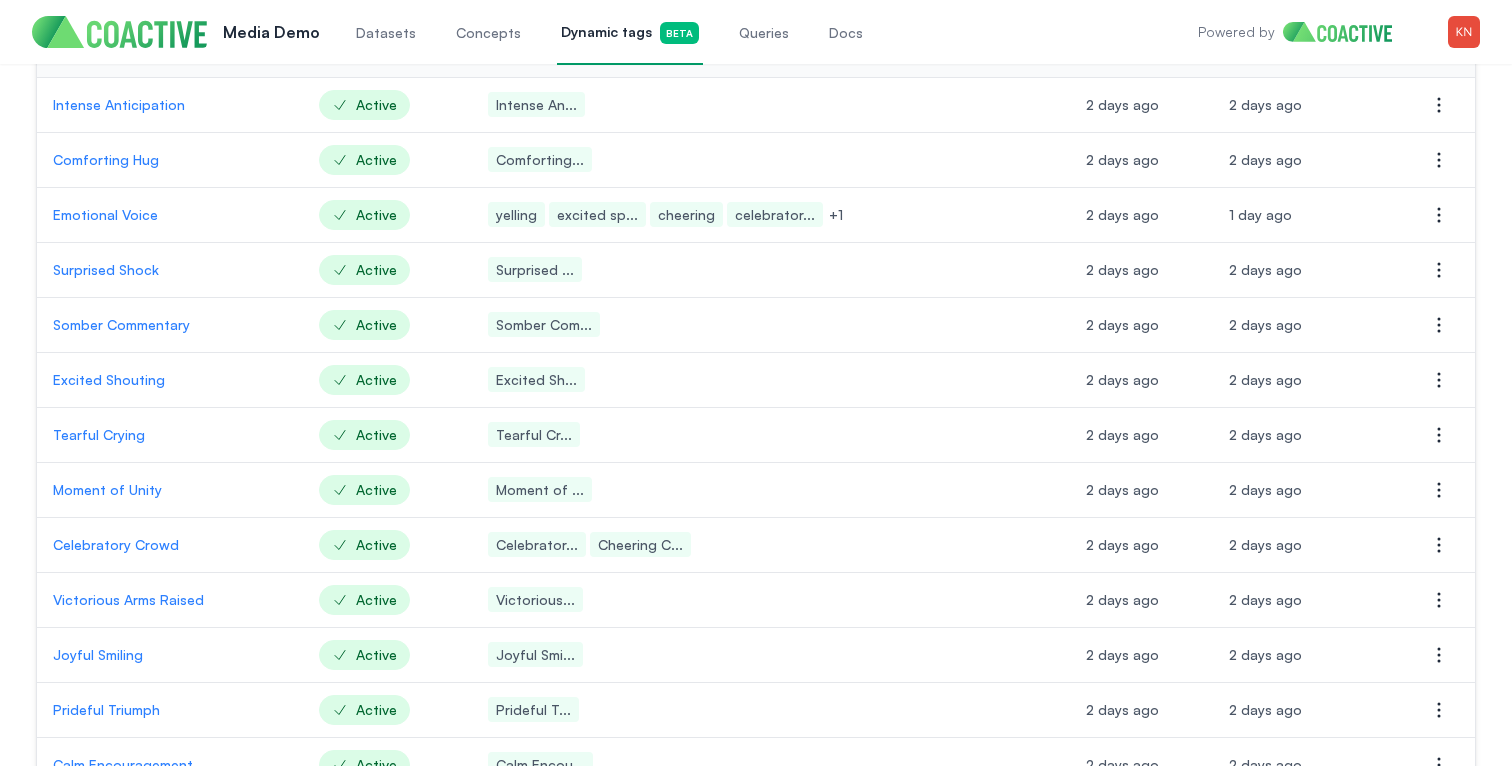scroll, scrollTop: 208, scrollLeft: 0, axis: vertical 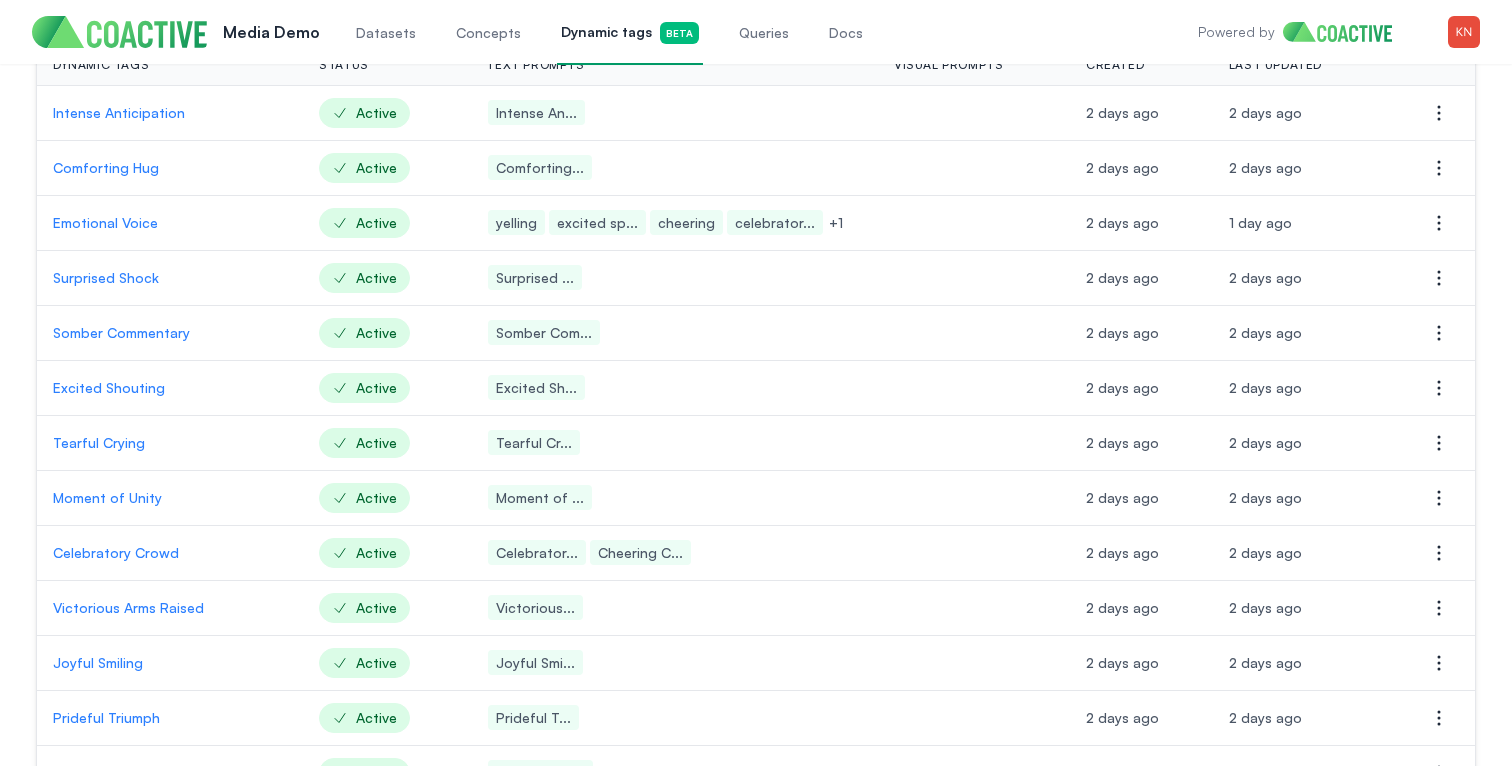 click on "Somber Commentary" at bounding box center (170, 333) 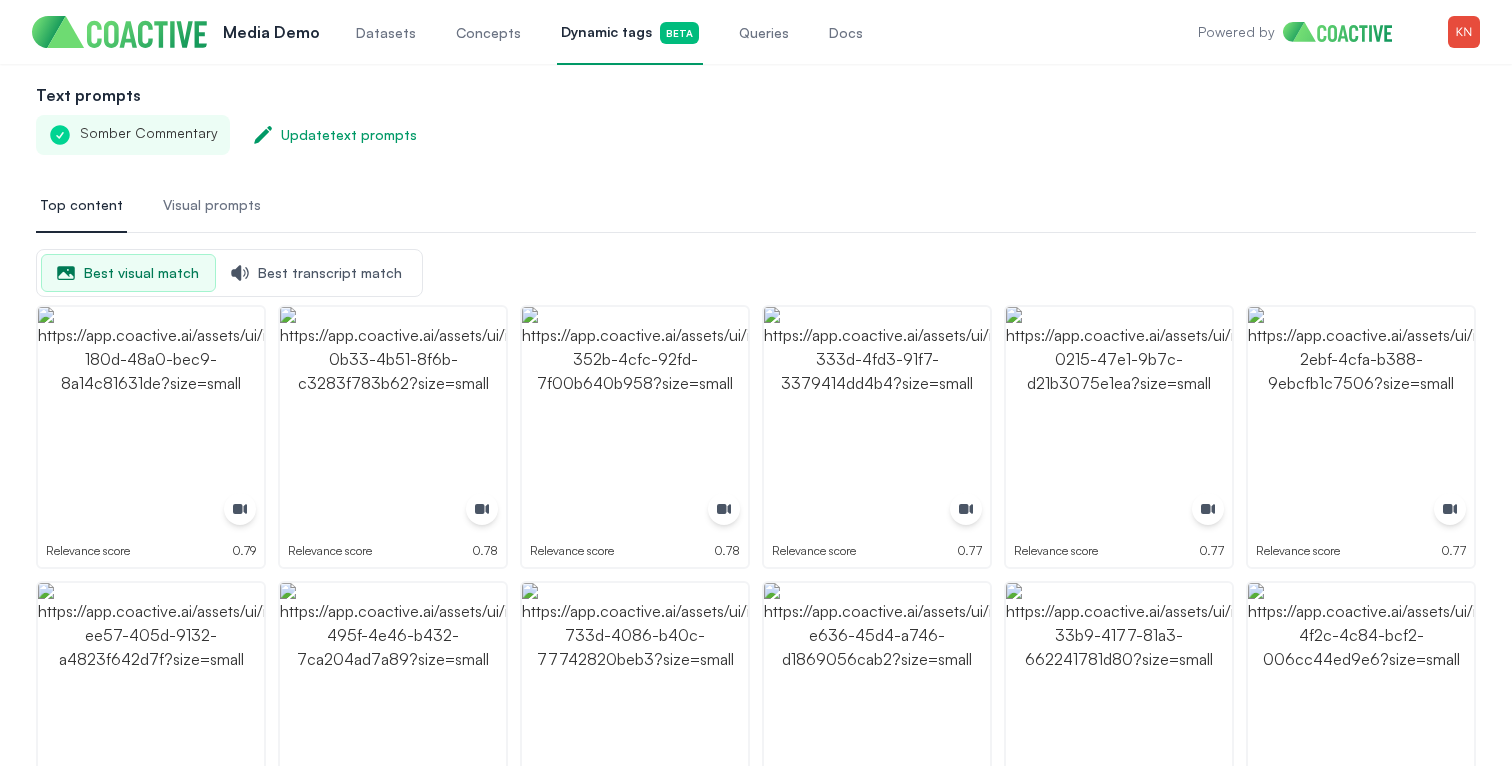 scroll, scrollTop: 64, scrollLeft: 0, axis: vertical 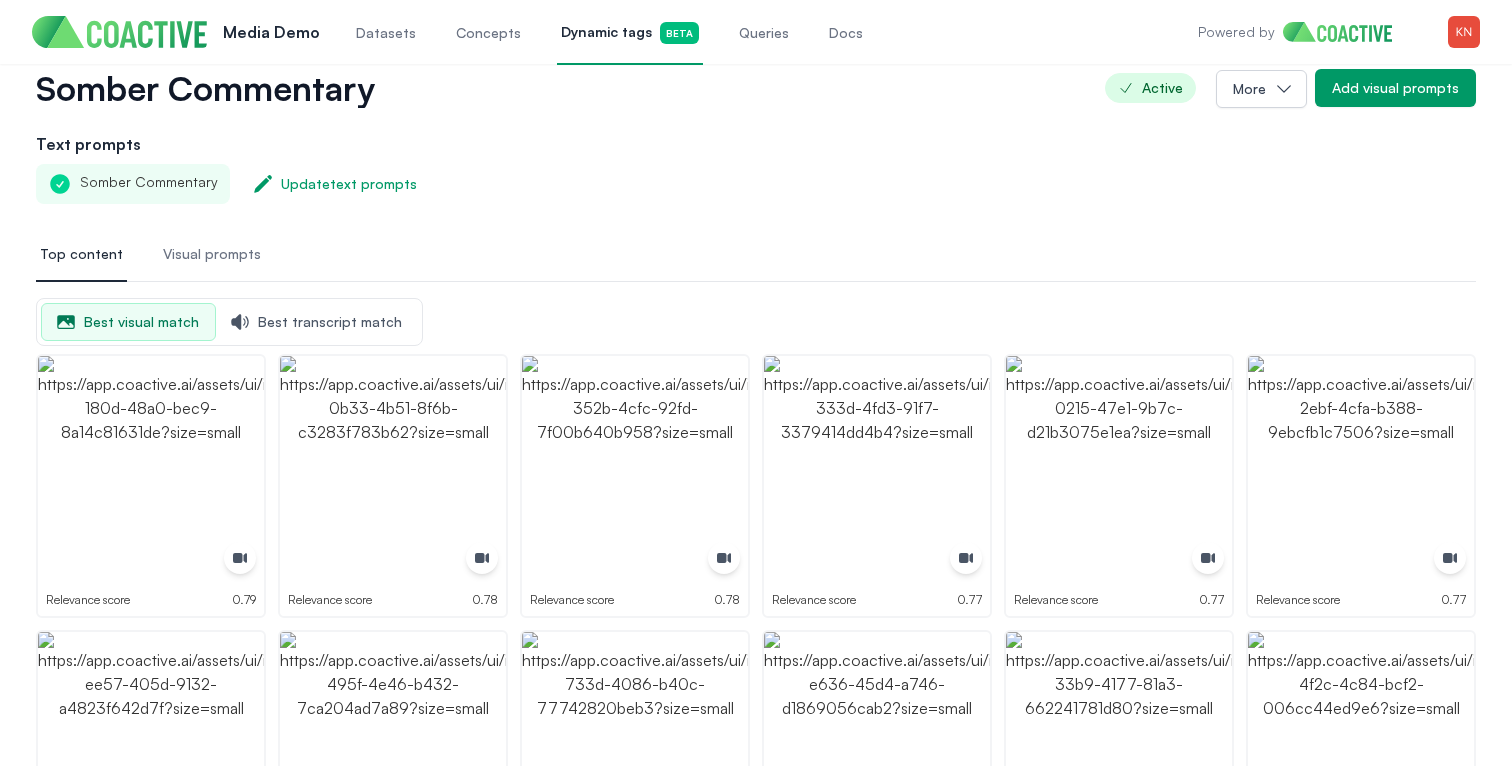 click on "Best visual match Best transcript match" at bounding box center [229, 322] 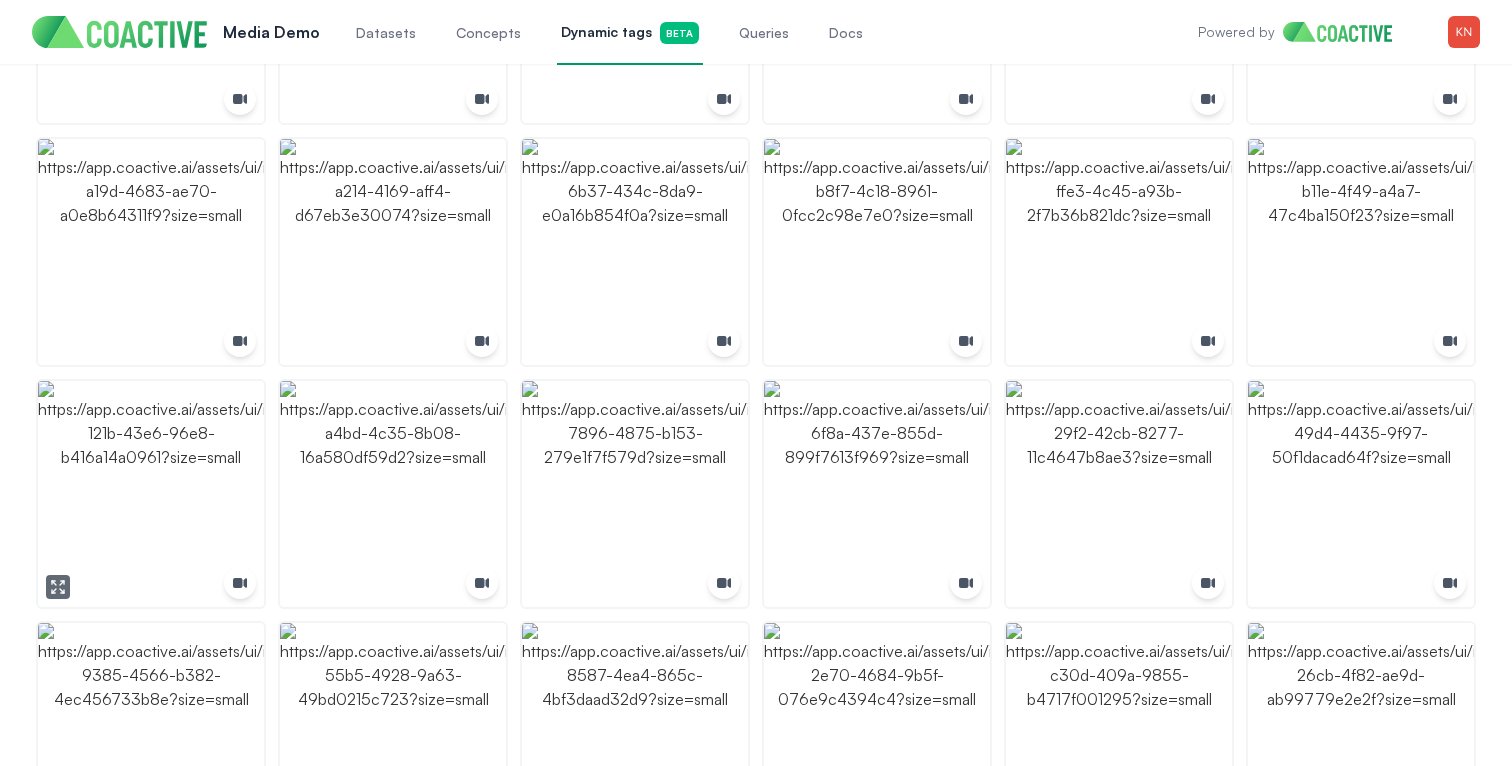 scroll, scrollTop: 0, scrollLeft: 0, axis: both 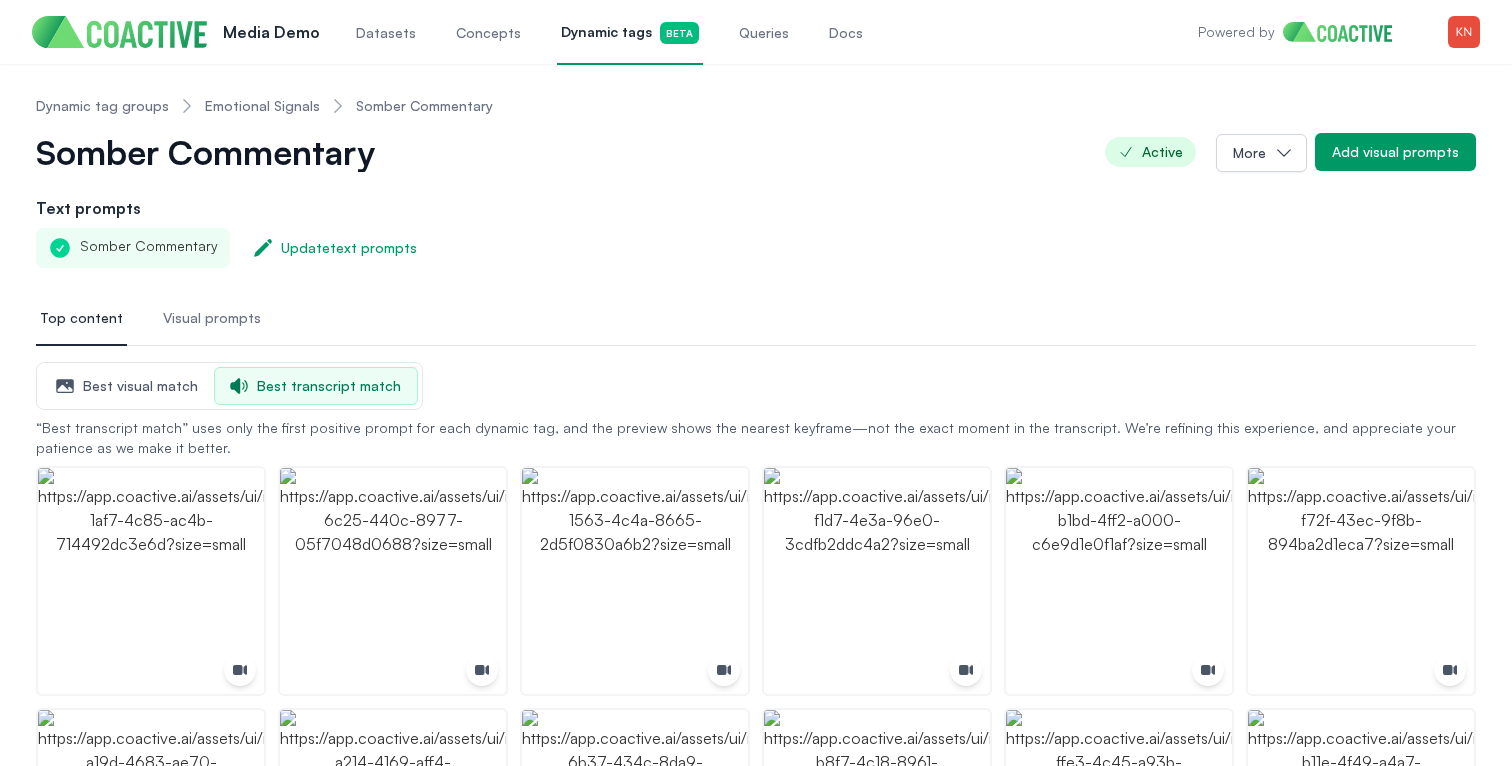 click on "Dynamic tag groups Emotional Signals Somber Commentary" at bounding box center [264, 106] 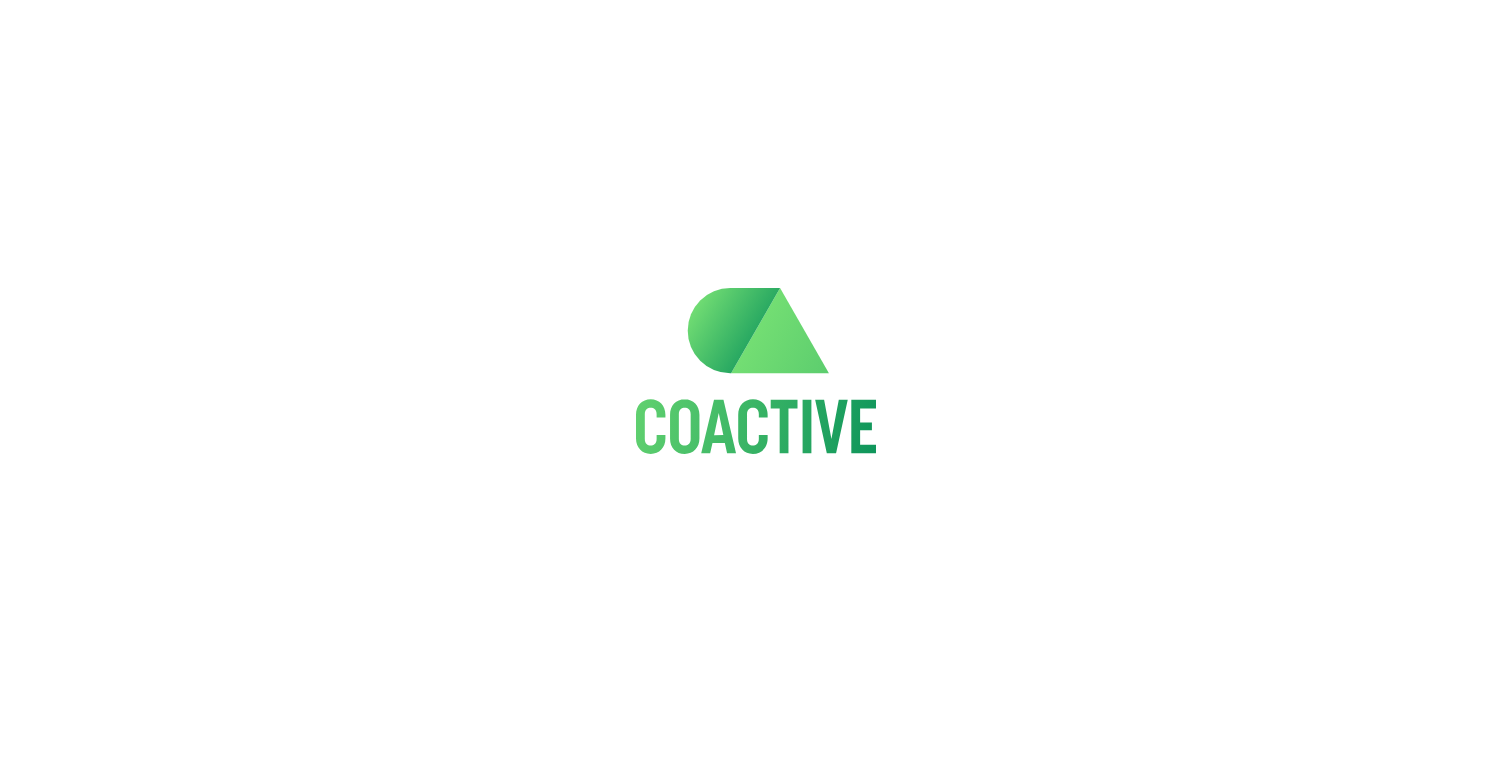 scroll, scrollTop: 0, scrollLeft: 0, axis: both 